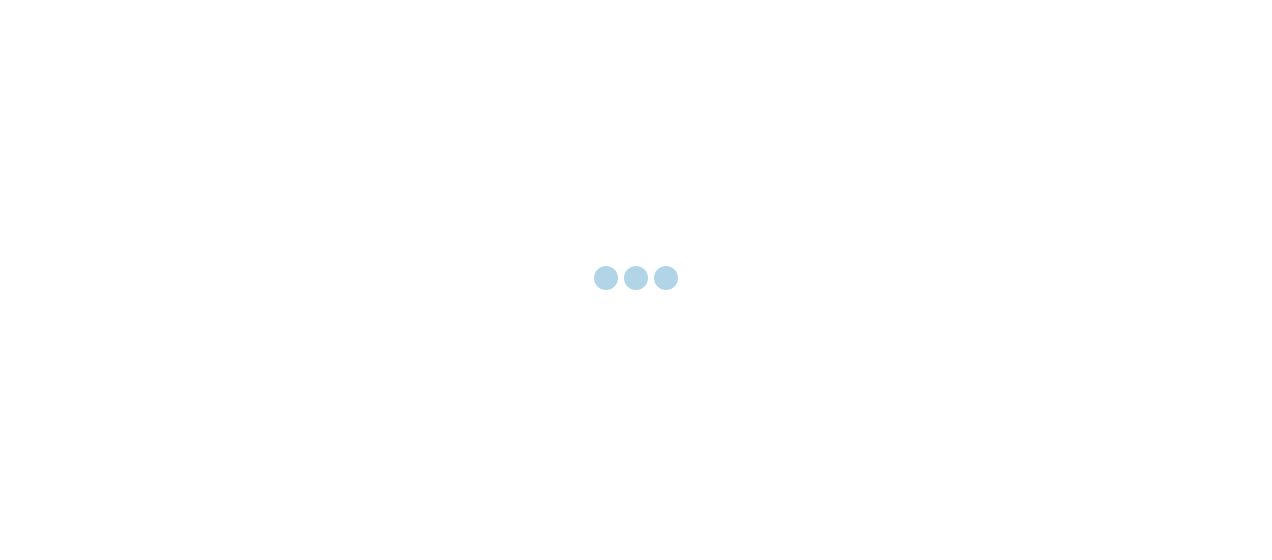 scroll, scrollTop: 0, scrollLeft: 0, axis: both 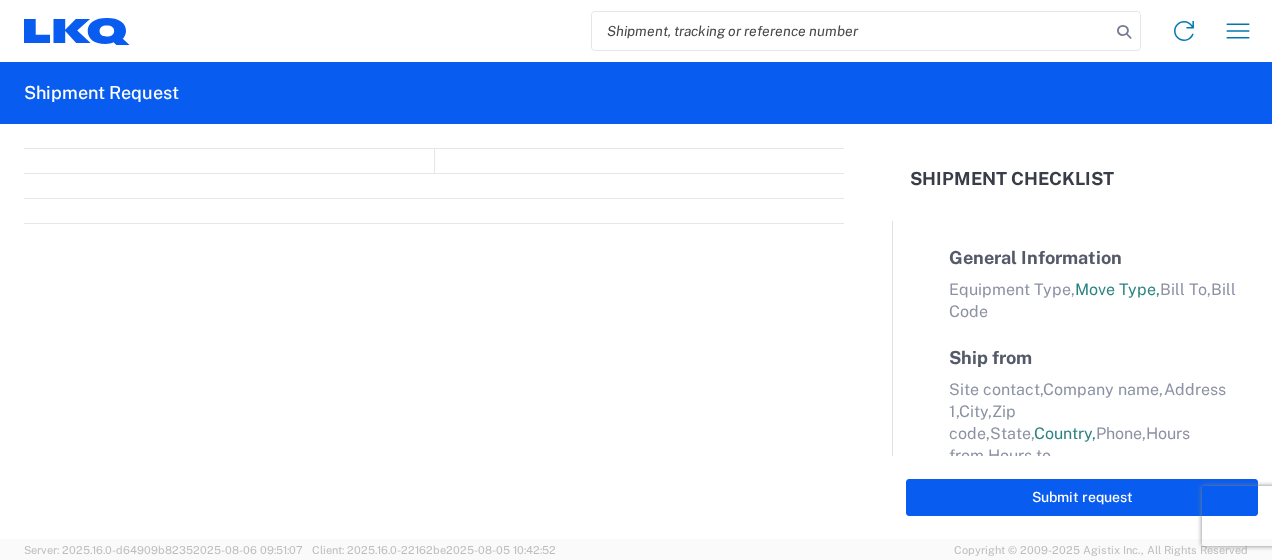 select on "FULL" 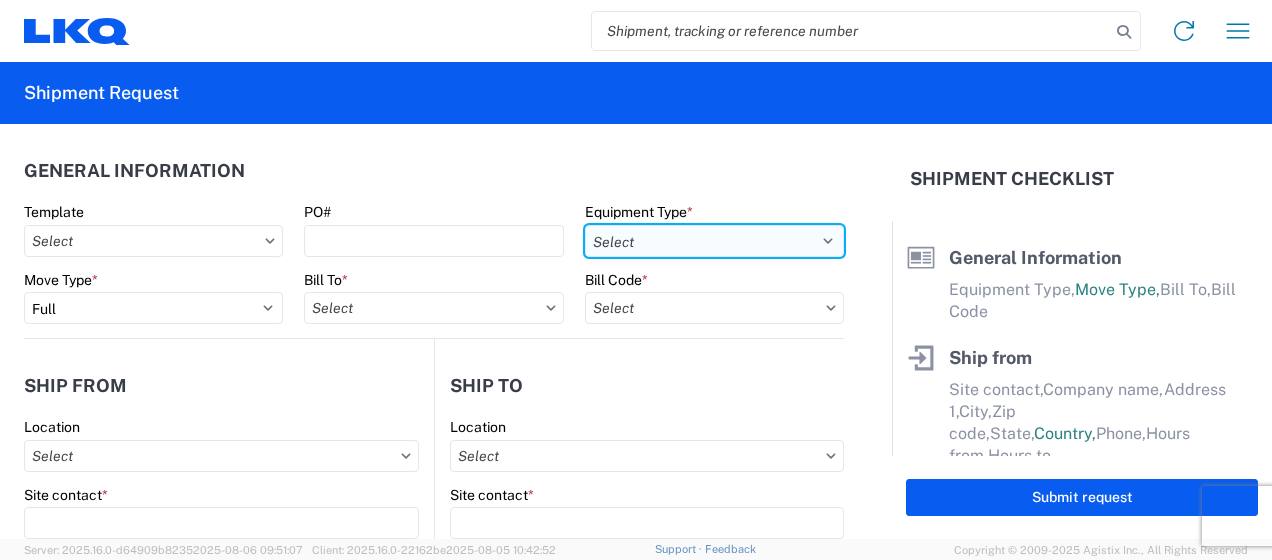 click on "Select 53’ Dry Van Flatbed Dropdeck (van) Lowboy (flatbed) Rail" at bounding box center [714, 241] 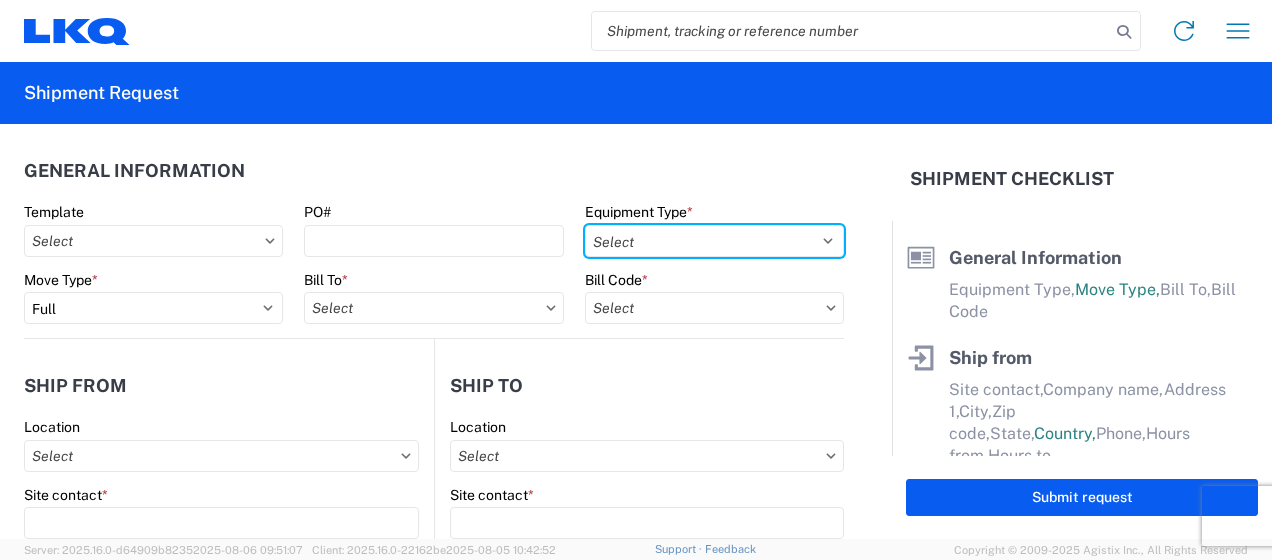 select on "STDV" 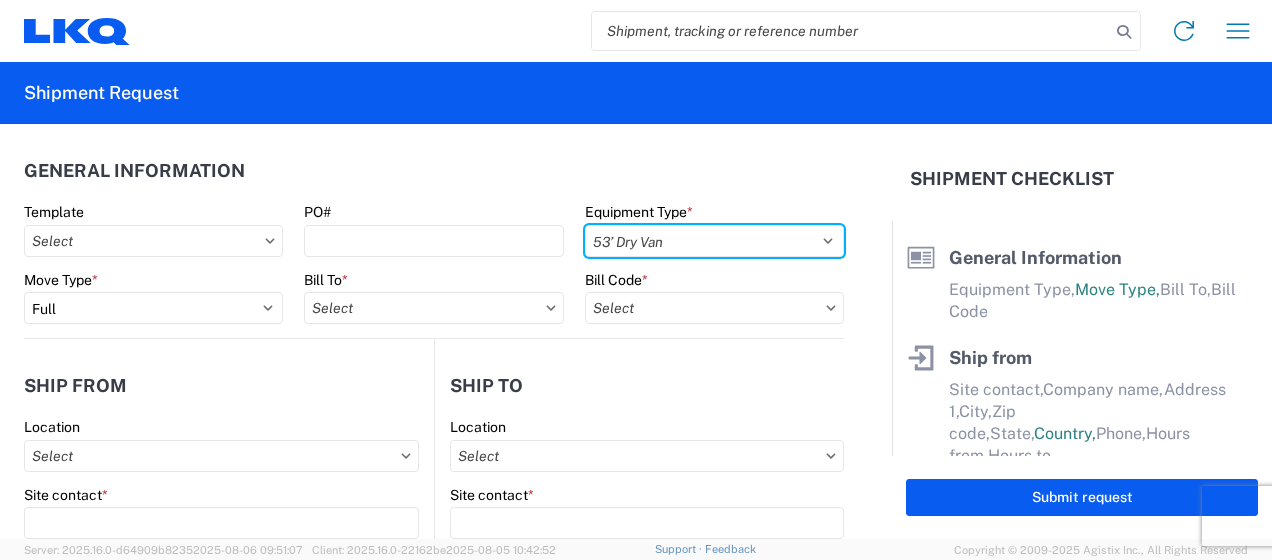 click on "Select 53’ Dry Van Flatbed Dropdeck (van) Lowboy (flatbed) Rail" at bounding box center (714, 241) 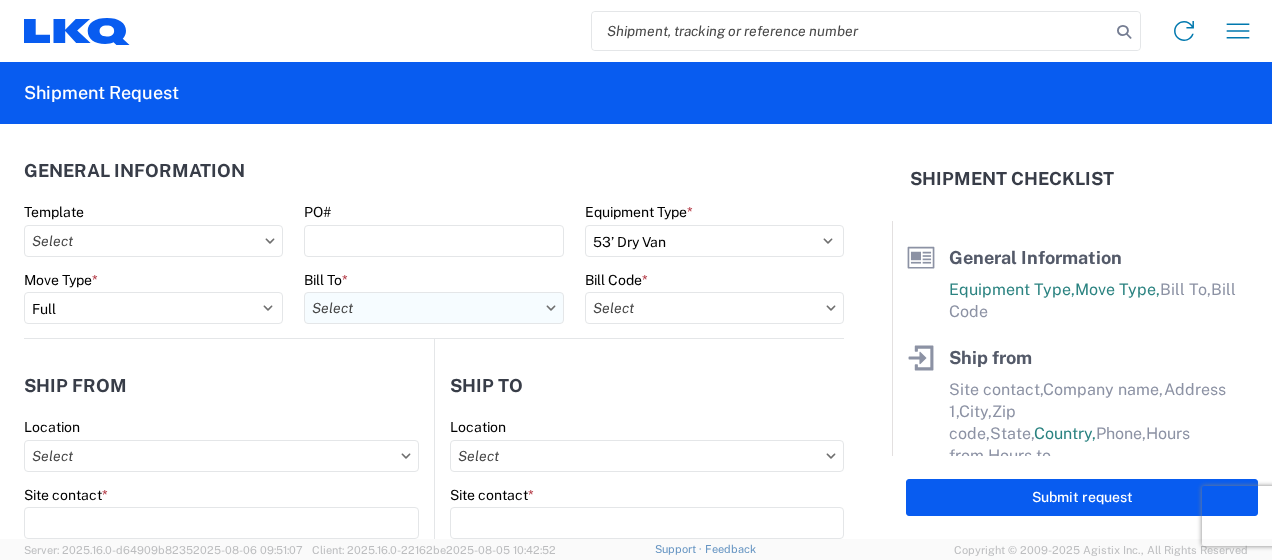 click on "Bill To  *" at bounding box center (433, 308) 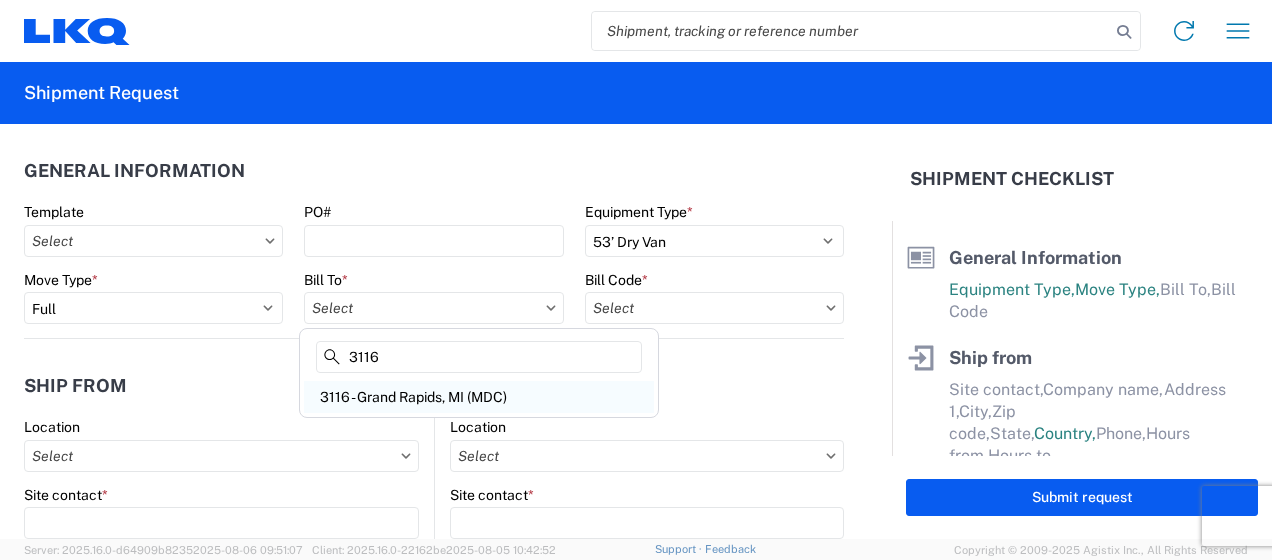 type on "3116" 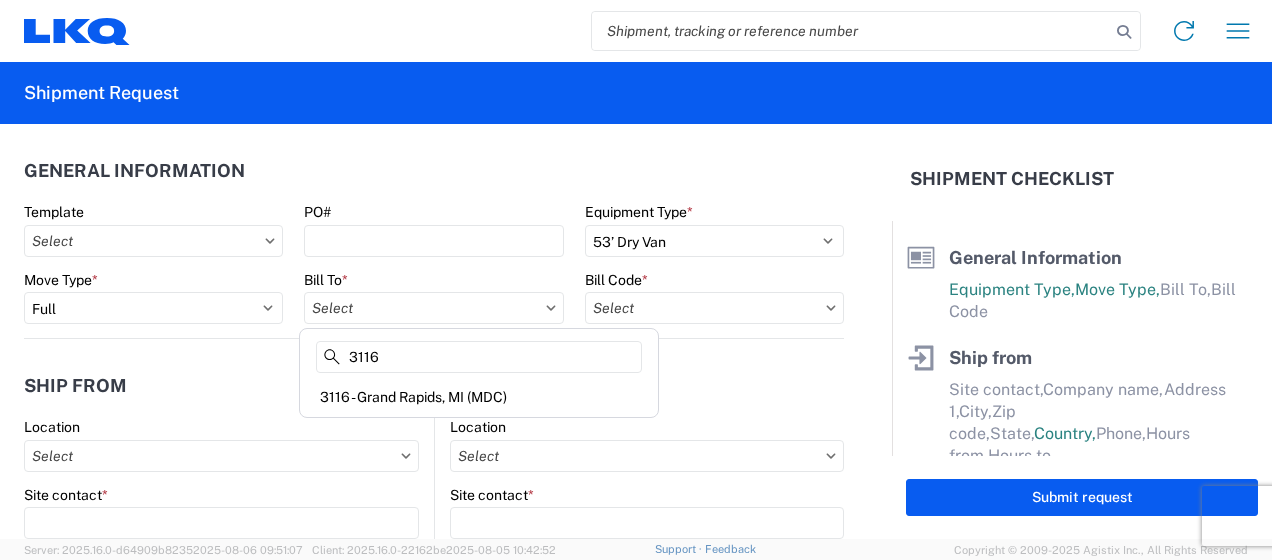 drag, startPoint x: 428, startPoint y: 394, endPoint x: 487, endPoint y: 389, distance: 59.211487 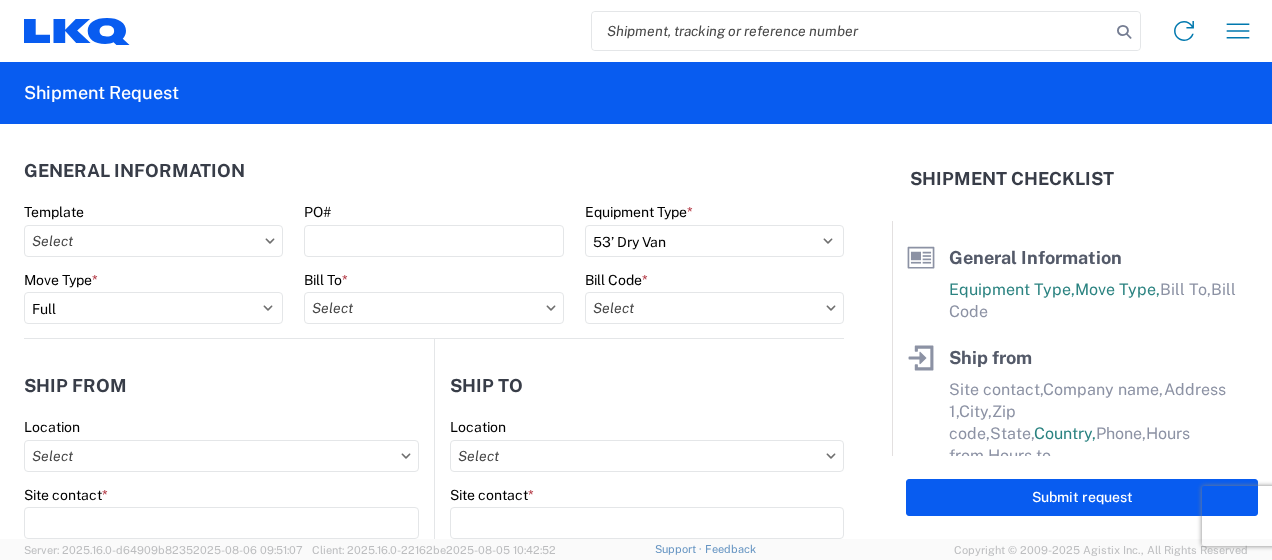 type on "3116 - Grand Rapids, MI (MDC)" 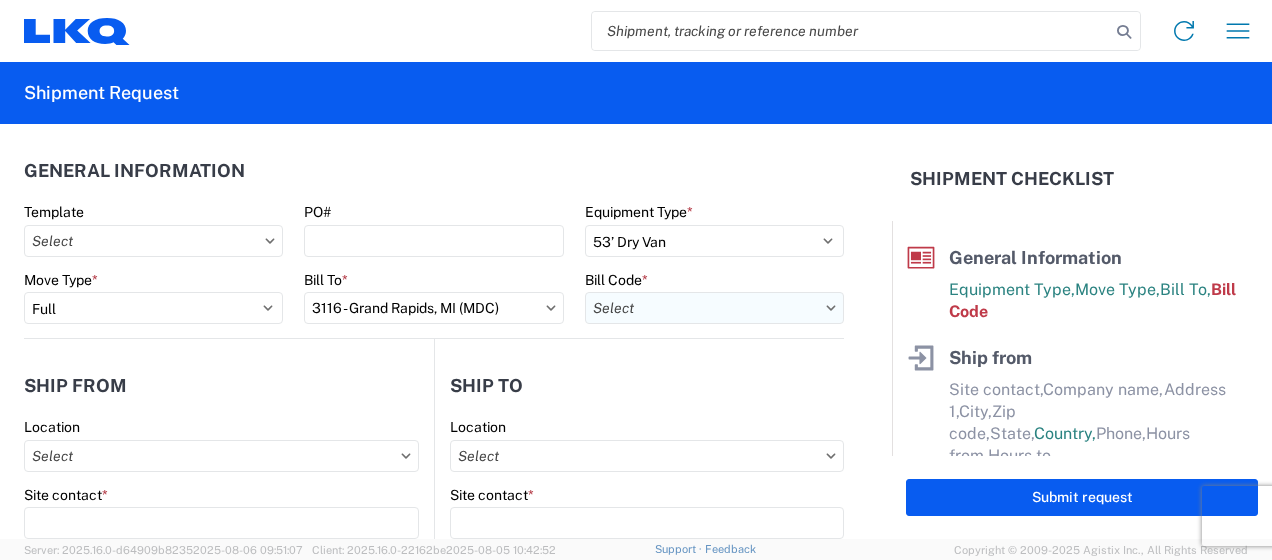 click on "Bill Code  *" at bounding box center [714, 308] 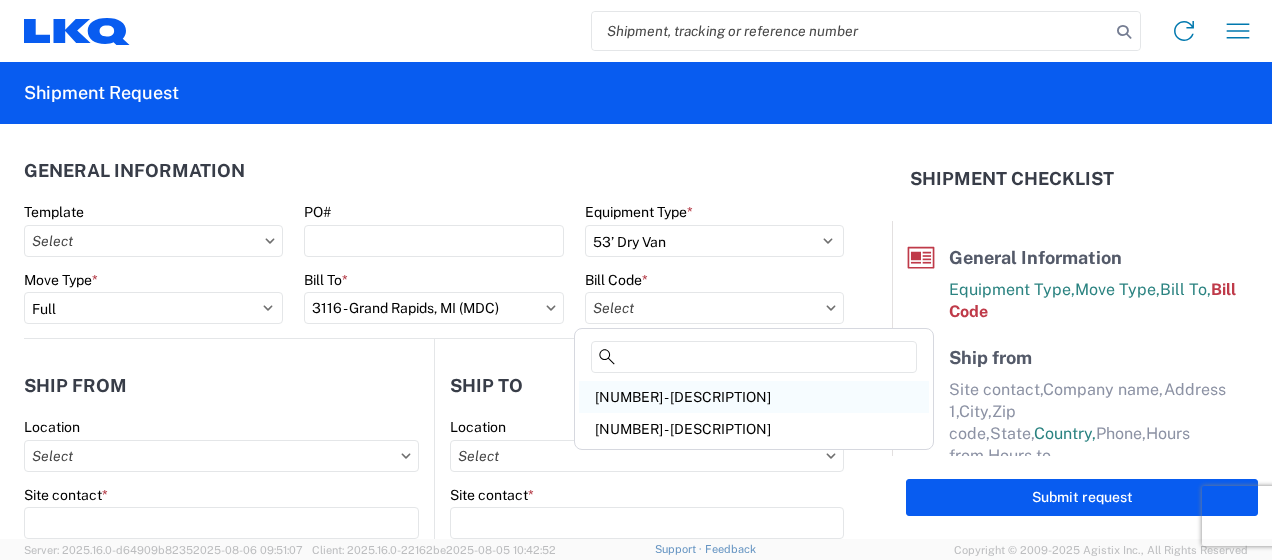 click on "[NUMBER] - [DESCRIPTION]" 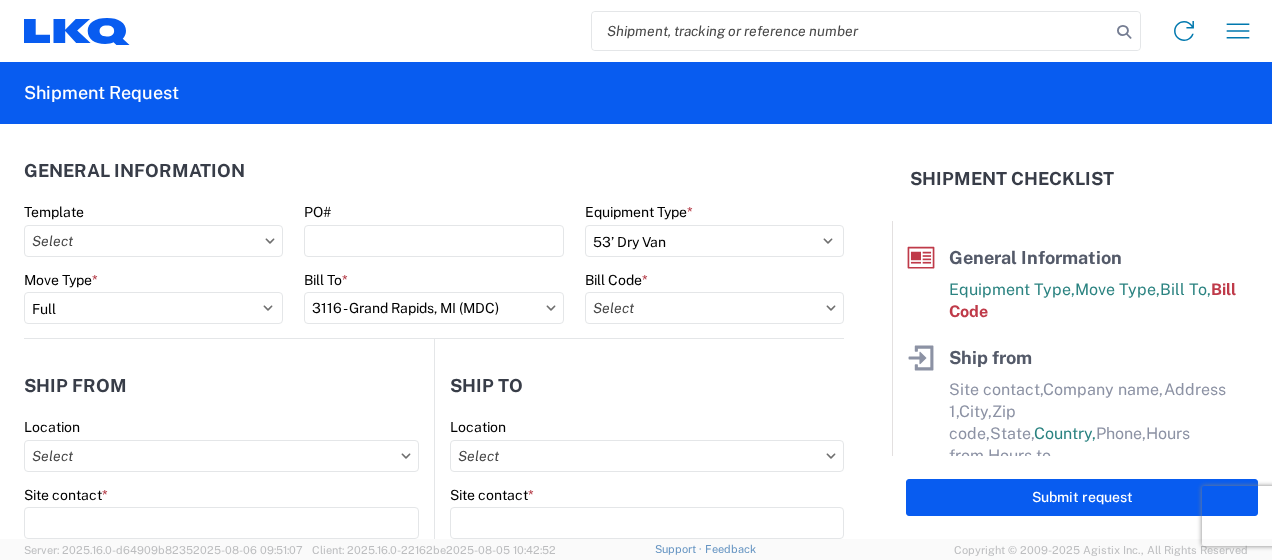 type on "[NUMBER] - [DESCRIPTION]" 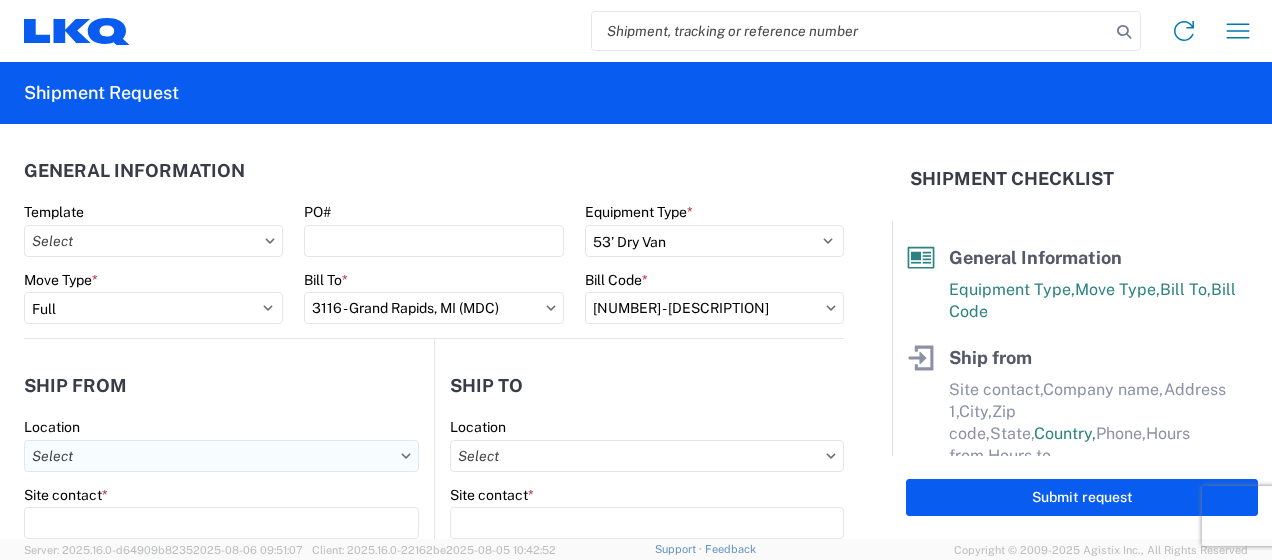 click on "Location" at bounding box center [221, 456] 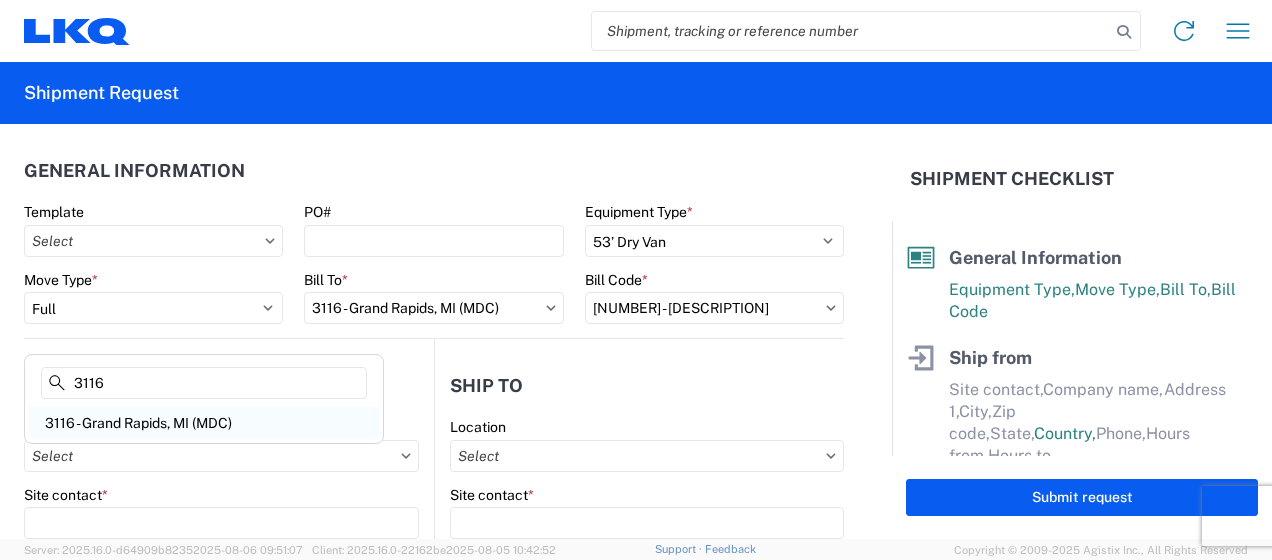type on "3116" 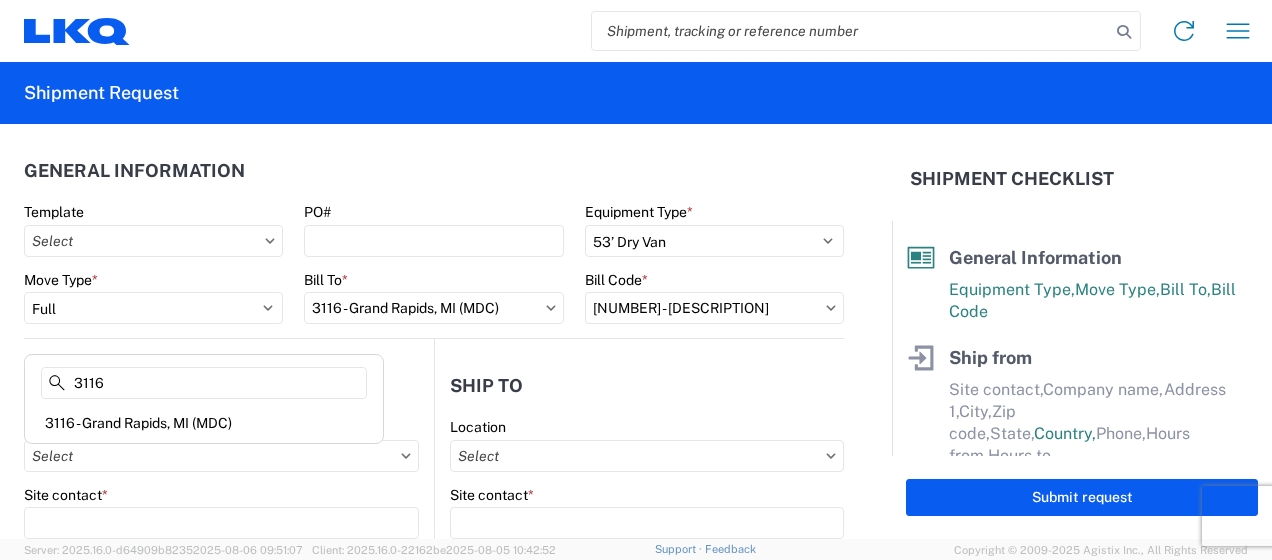 type on "3116 - Grand Rapids, MI (MDC)" 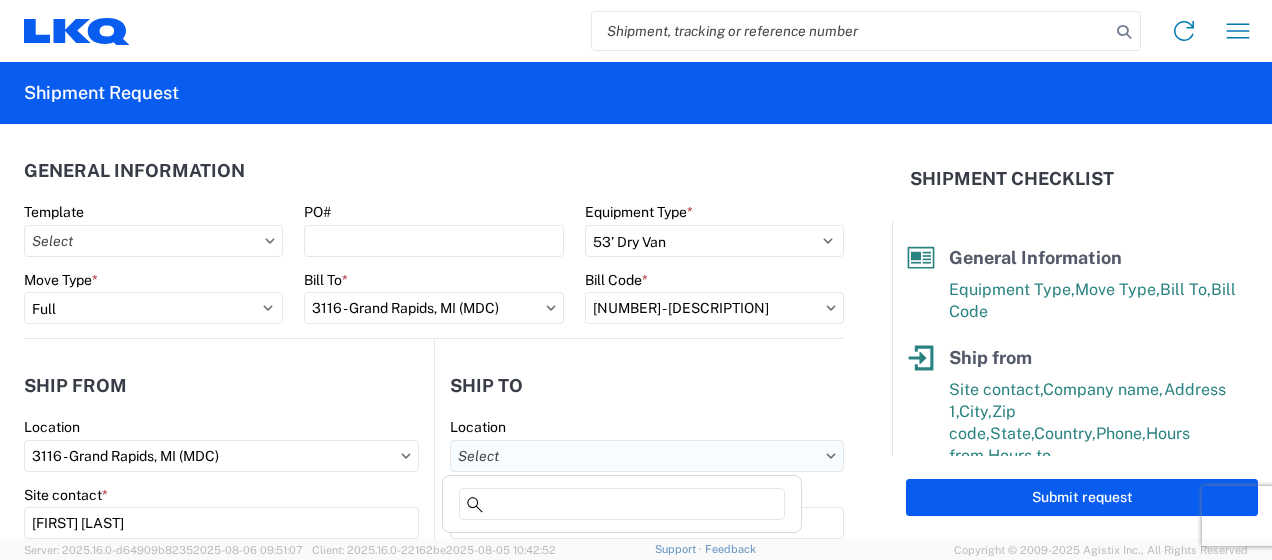 click on "Location" at bounding box center [647, 456] 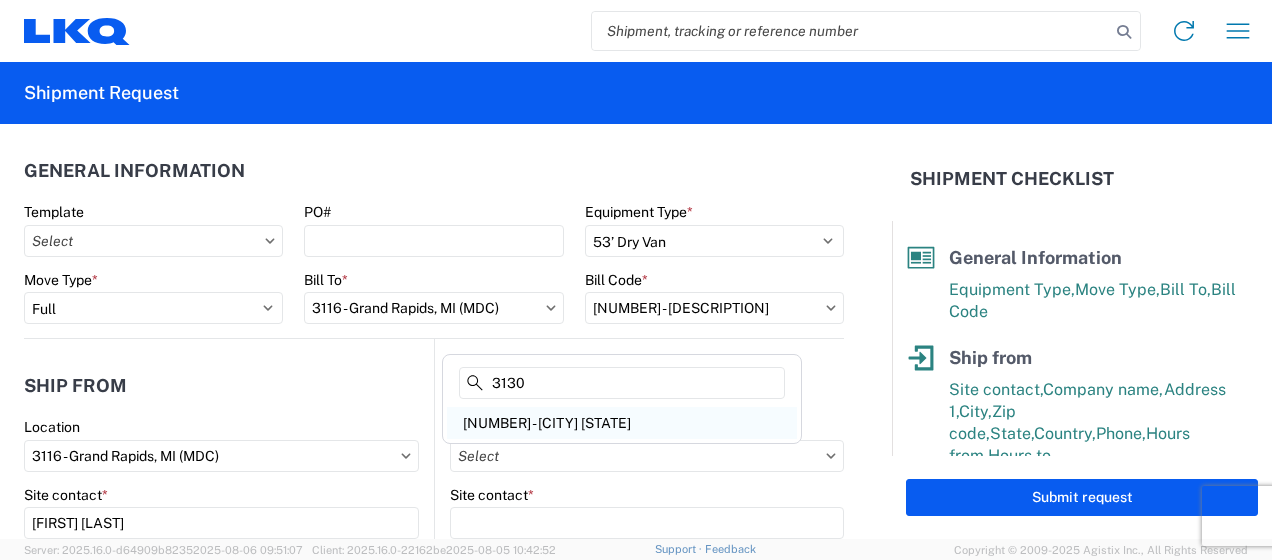 type on "3130" 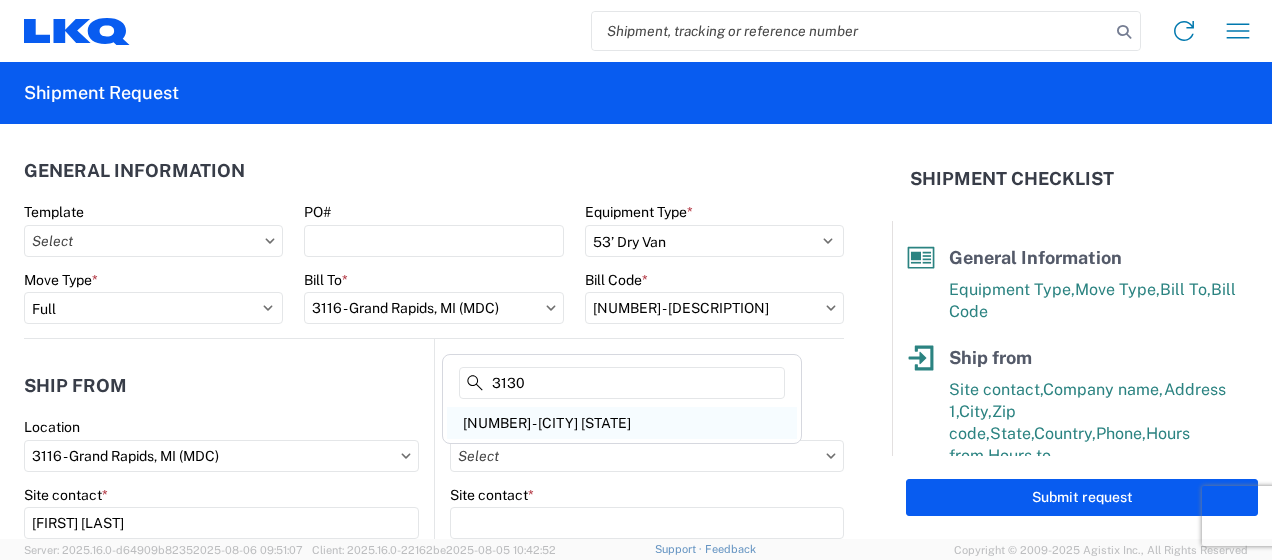 click on "[NUMBER] - [CITY] [STATE]" 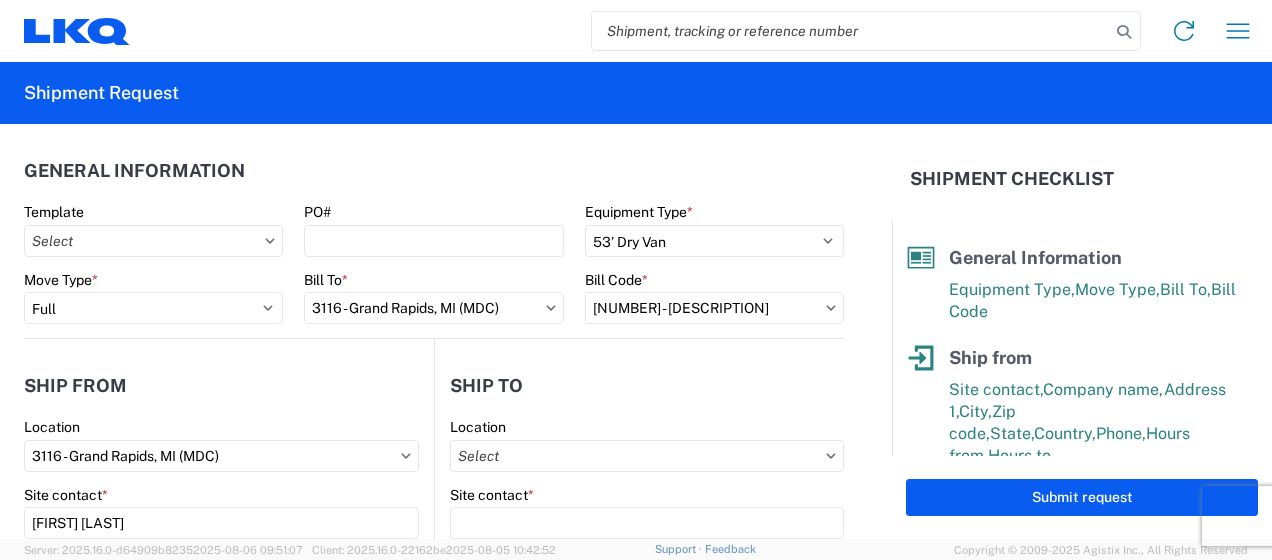 type on "[NUMBER] - [CITY] [STATE]" 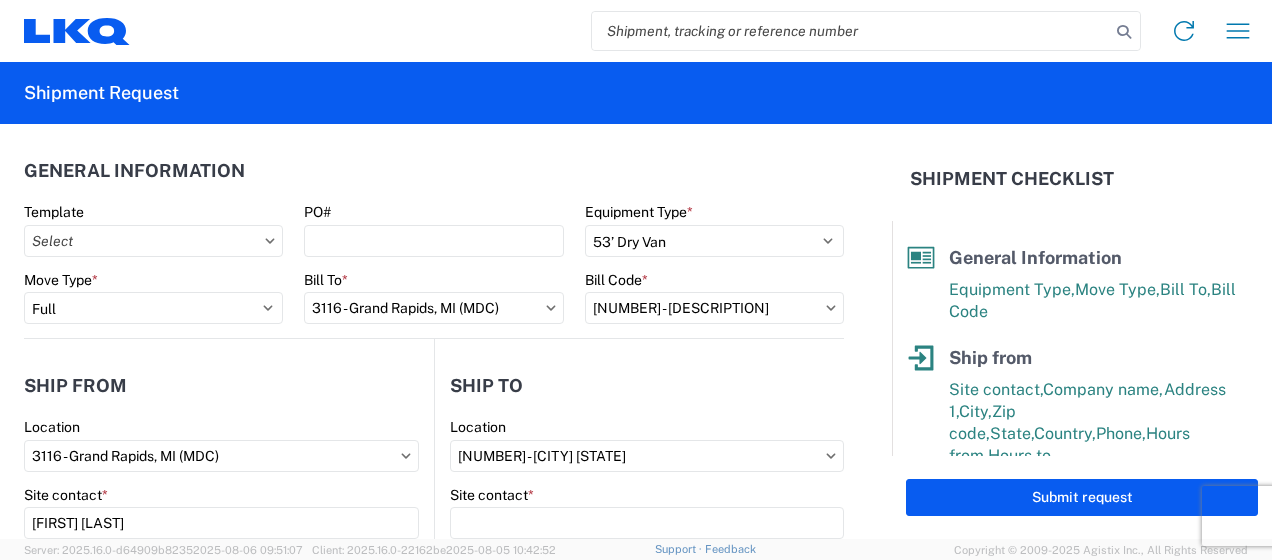 select on "NC" 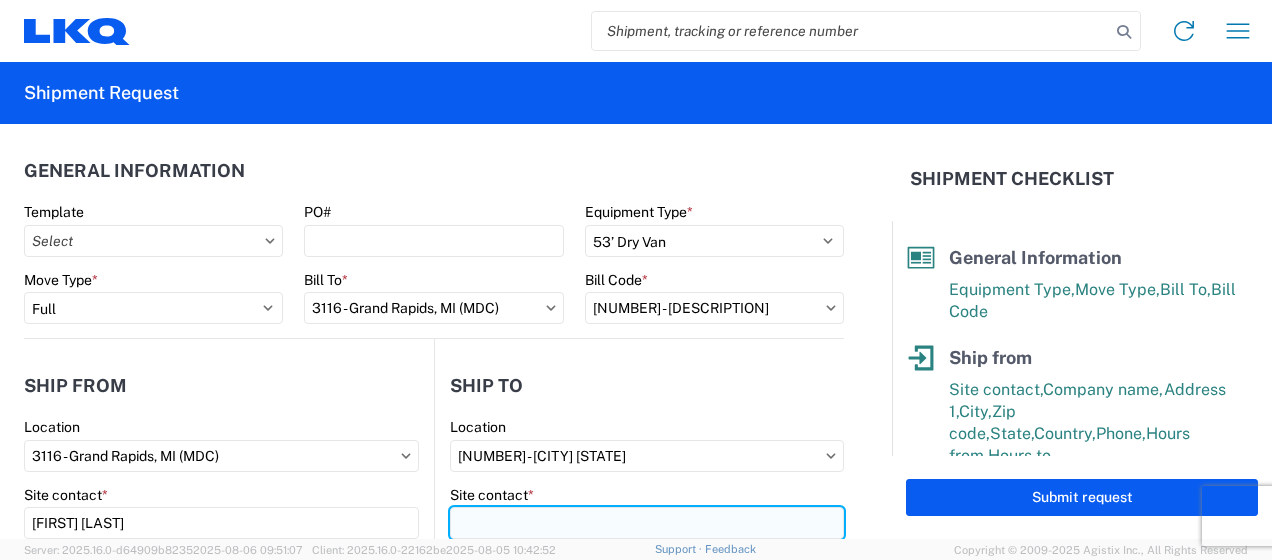 click on "Site contact  *" at bounding box center (647, 523) 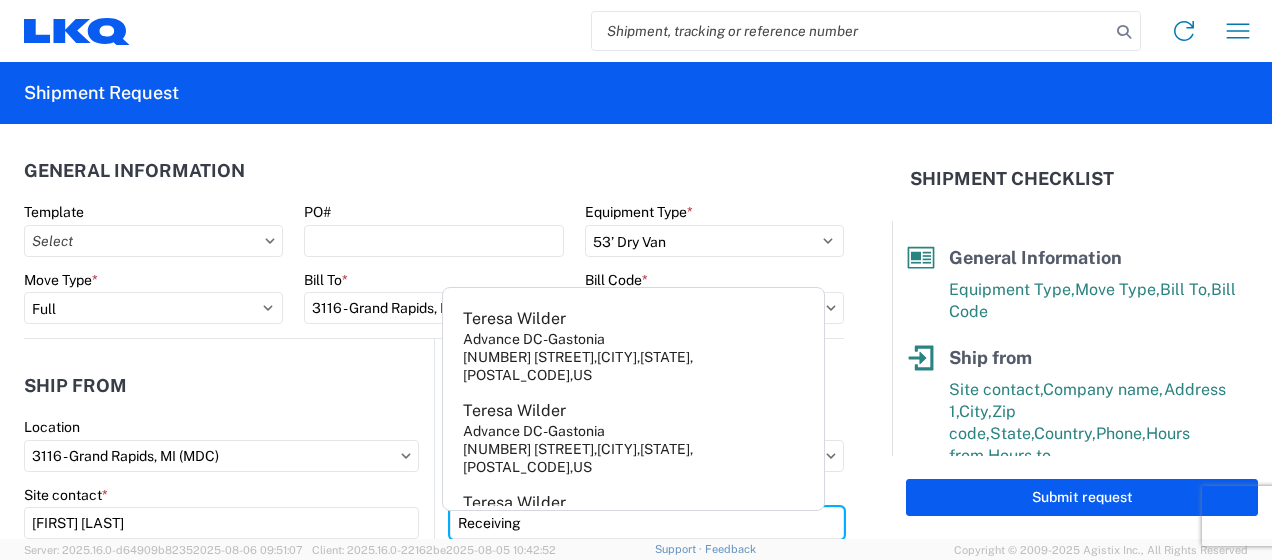 type on "Receiving" 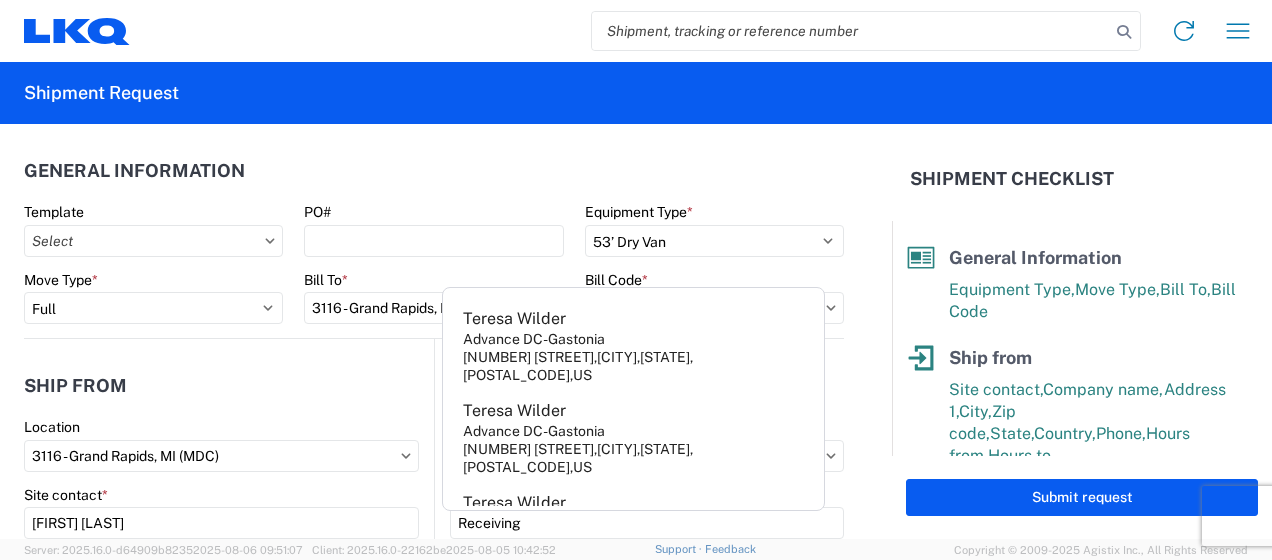 scroll, scrollTop: 258, scrollLeft: 0, axis: vertical 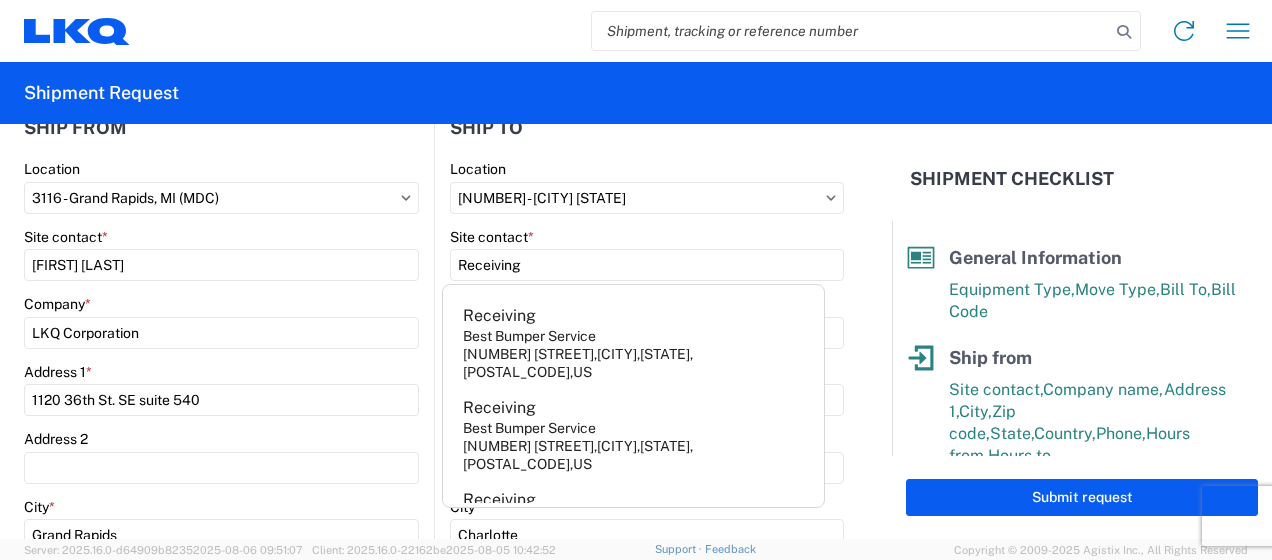click on "Site contact  *" 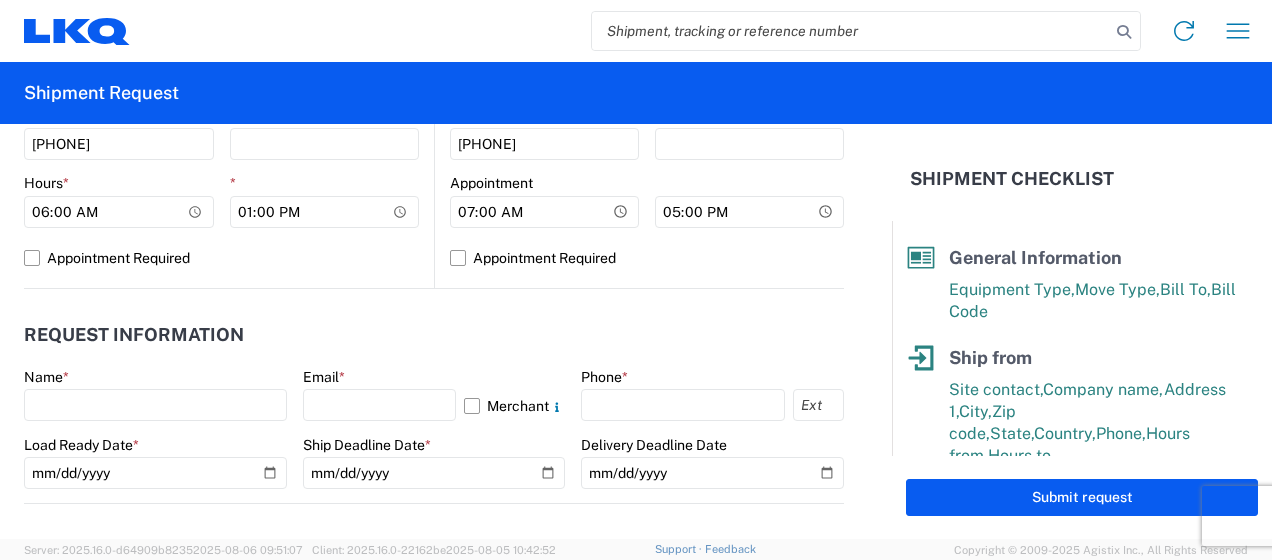 scroll, scrollTop: 958, scrollLeft: 0, axis: vertical 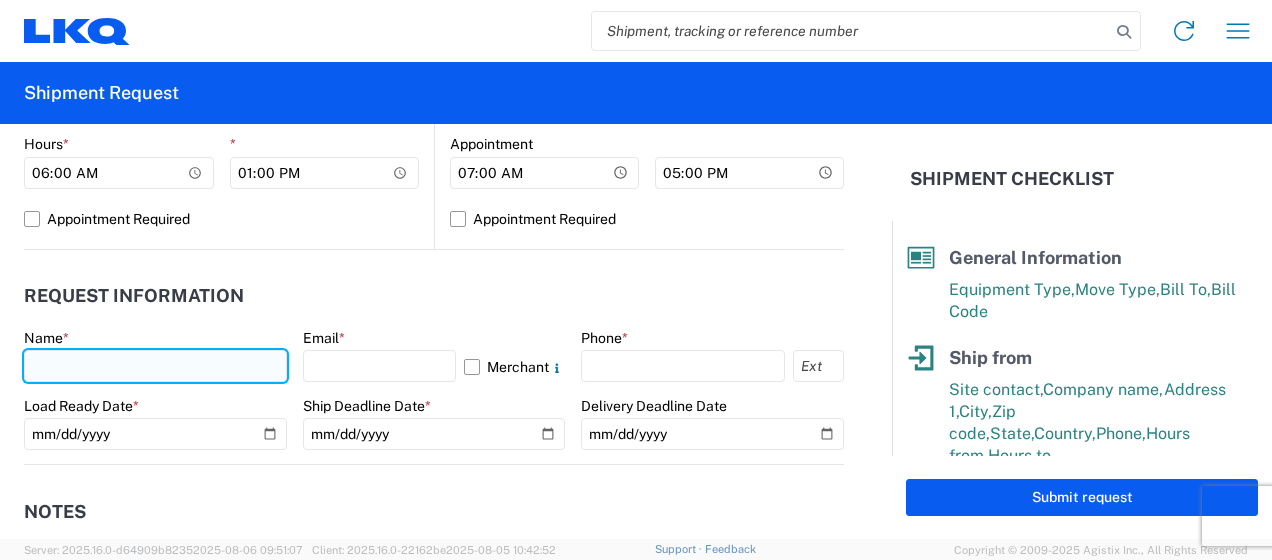 click 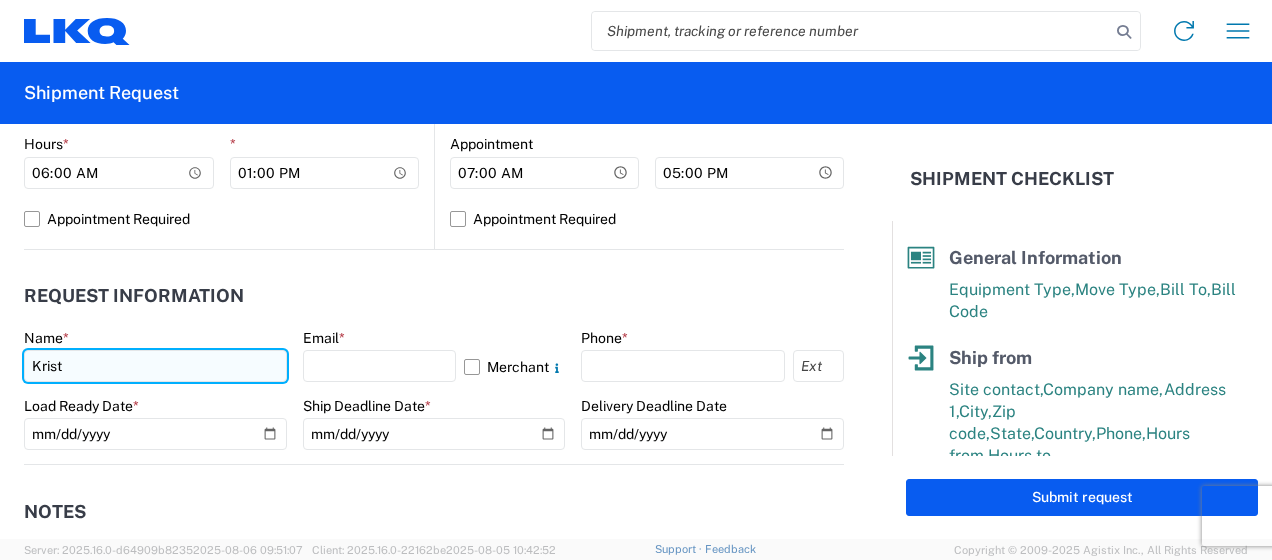 type on "[FIRST] [LAST]" 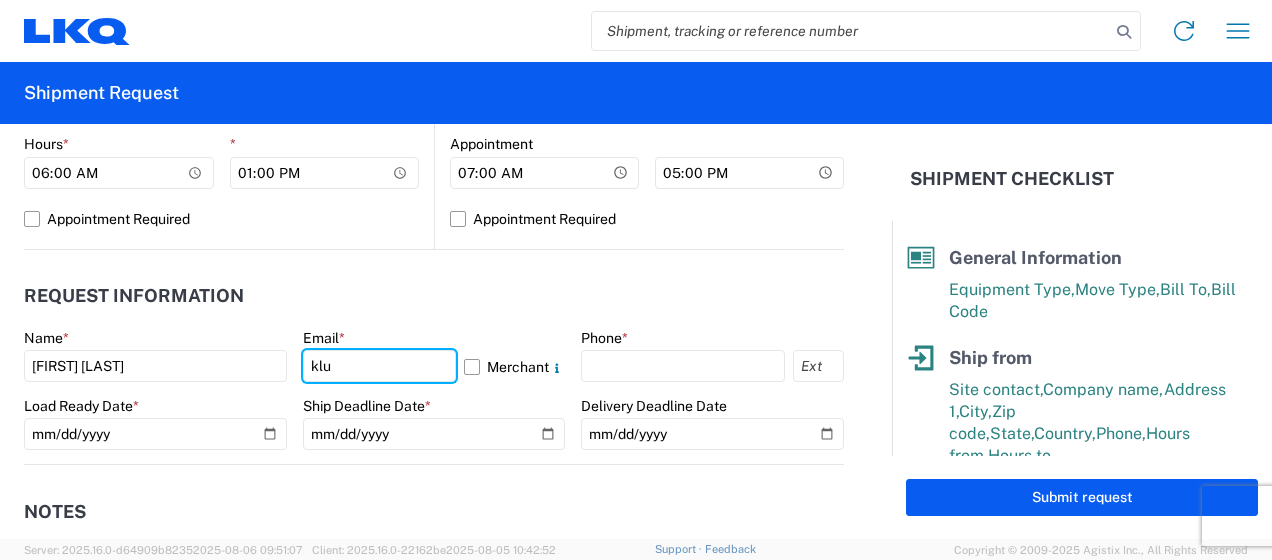 type on "[EMAIL]" 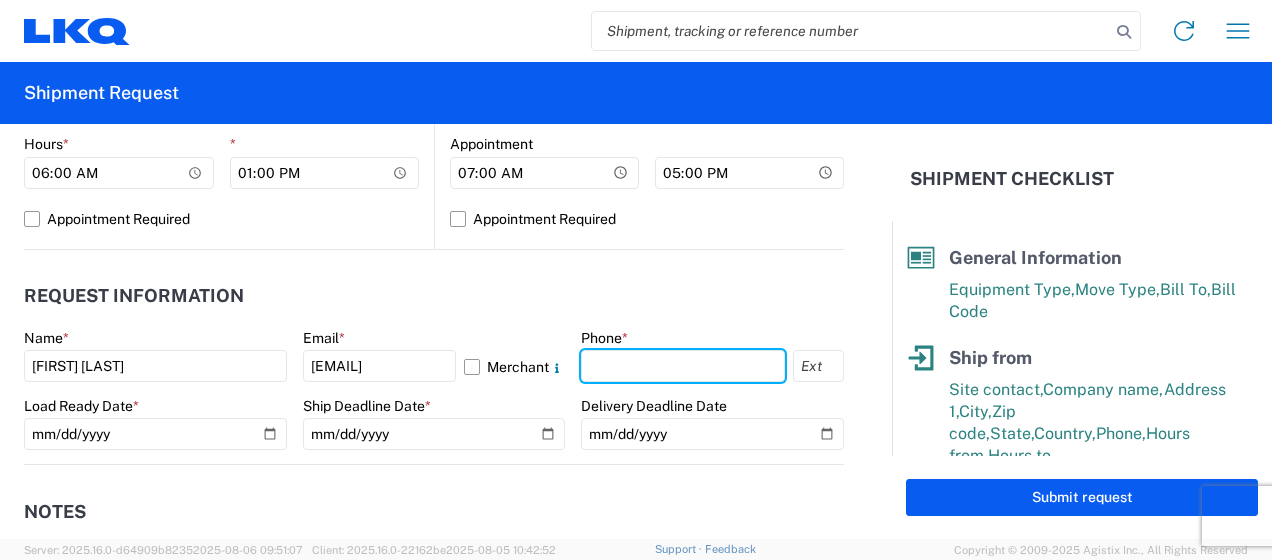 type on "[PHONE]" 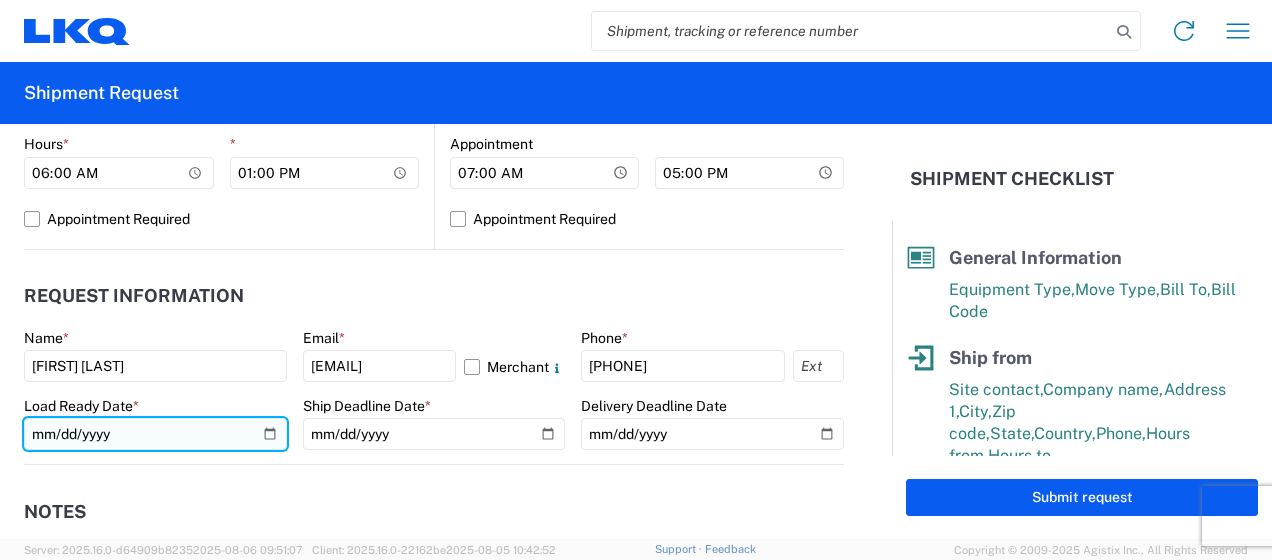 click 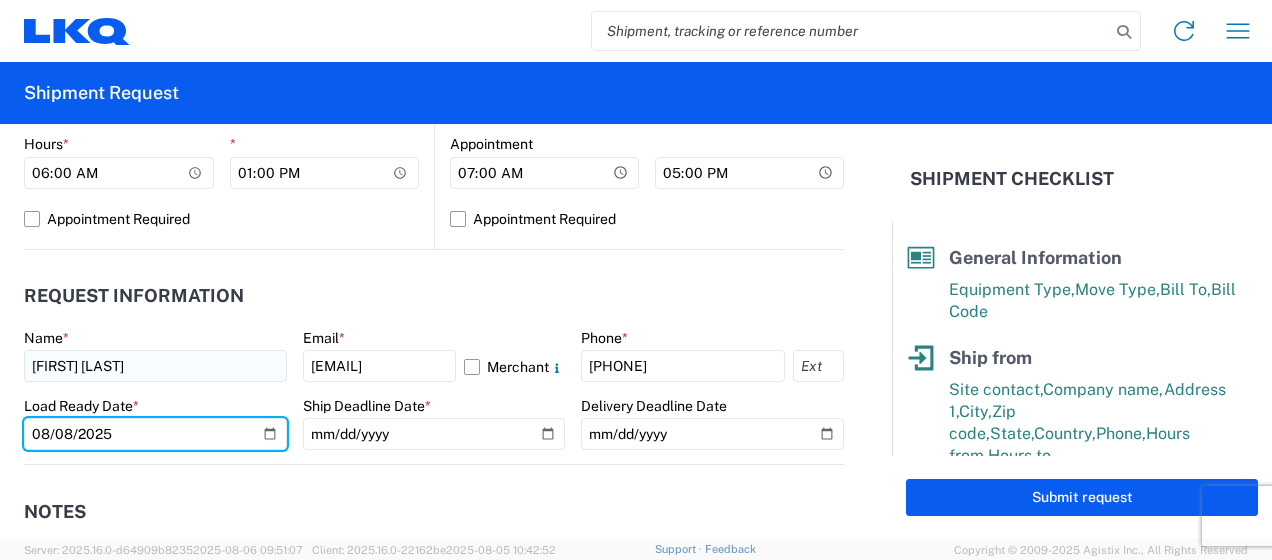 type on "2025-08-08" 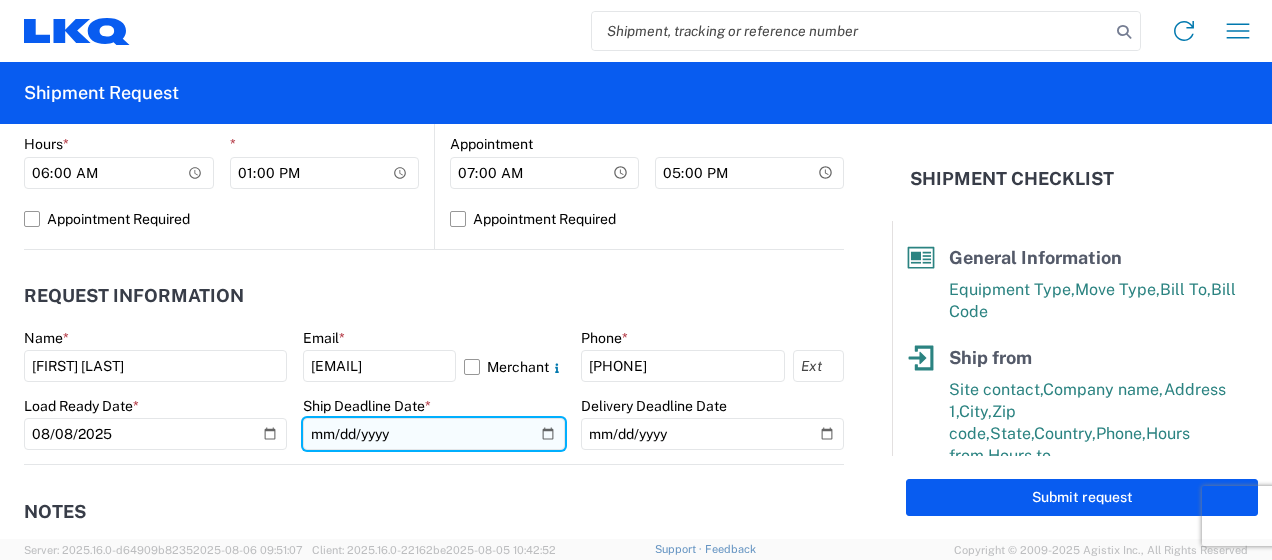 click 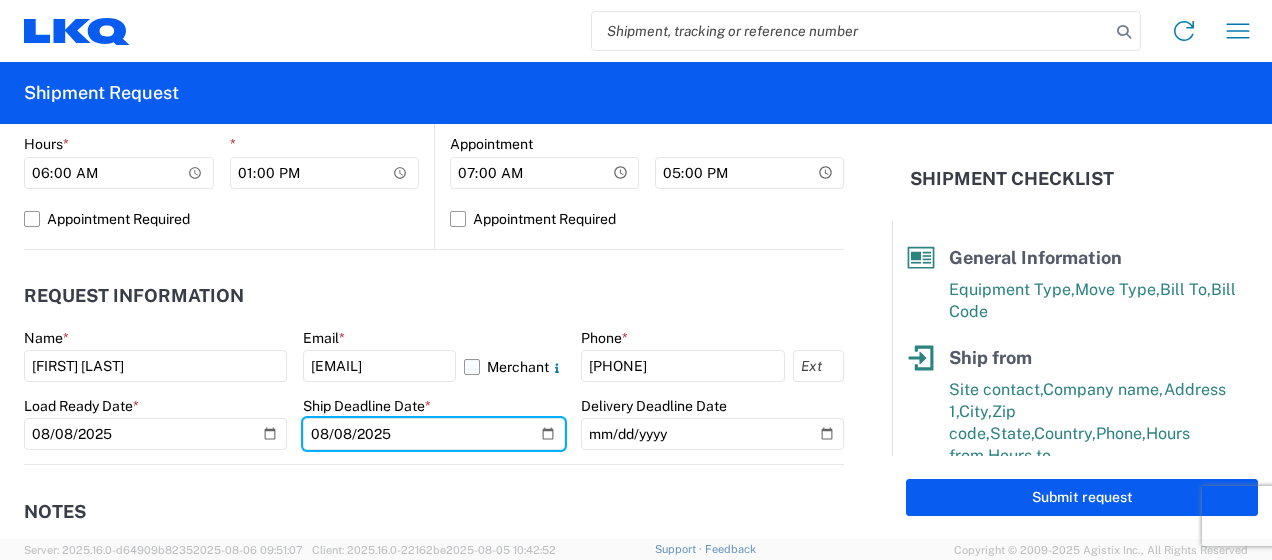 type on "2025-08-08" 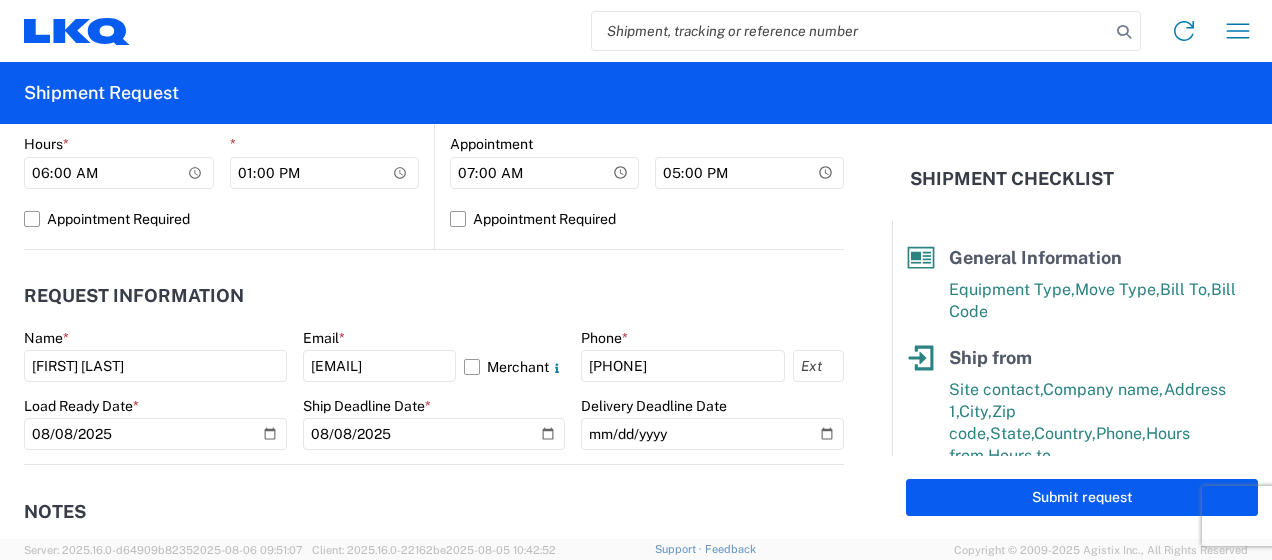 click on "Notes   Internal notes   Public notes
Quote only" 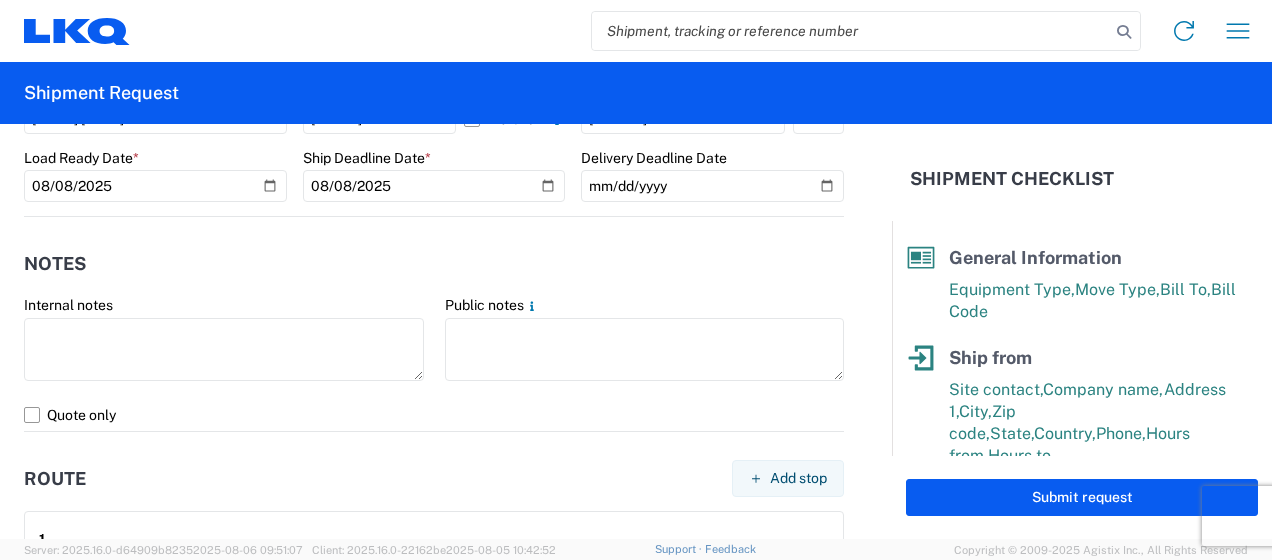 scroll, scrollTop: 1258, scrollLeft: 0, axis: vertical 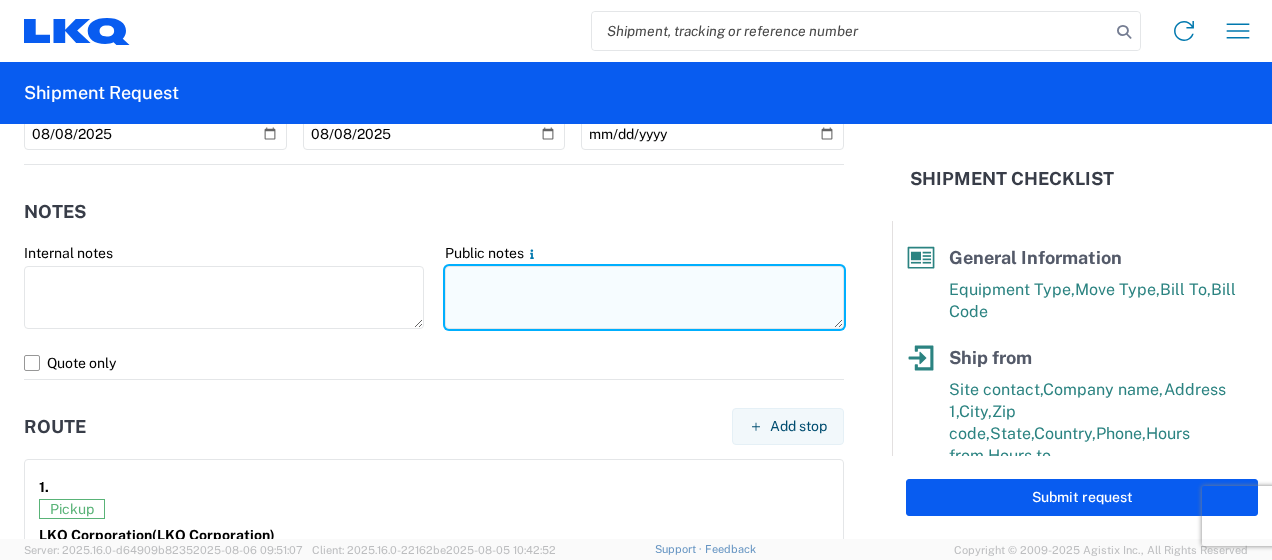 click 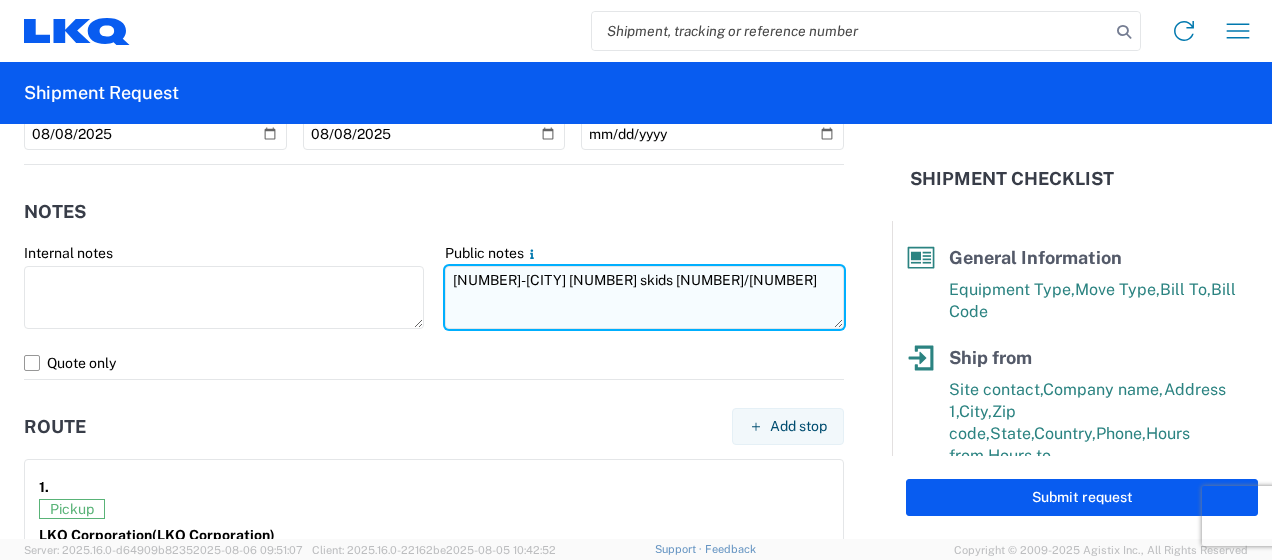 drag, startPoint x: 446, startPoint y: 278, endPoint x: 703, endPoint y: 272, distance: 257.07004 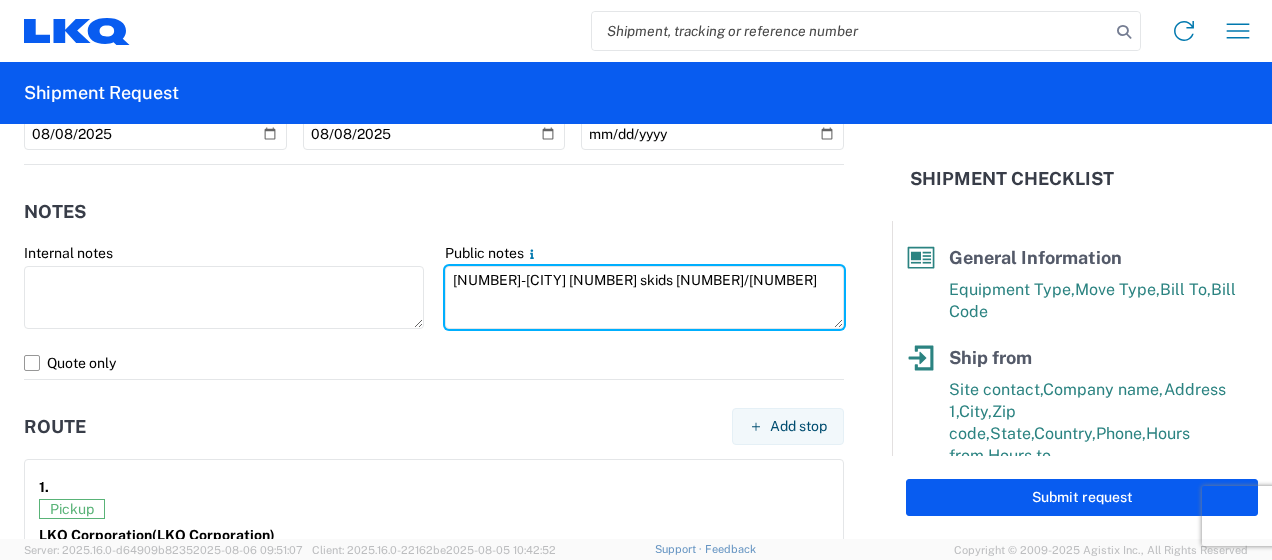 type on "[NUMBER]-[CITY] [NUMBER] skids [NUMBER]/[NUMBER]" 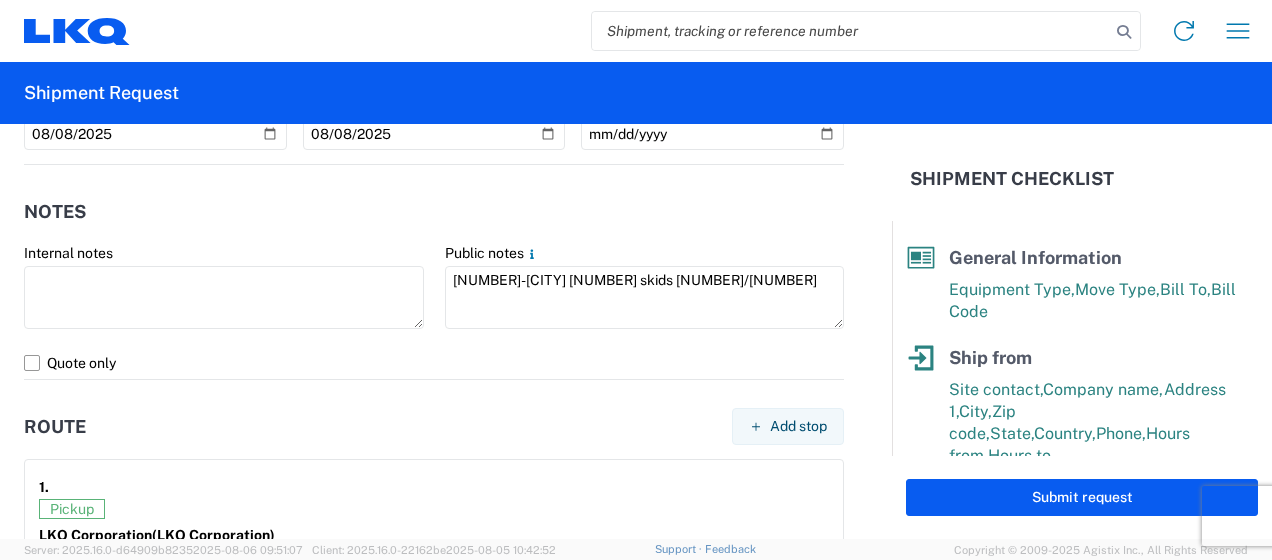 click on "Route
Add stop 1.  Pickup  [COMPANY]  ([COMPANY]) [NUMBER] [STREET],  [CITY], [STATE] [POSTAL_CODE] US 2.  Delivery  [COMPANY]  ([COMPANY]) [NUMBER] [STREET],  [CITY], [STATE] [POSTAL_CODE] US" 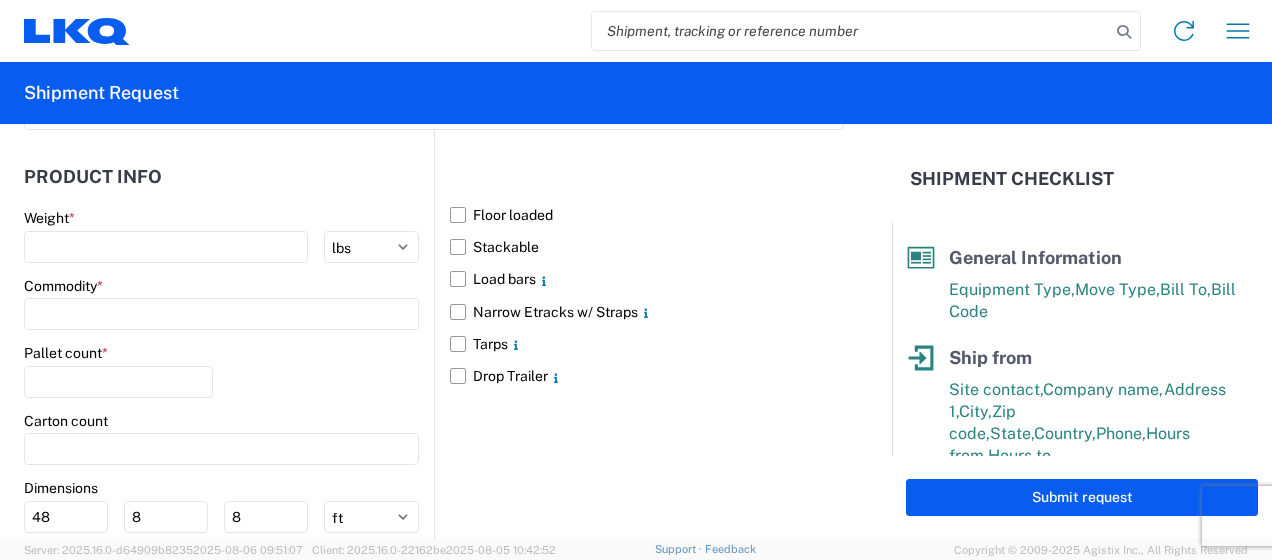 scroll, scrollTop: 1858, scrollLeft: 0, axis: vertical 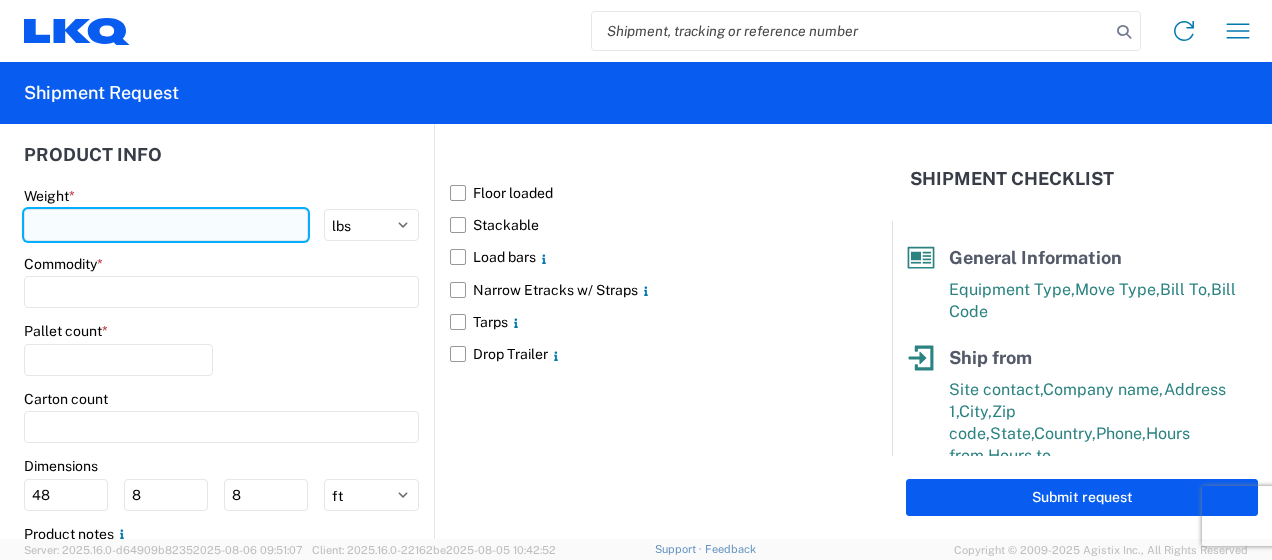 click 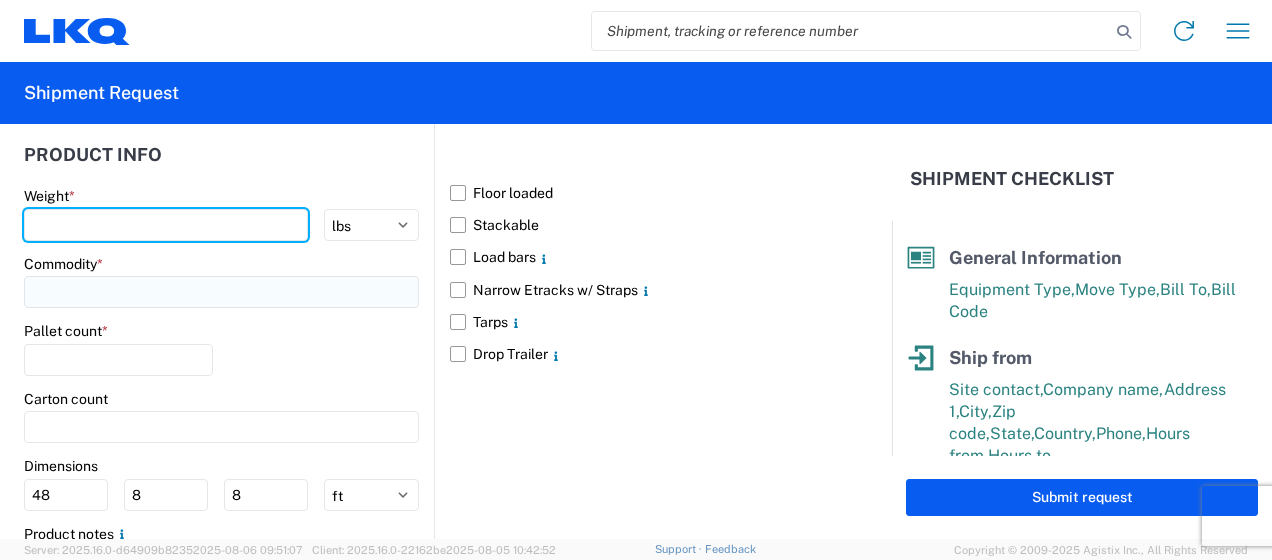 type on "[NUMBER]" 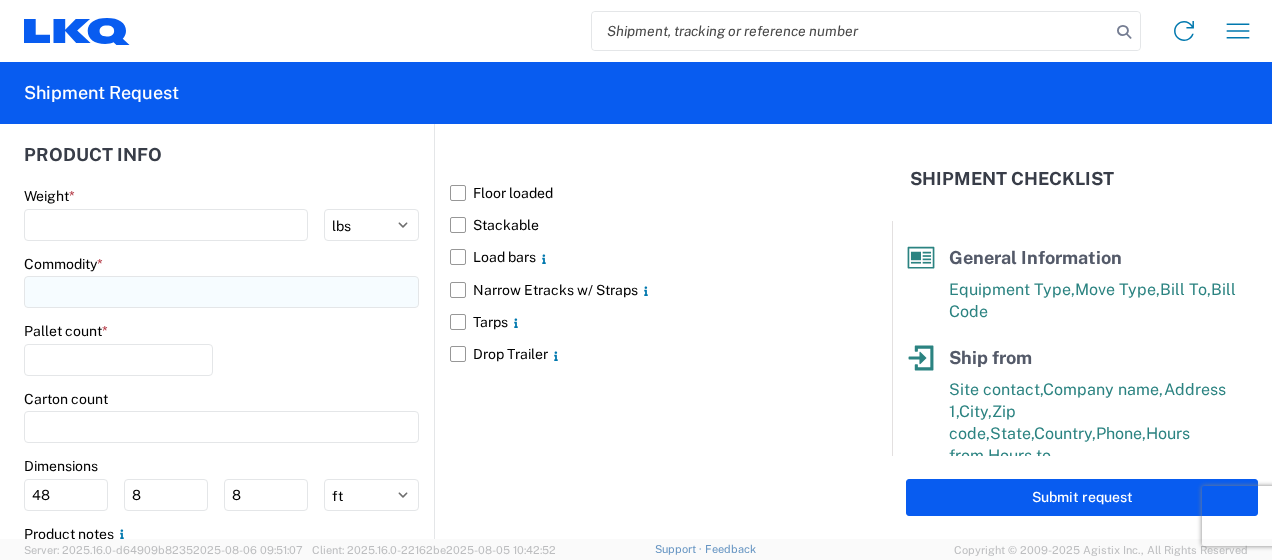 click 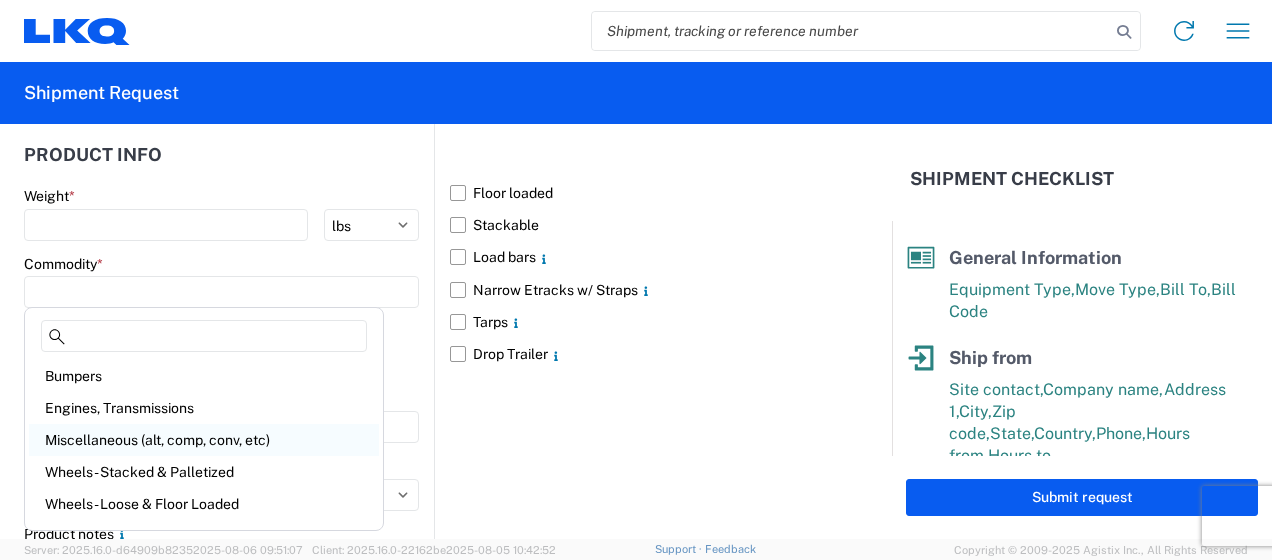scroll, scrollTop: 100, scrollLeft: 0, axis: vertical 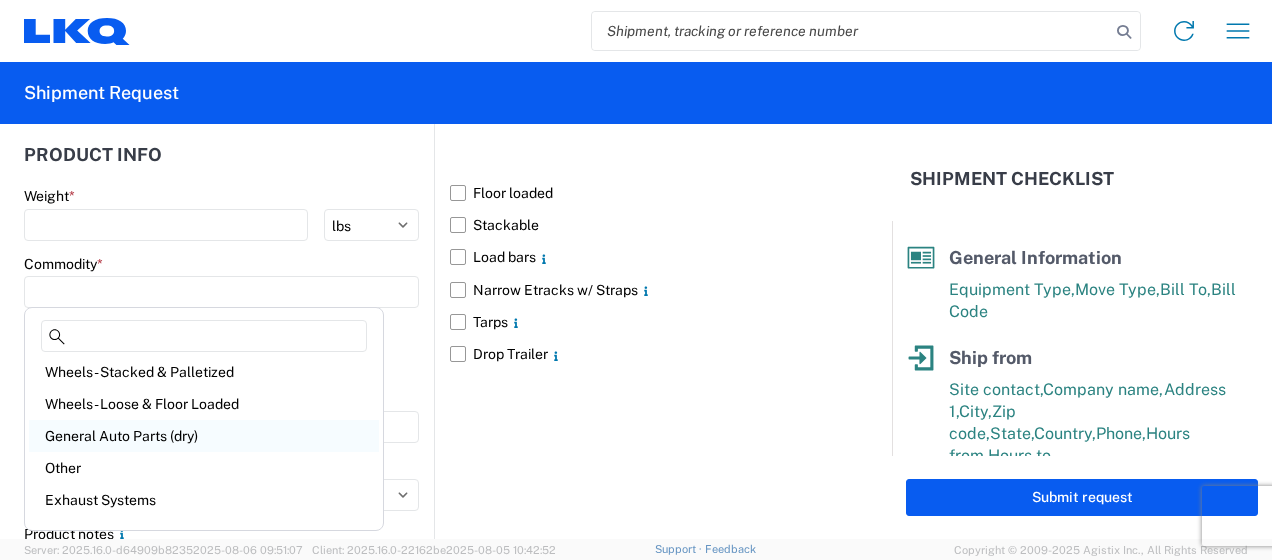 click on "General Auto Parts (dry)" 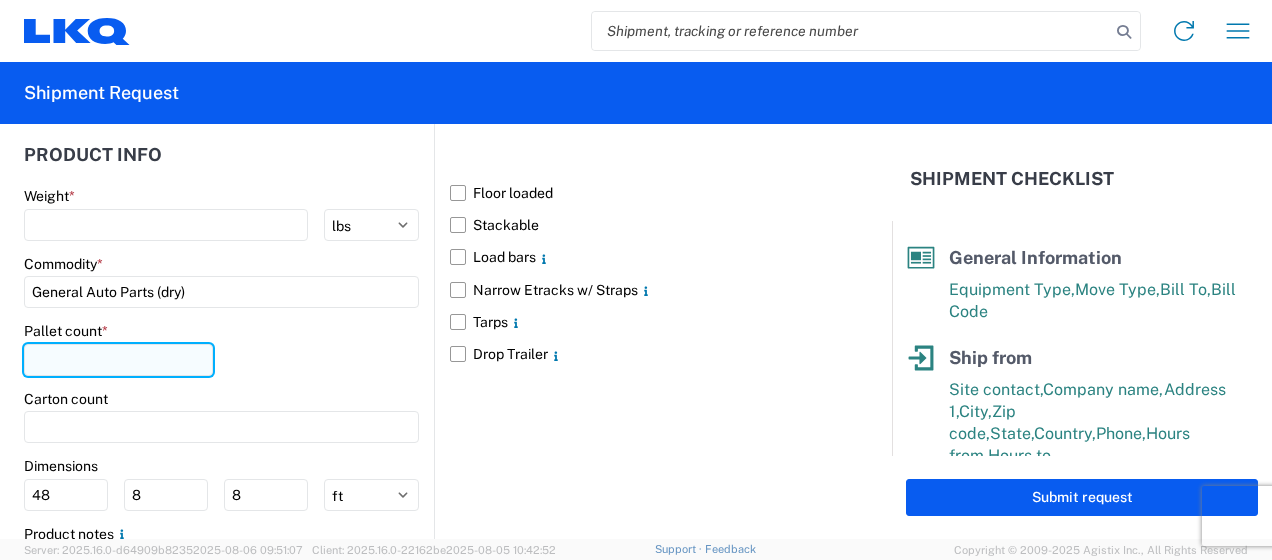 click 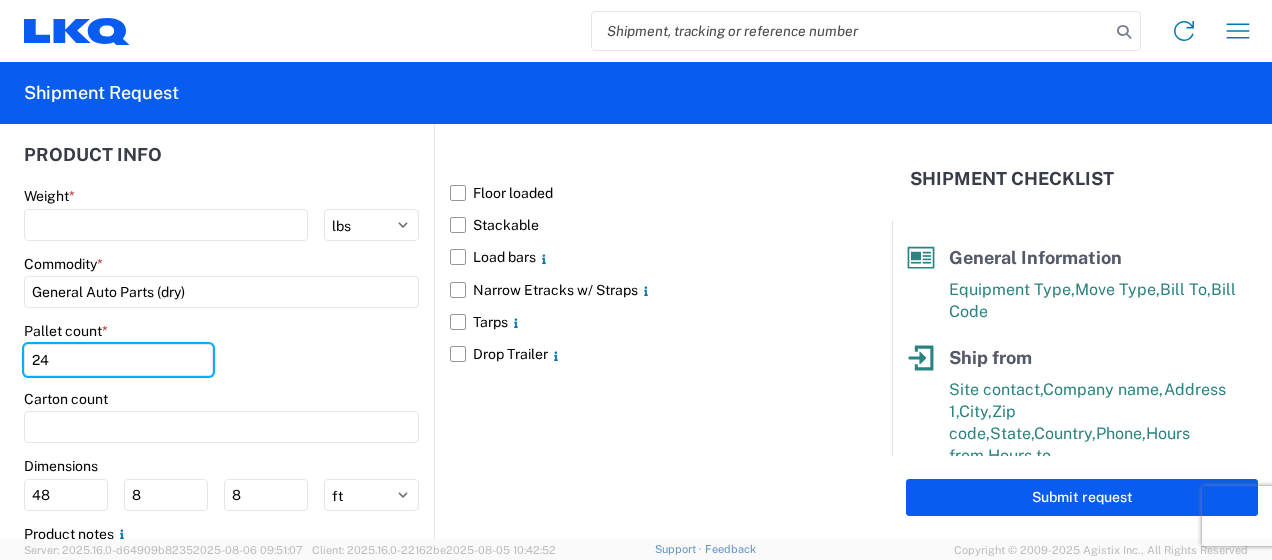 type on "24" 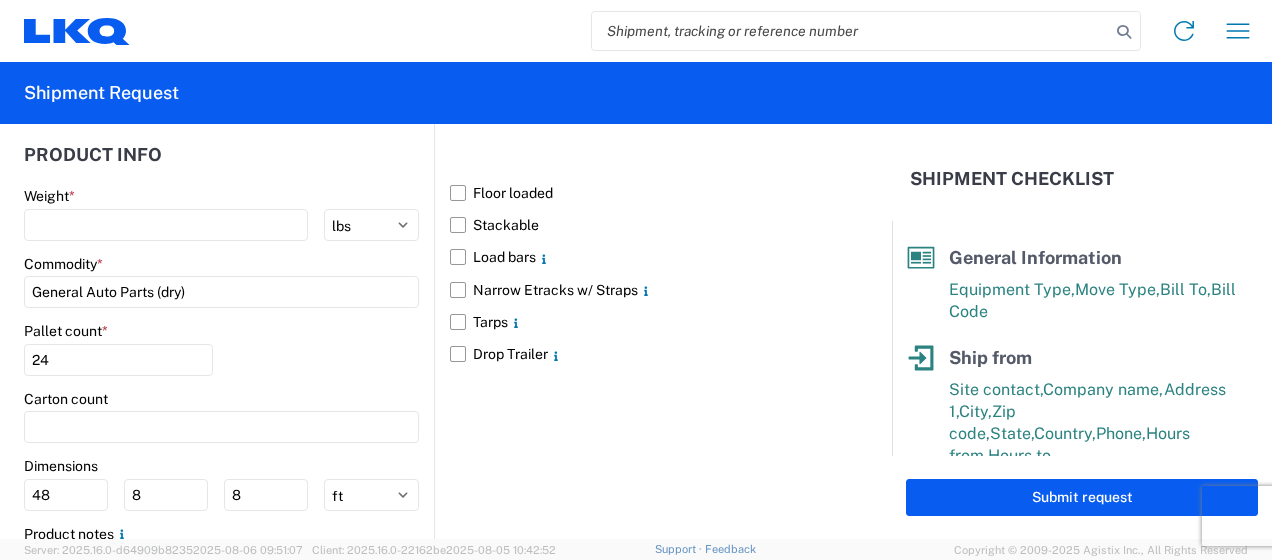 click on "Pallet count  * 24" 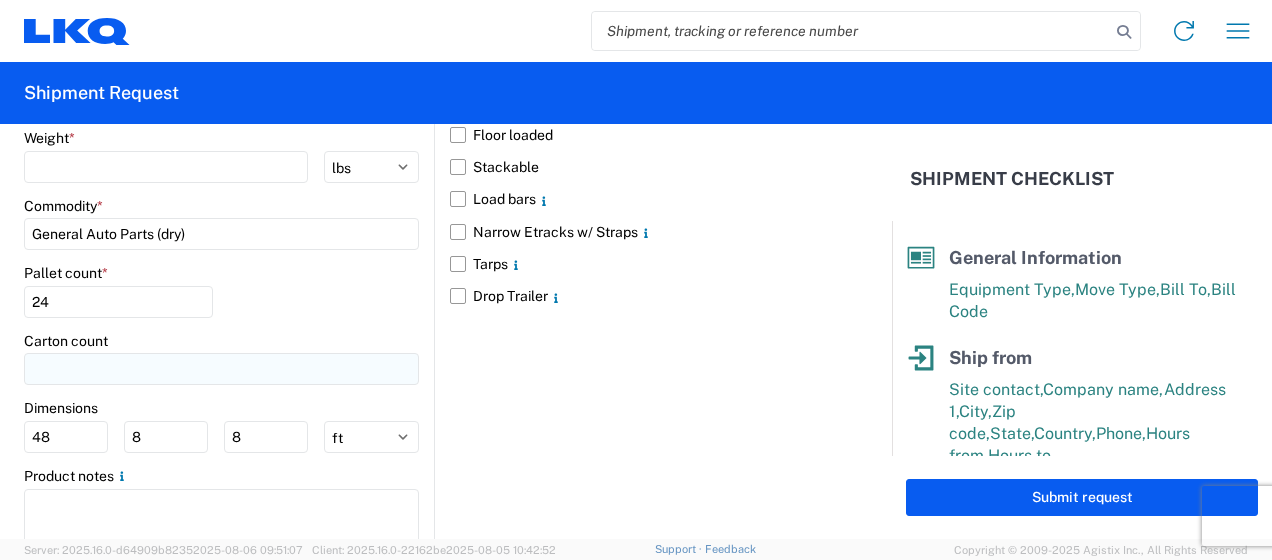 scroll, scrollTop: 1958, scrollLeft: 0, axis: vertical 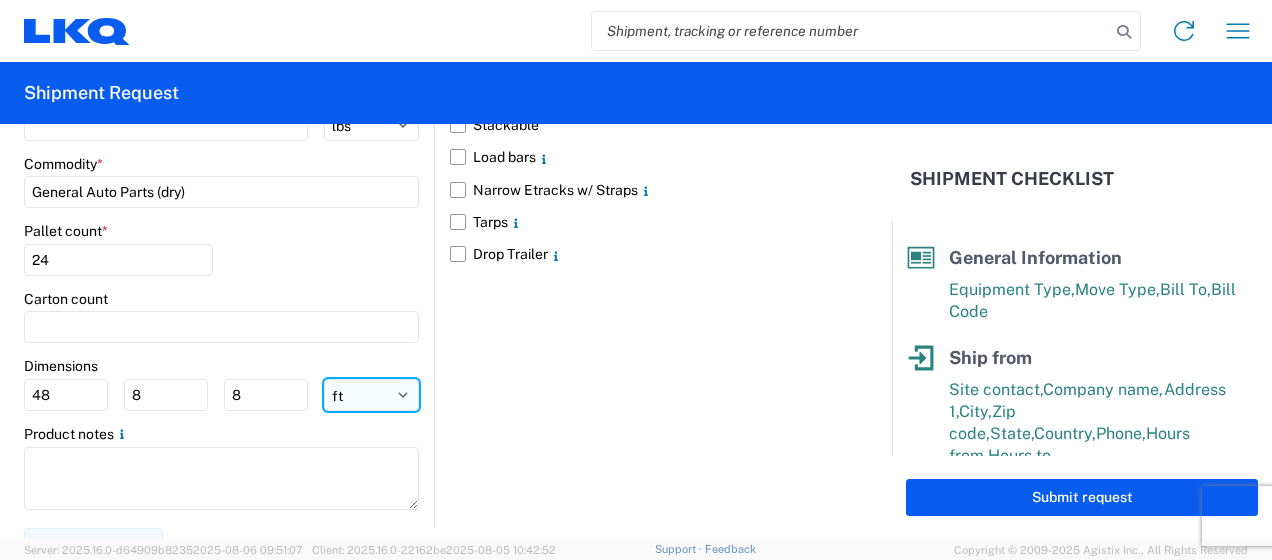 click on "ft in cm" 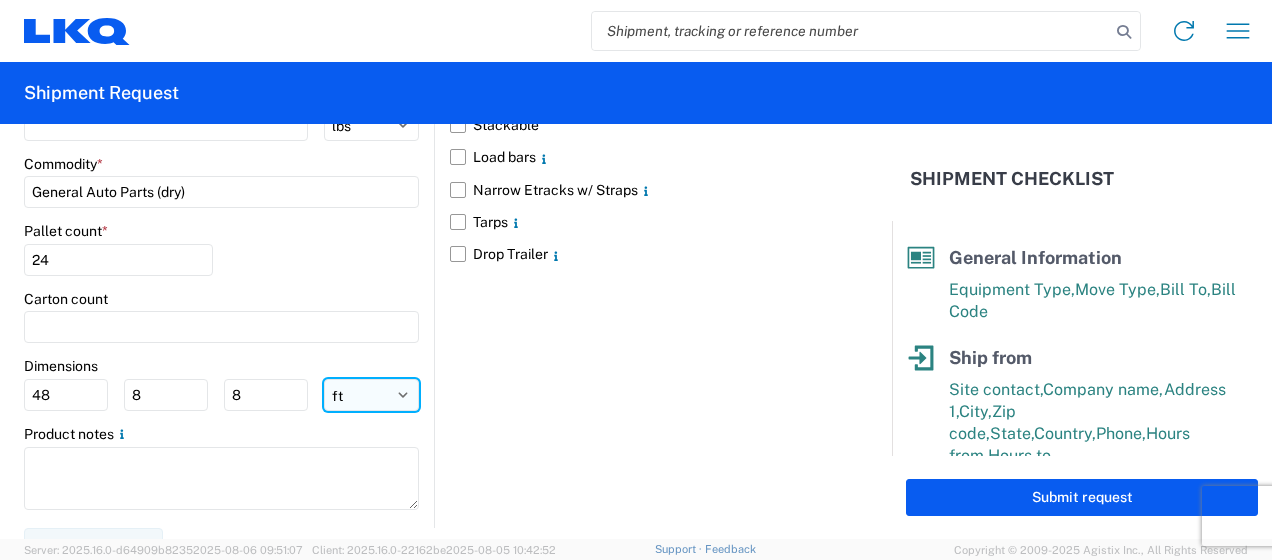 select on "IN" 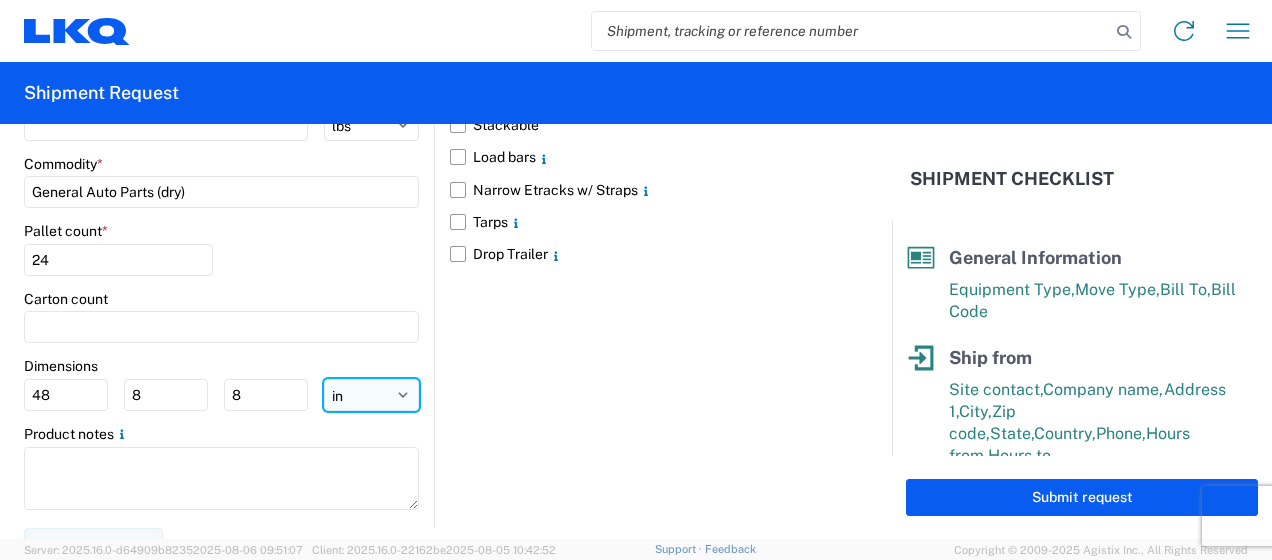 click on "ft in cm" 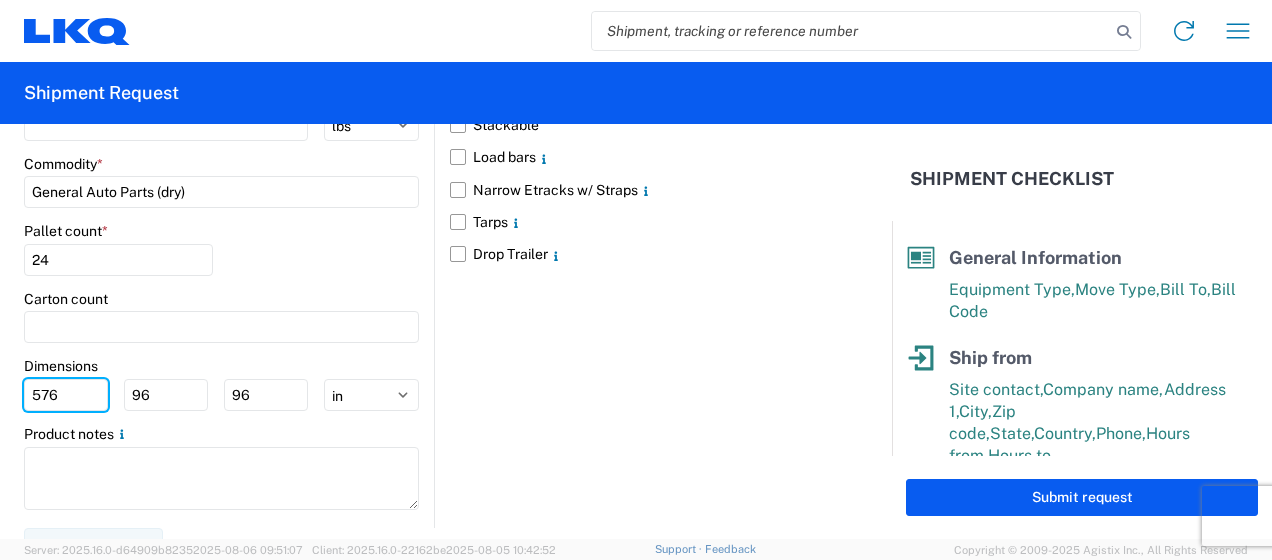 drag, startPoint x: 70, startPoint y: 381, endPoint x: 0, endPoint y: 380, distance: 70.00714 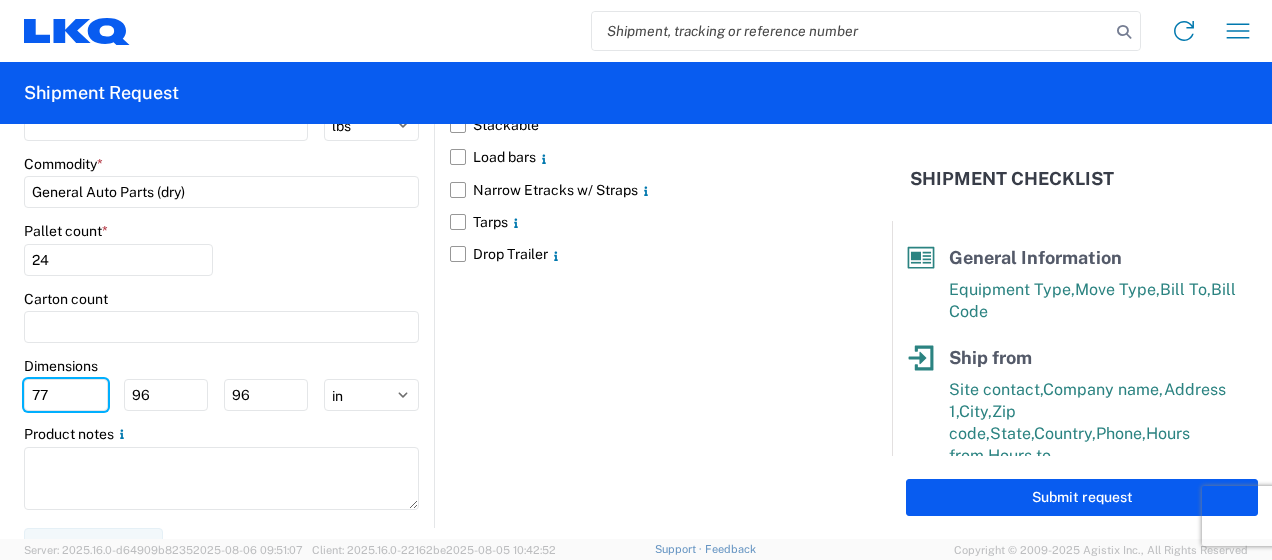type on "77" 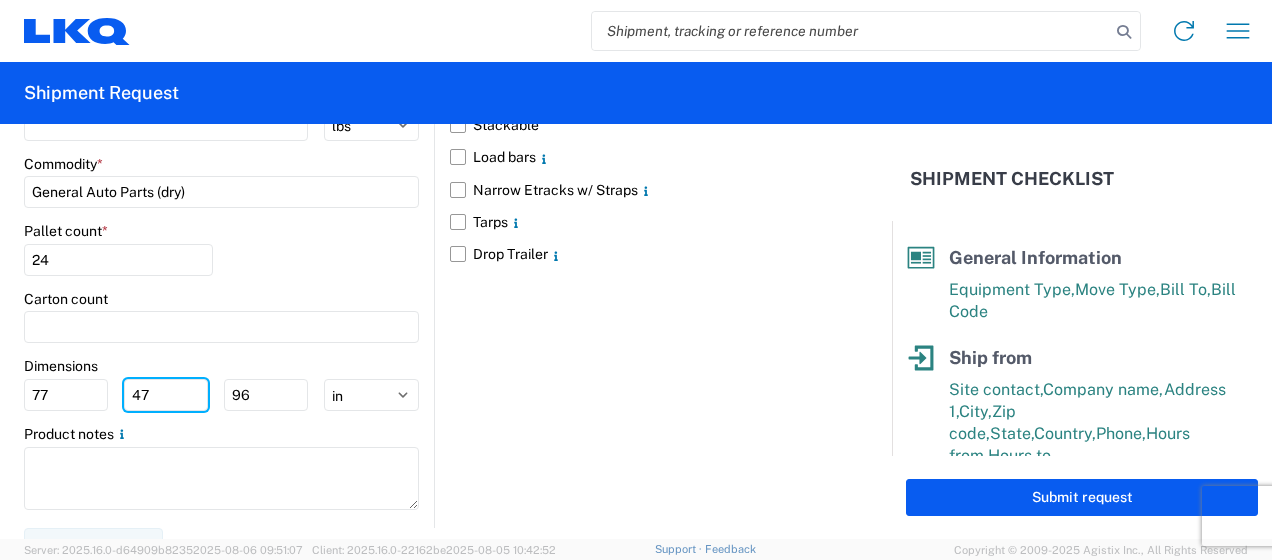 type on "47" 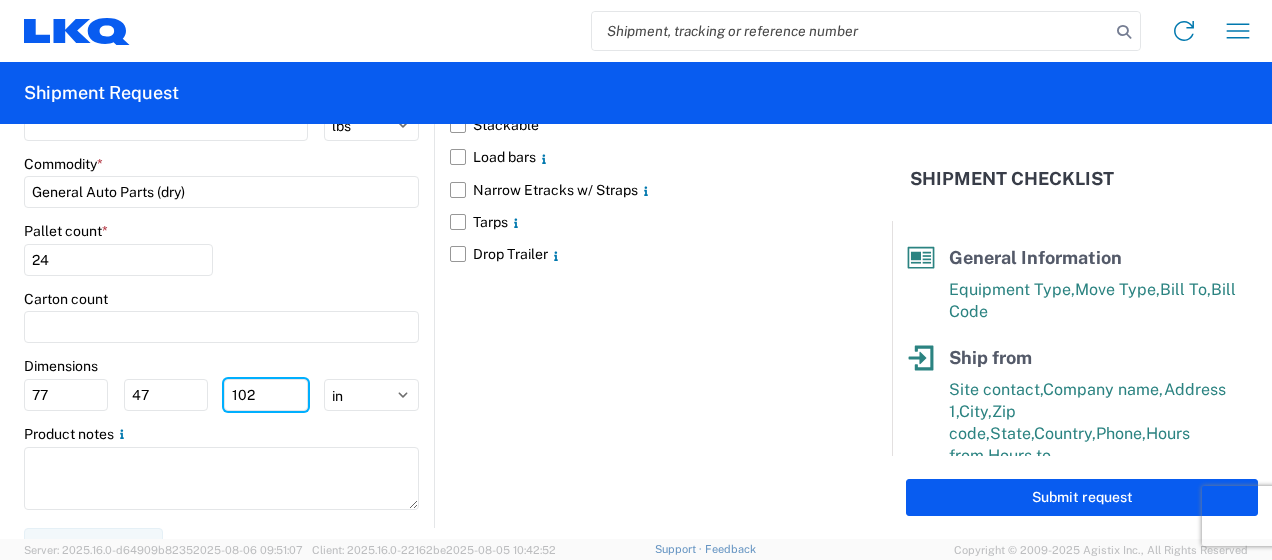 scroll, scrollTop: 409, scrollLeft: 0, axis: vertical 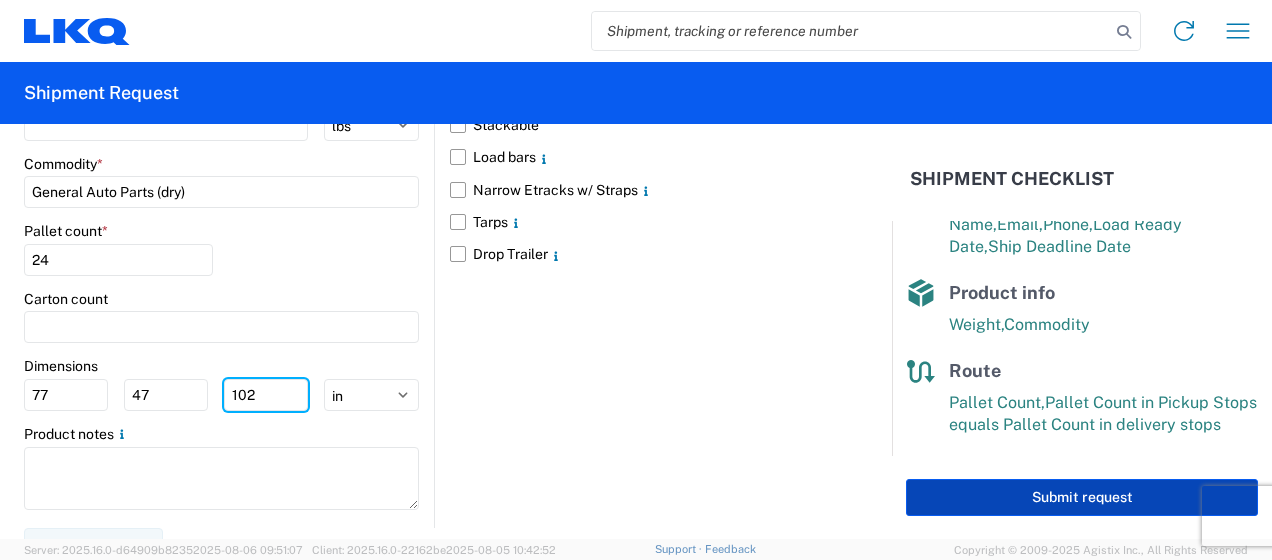 type on "102" 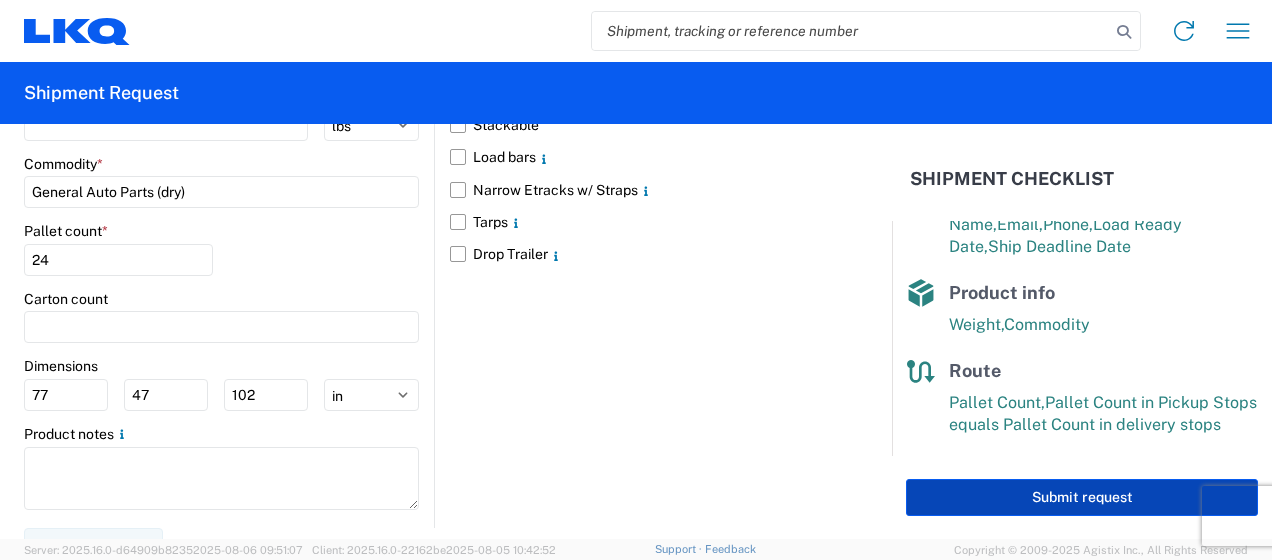 click on "Submit request" 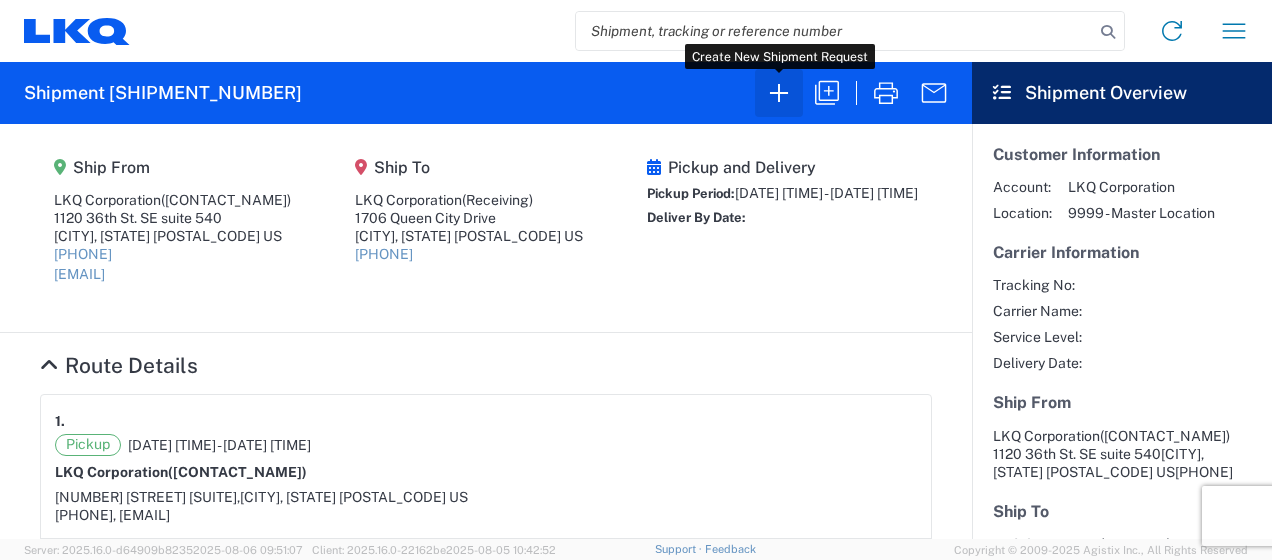 click 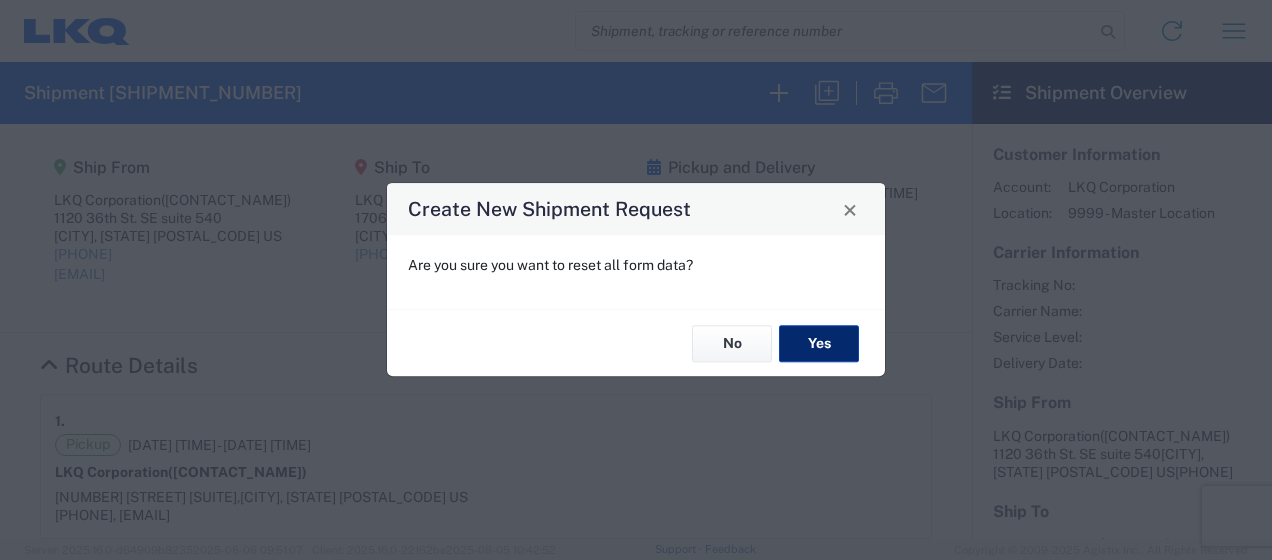 click on "Yes" 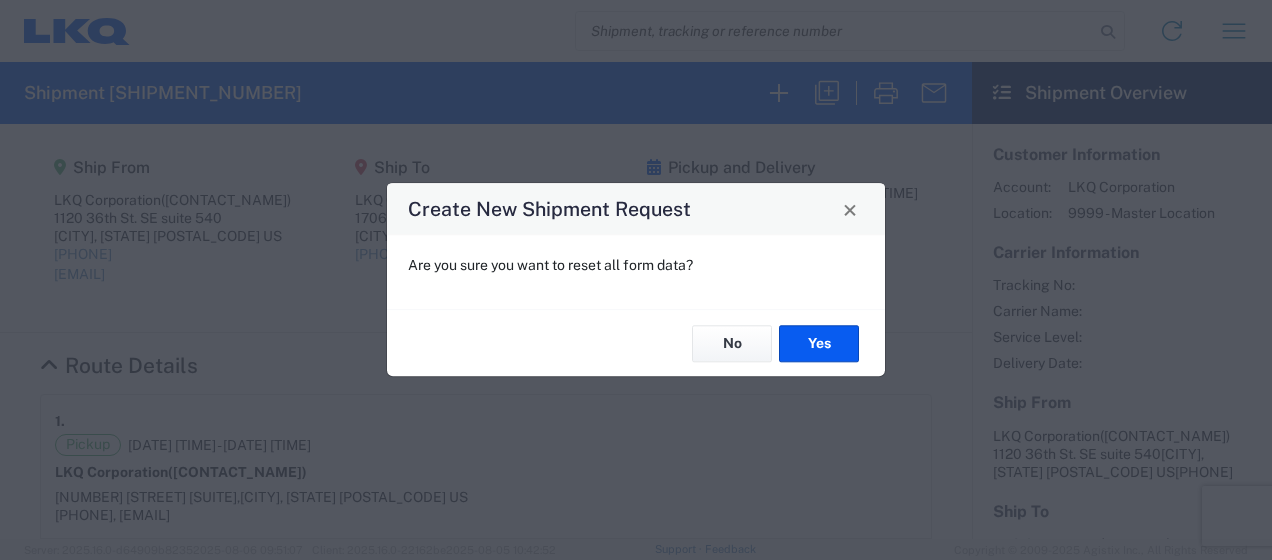 select on "FULL" 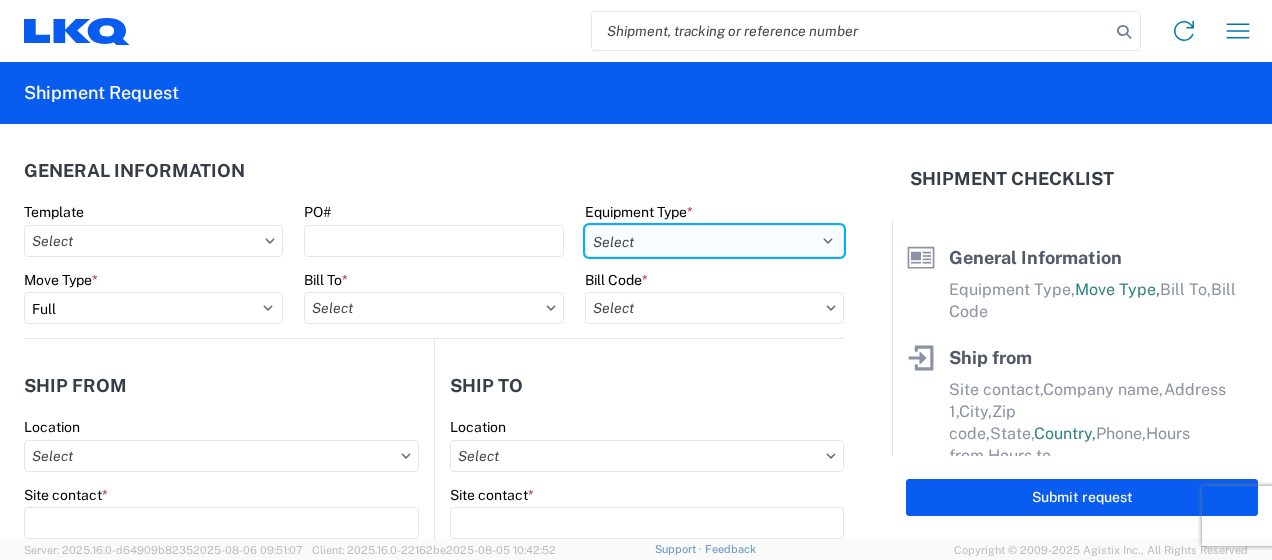 click on "Select 53’ Dry Van Flatbed Dropdeck (van) Lowboy (flatbed) Rail" at bounding box center (714, 241) 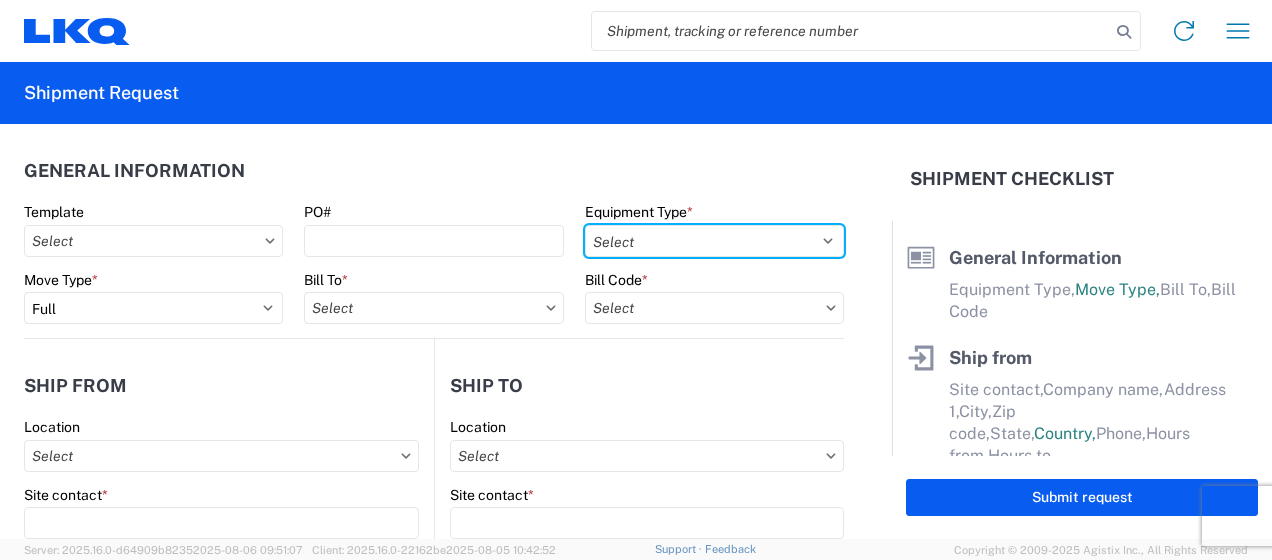 select on "STDV" 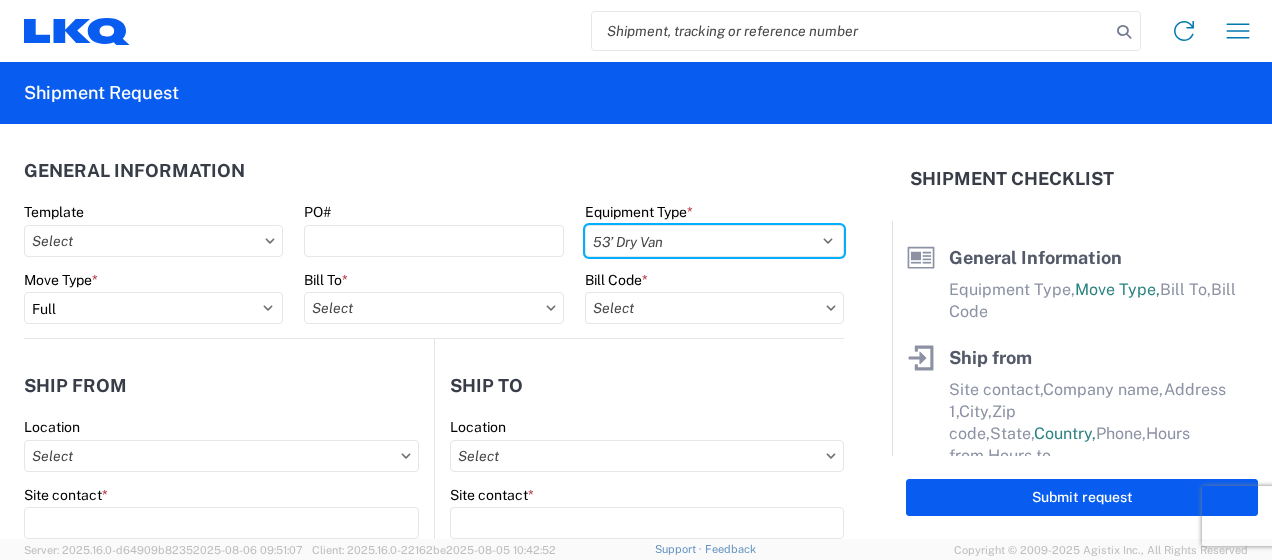 click on "Select 53’ Dry Van Flatbed Dropdeck (van) Lowboy (flatbed) Rail" at bounding box center (714, 241) 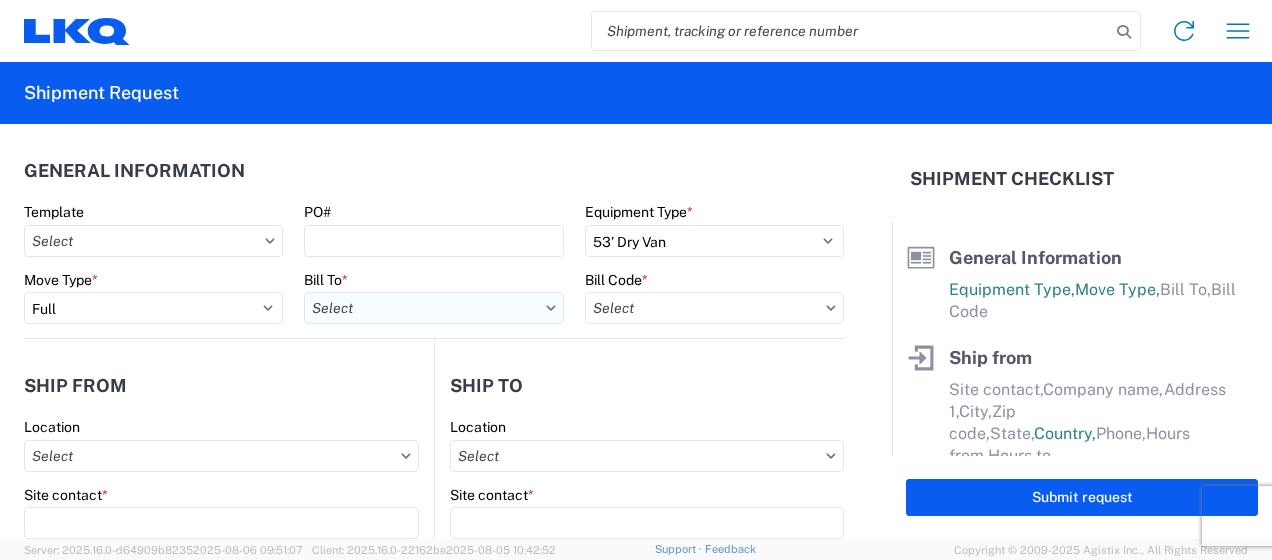 click on "Bill To  *" at bounding box center (433, 308) 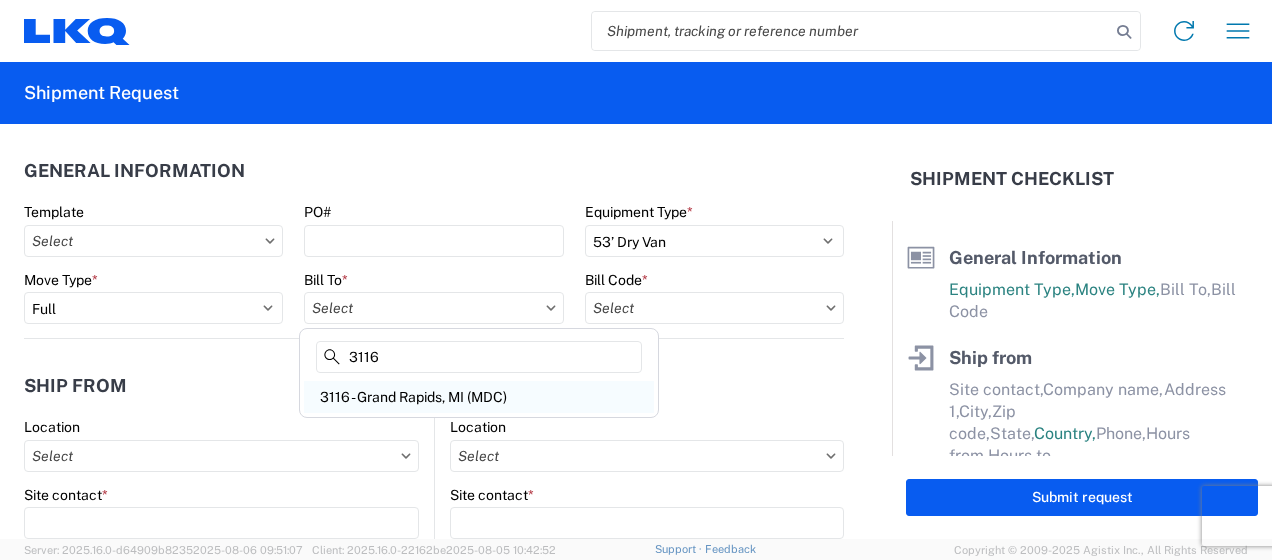 type on "3116" 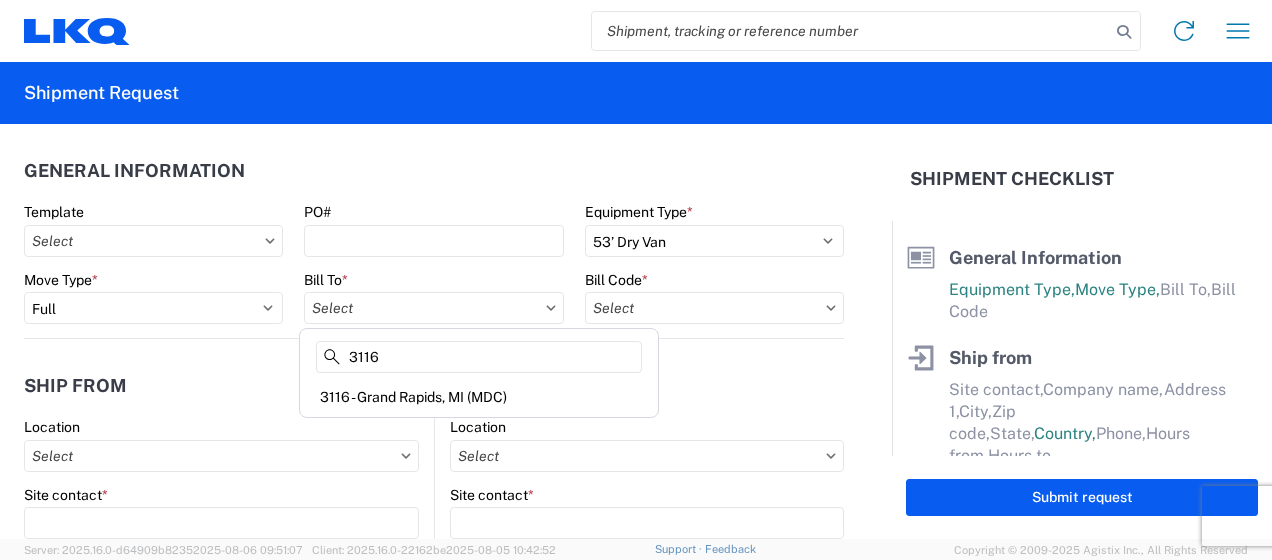 drag, startPoint x: 400, startPoint y: 396, endPoint x: 421, endPoint y: 392, distance: 21.377558 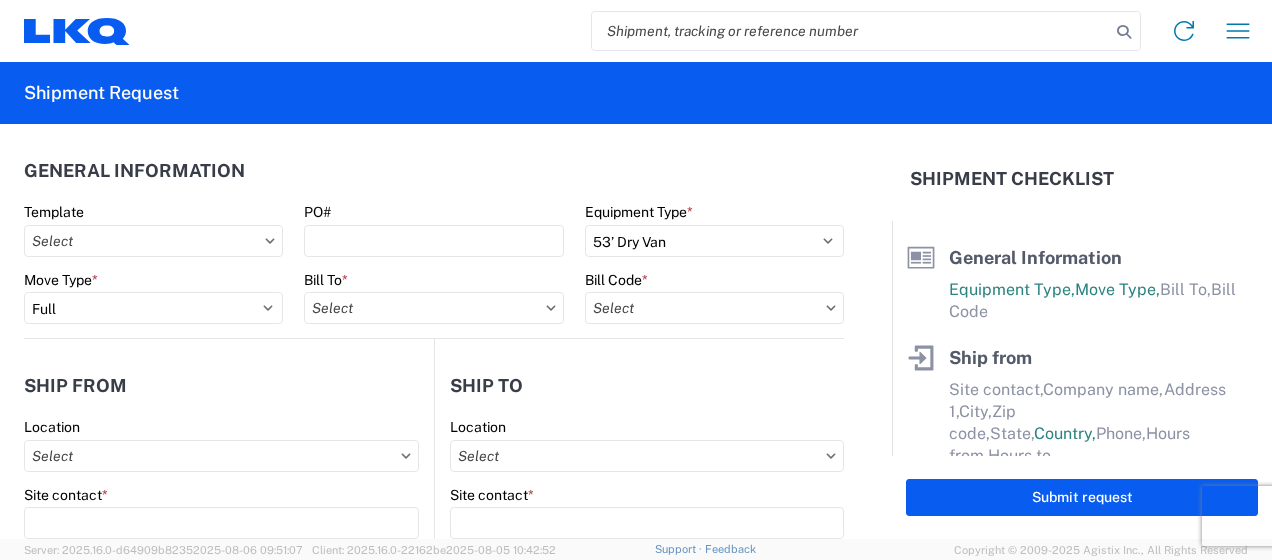 type on "3116 - Grand Rapids, MI (MDC)" 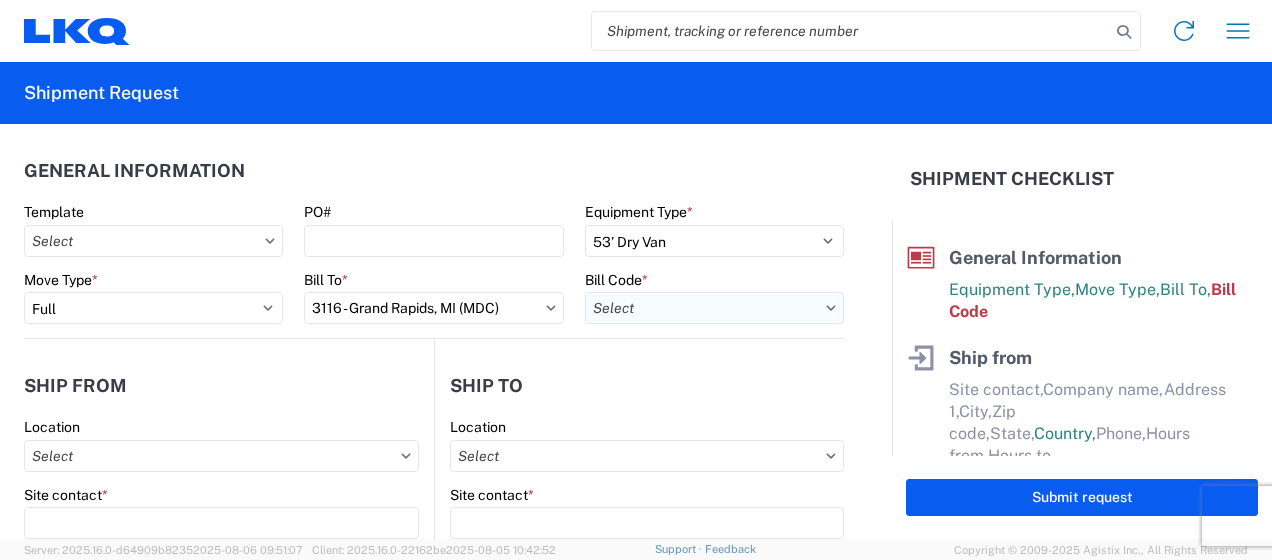 click on "Bill Code  *" at bounding box center [714, 308] 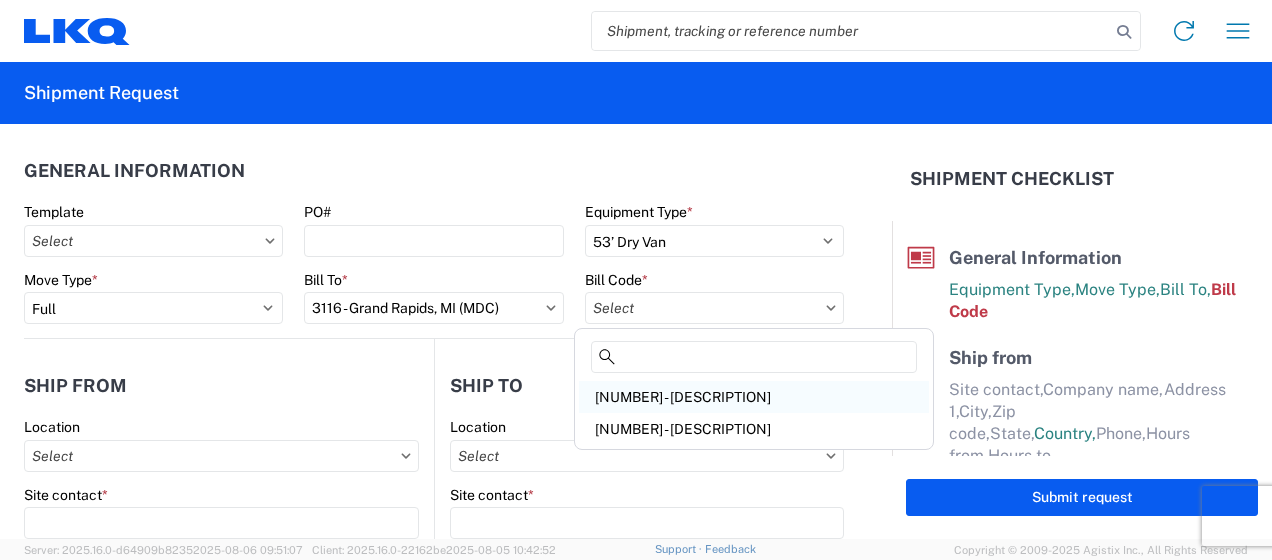 click on "[NUMBER] - [DESCRIPTION]" 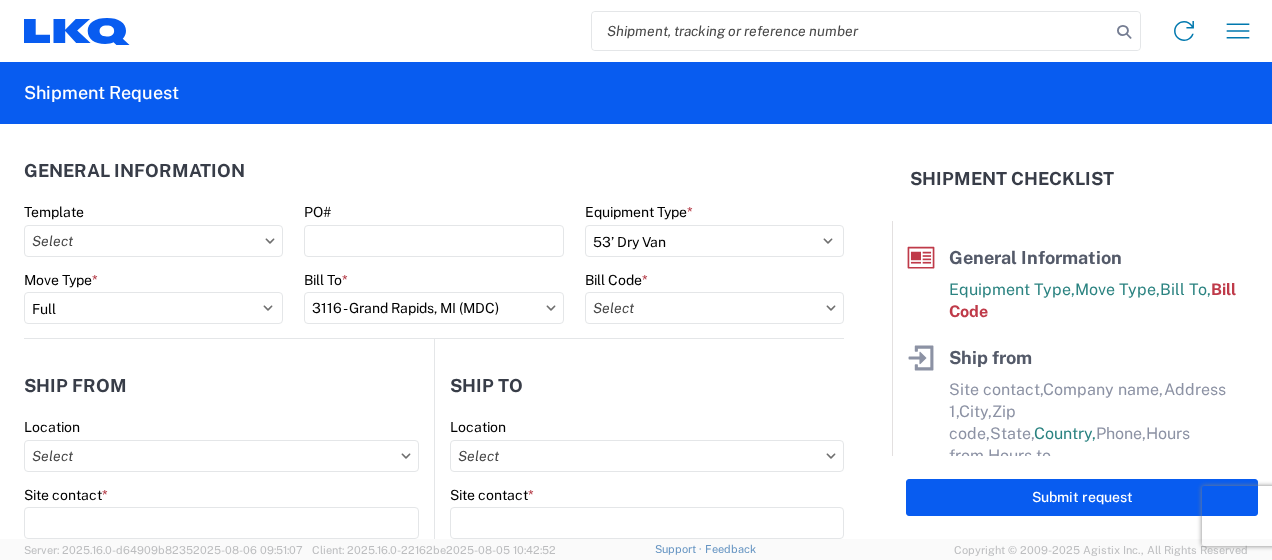 type on "[NUMBER] - [DESCRIPTION]" 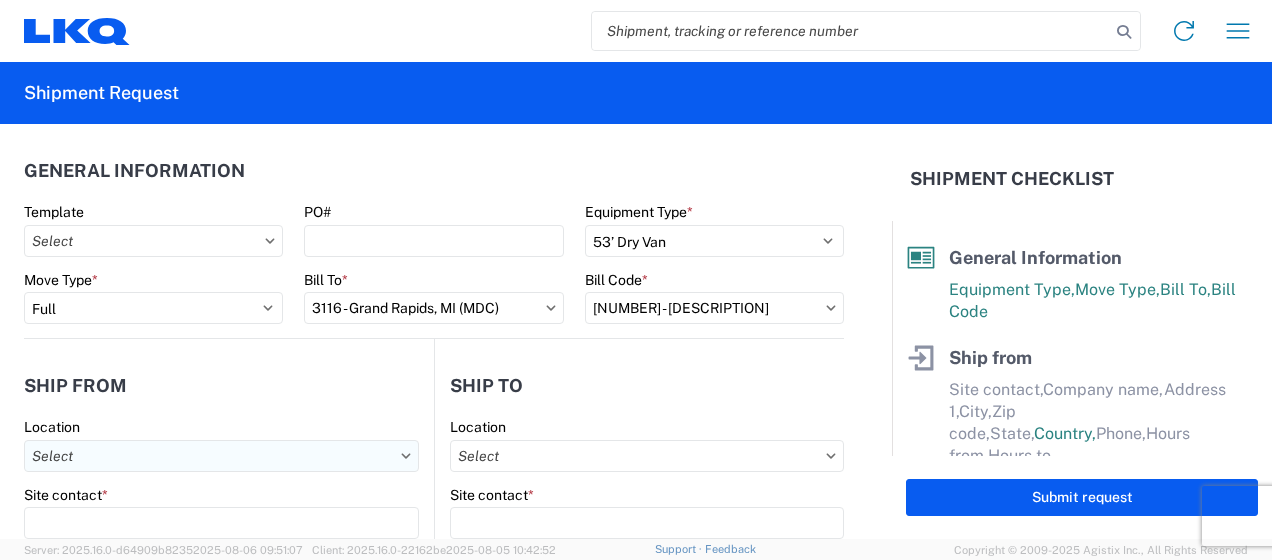 click on "Location" at bounding box center (221, 456) 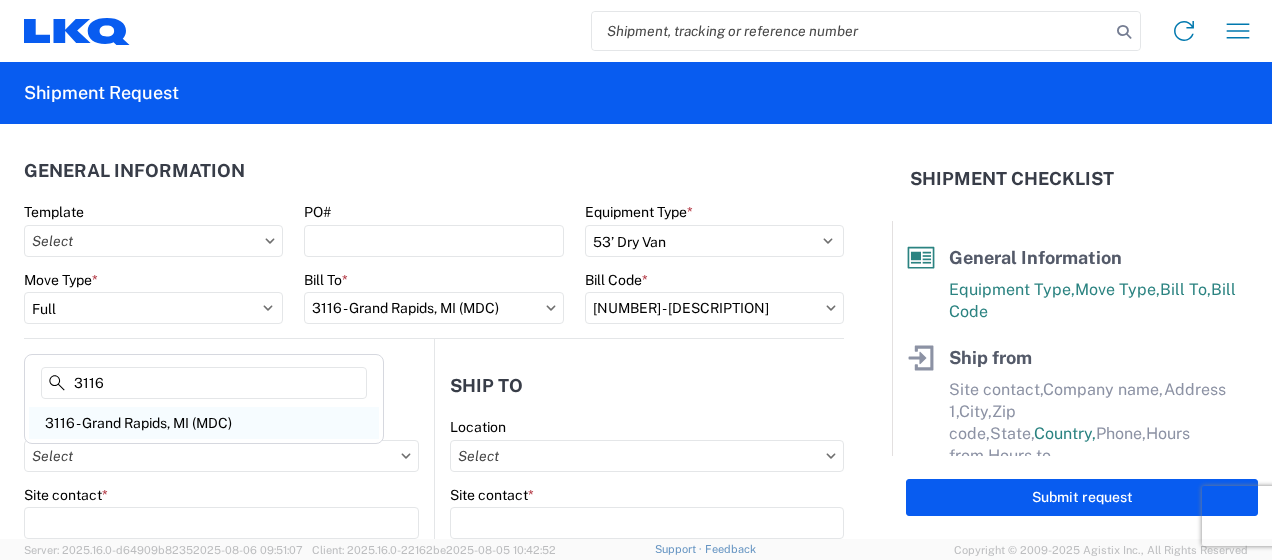 type on "3116" 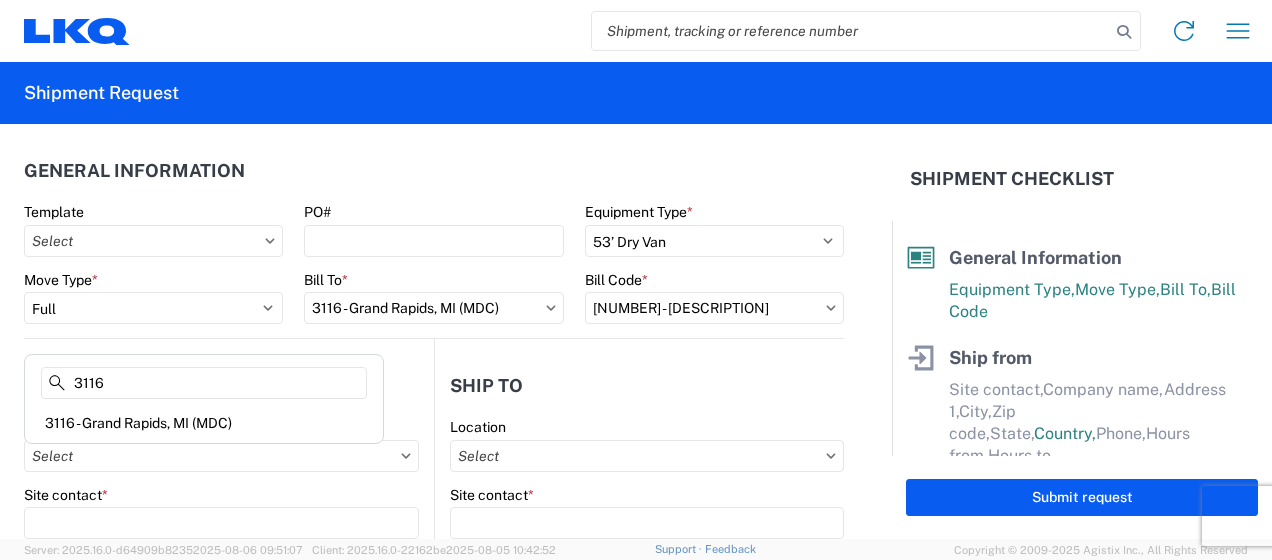 type on "3116 - Grand Rapids, MI (MDC)" 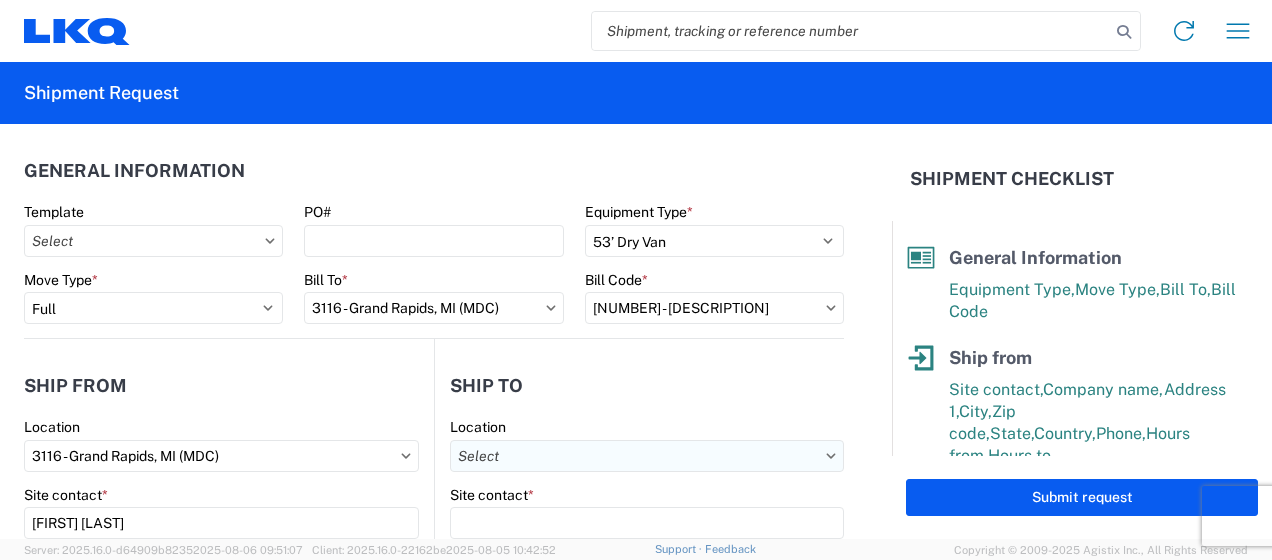 click on "Location" at bounding box center (647, 456) 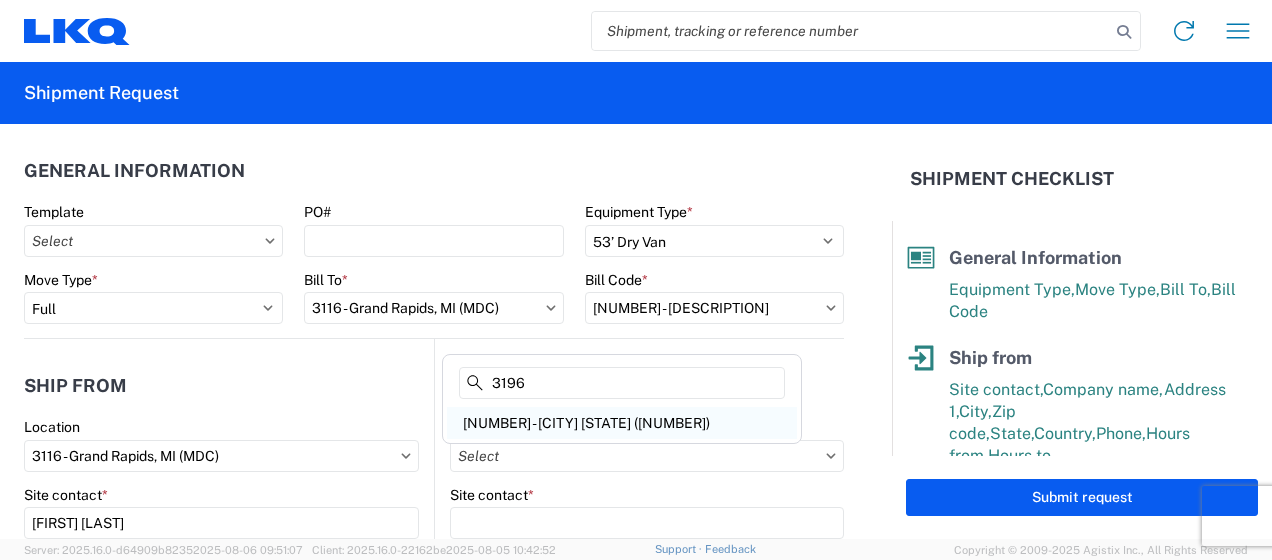 type on "3196" 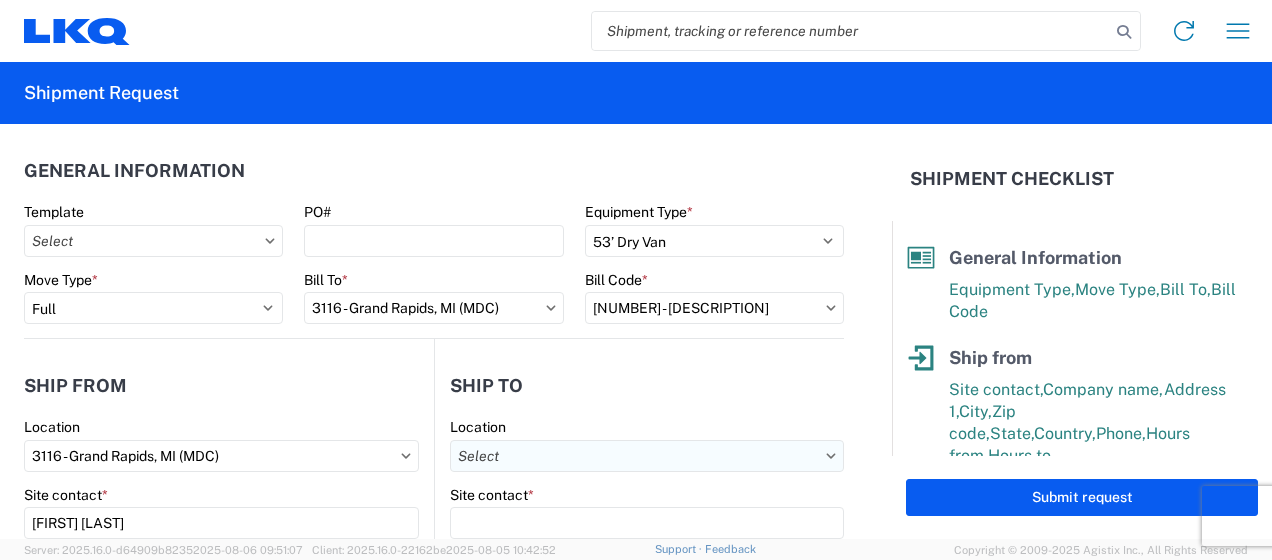 type on "[NUMBER] - [CITY] [STATE] ([NUMBER])" 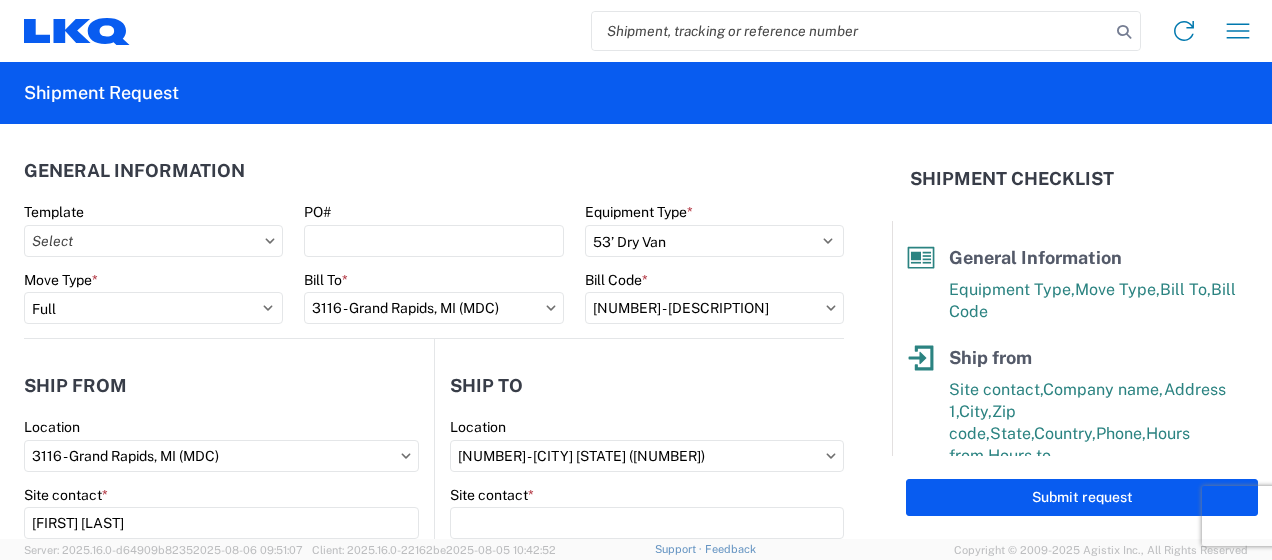 select on "NC" 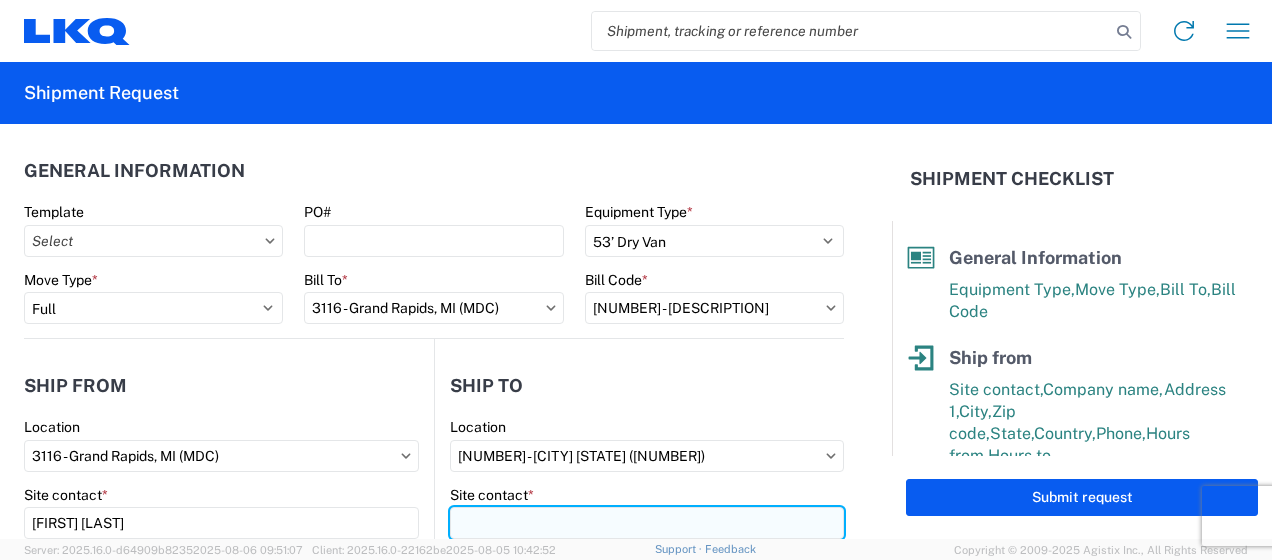 click on "Site contact  *" at bounding box center (647, 523) 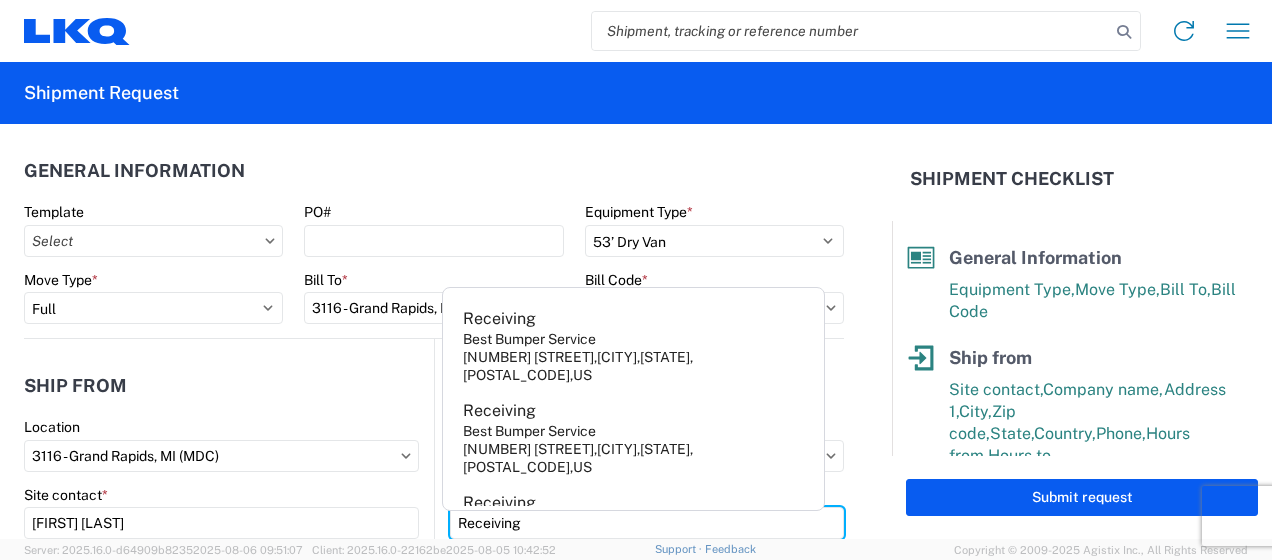 type on "Receiving" 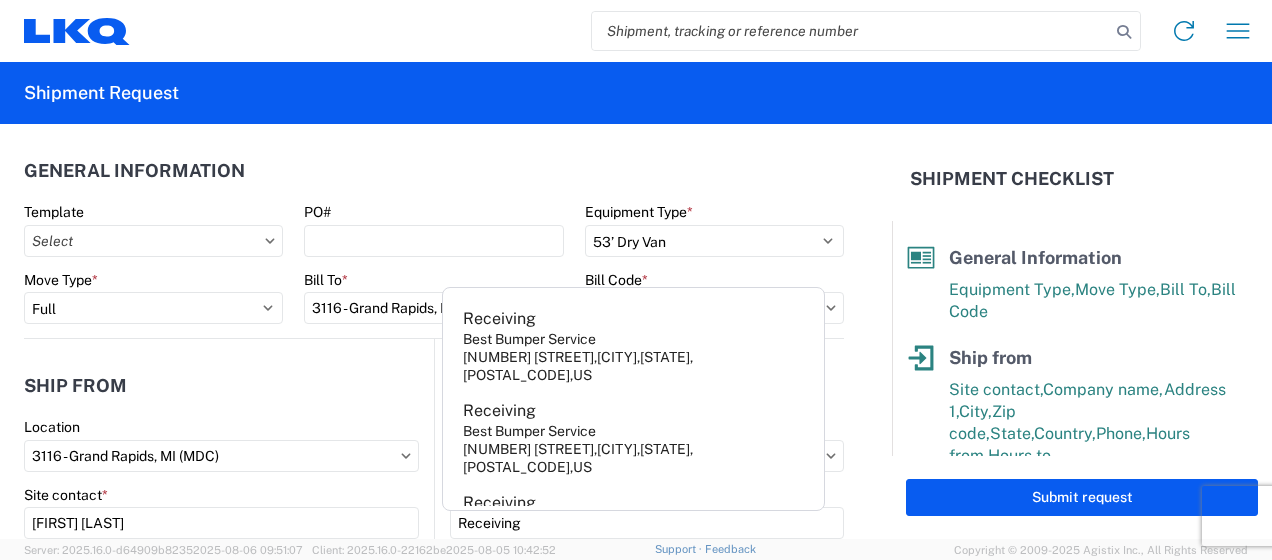 click on "Ship from  [NUMBER]  Location  [NUMBER] - [CITY] [STATE] ([CODE])  Site contact  * [CONTACT_NAME]  Company  * [COMPANY]  Address 1  * [NUMBER] [STREET] [SUITE]  Address 2   City  * [CITY]  Zip  *
[POSTAL_CODE]  State  * Select Alabama Alaska Arizona Arkansas Armed Forces Americas Armed Forces Europe Armed Forces Pacific California Colorado Connecticut Delaware District of Columbia Florida Georgia Hawaii Idaho Illinois Indiana Iowa Kansas Kentucky Louisiana Maine Maryland Massachusetts Michigan Minnesota Mississippi Missouri Montana Nebraska Nevada New Hampshire New Jersey New Mexico New York North Carolina North Dakota Ohio Oklahoma Oregon Palau Pennsylvania Puerto Rico Rhode Island South Carolina South Dakota Tennessee Texas Utah Vermont Virginia Washington West Virginia Wisconsin Wyoming  Country  * Select Afghanistan Åland Islands Albania Algeria American Samoa Andorra Angola Anguilla Antarctica Antigua & Barbuda Argentina Aruba Australia Austria Azerbaijan Bahamas Bahrain Bangladesh Barbados * *" 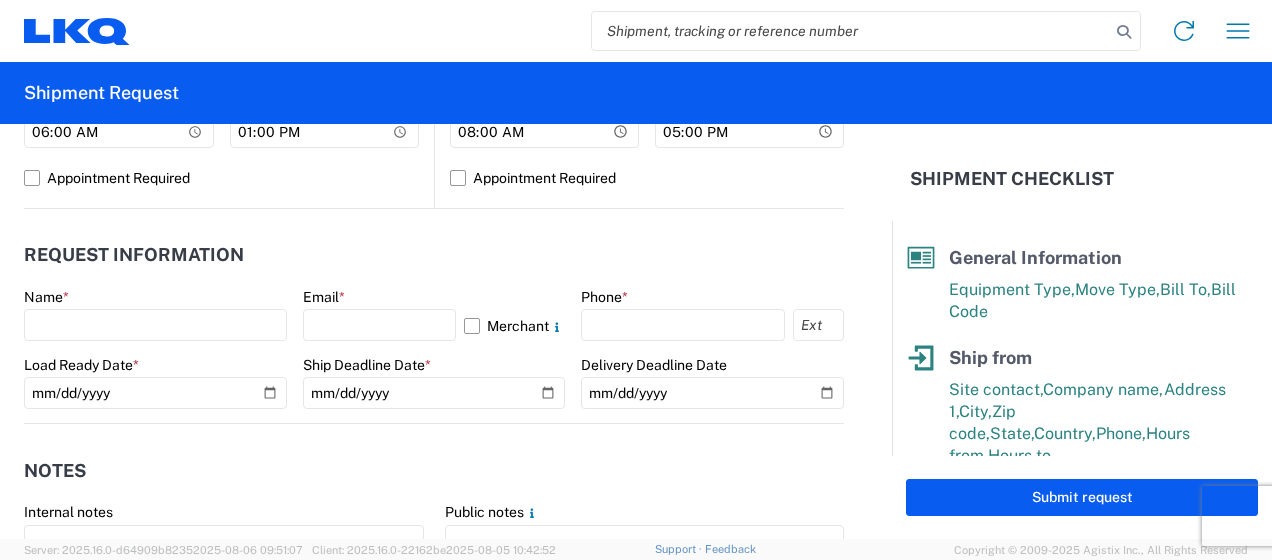 scroll, scrollTop: 1000, scrollLeft: 0, axis: vertical 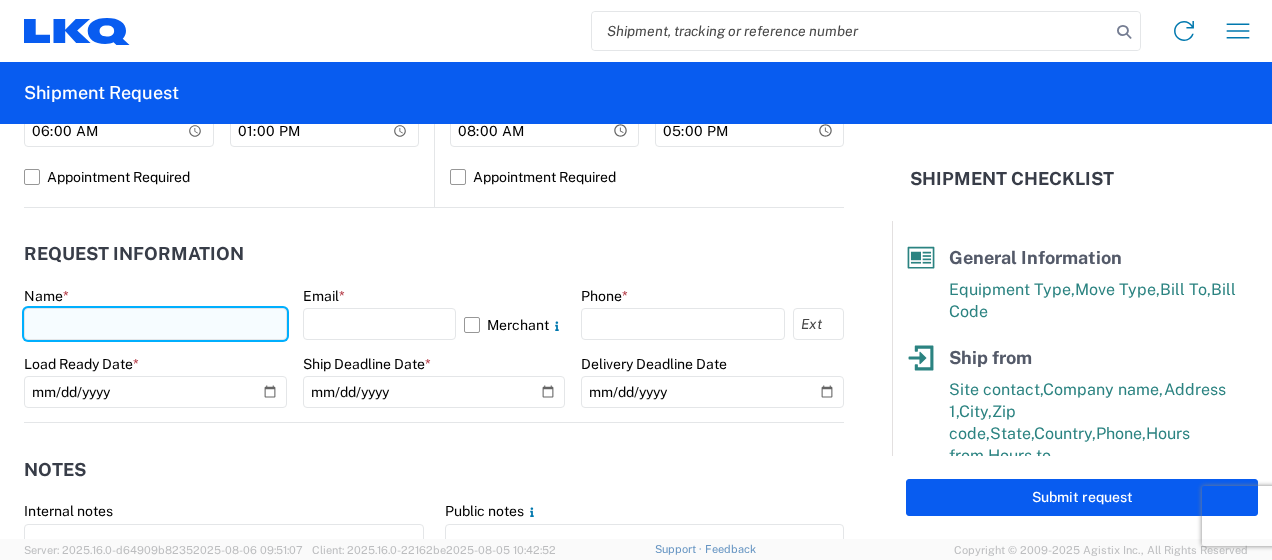 click 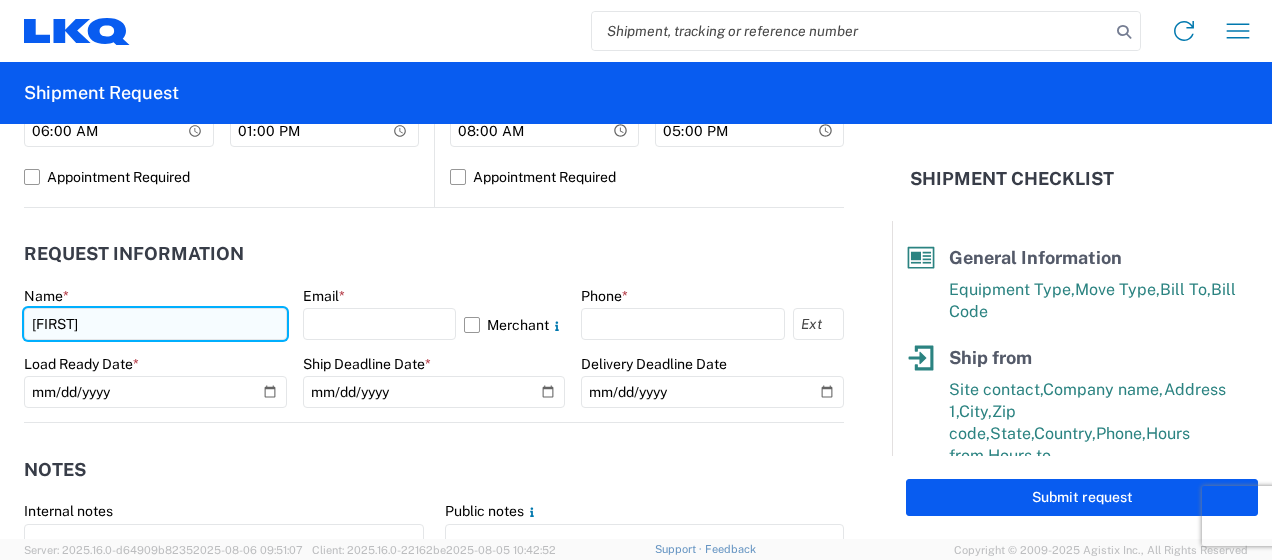 type on "[FIRST] [LAST]" 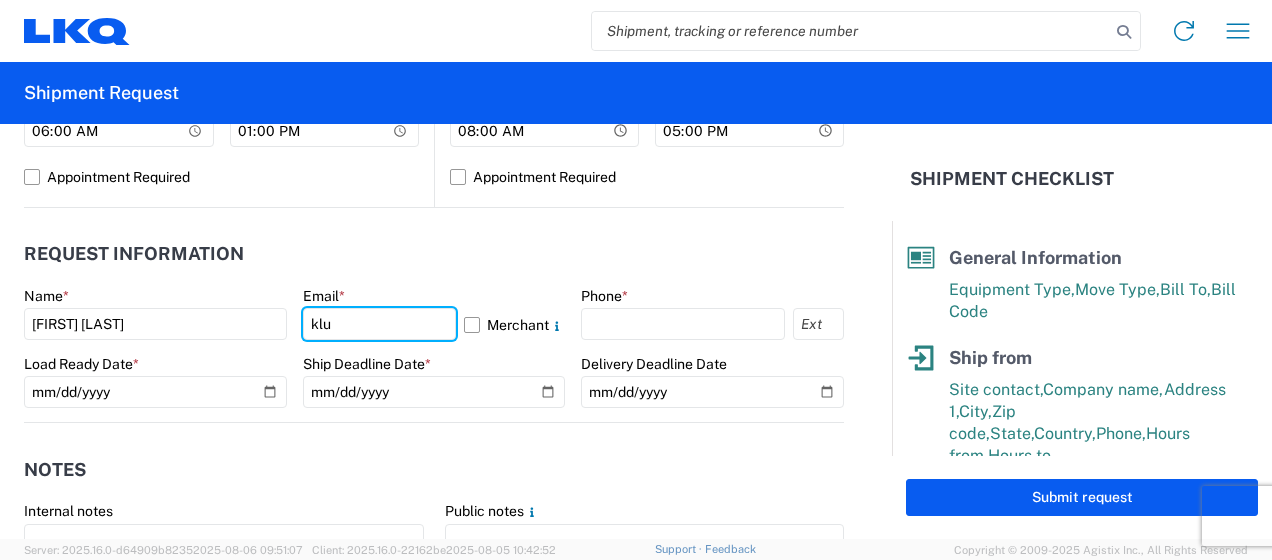type on "[EMAIL]" 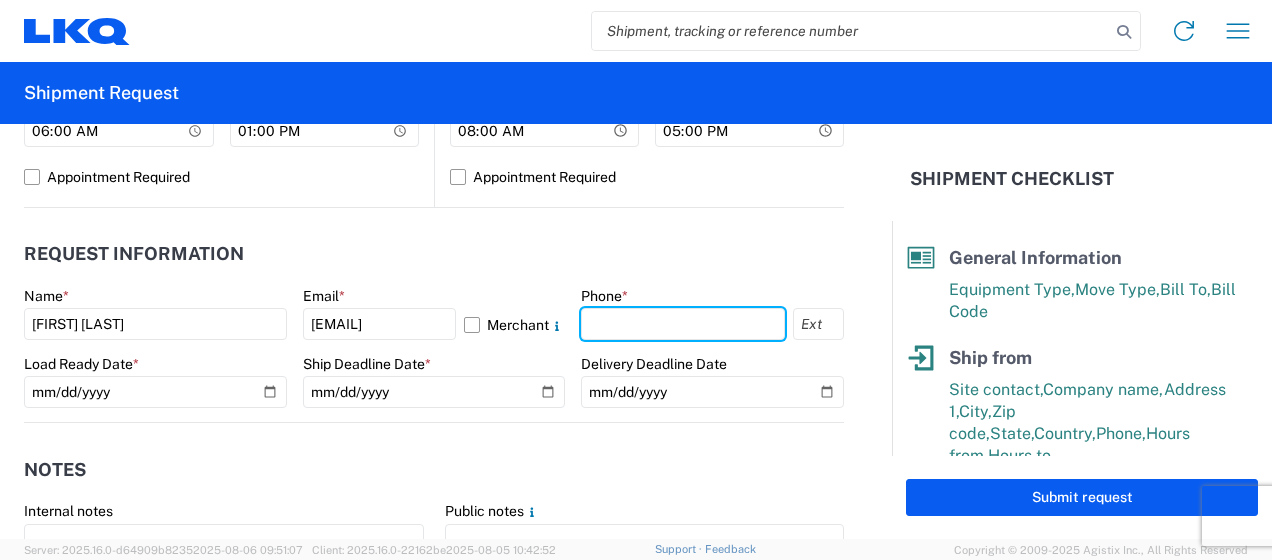type on "[PHONE]" 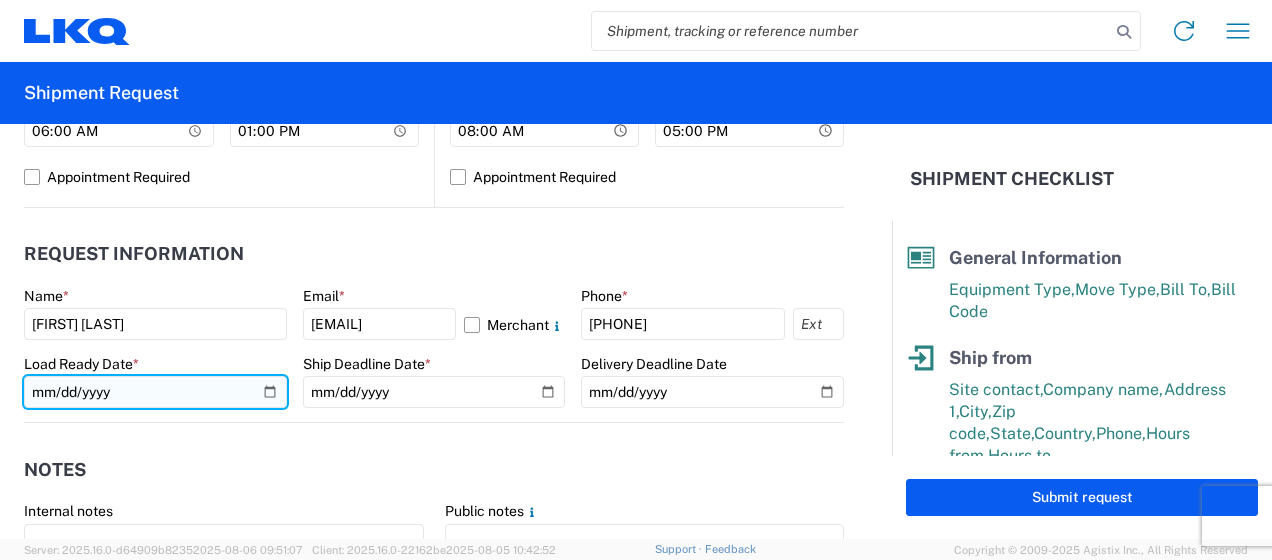 click 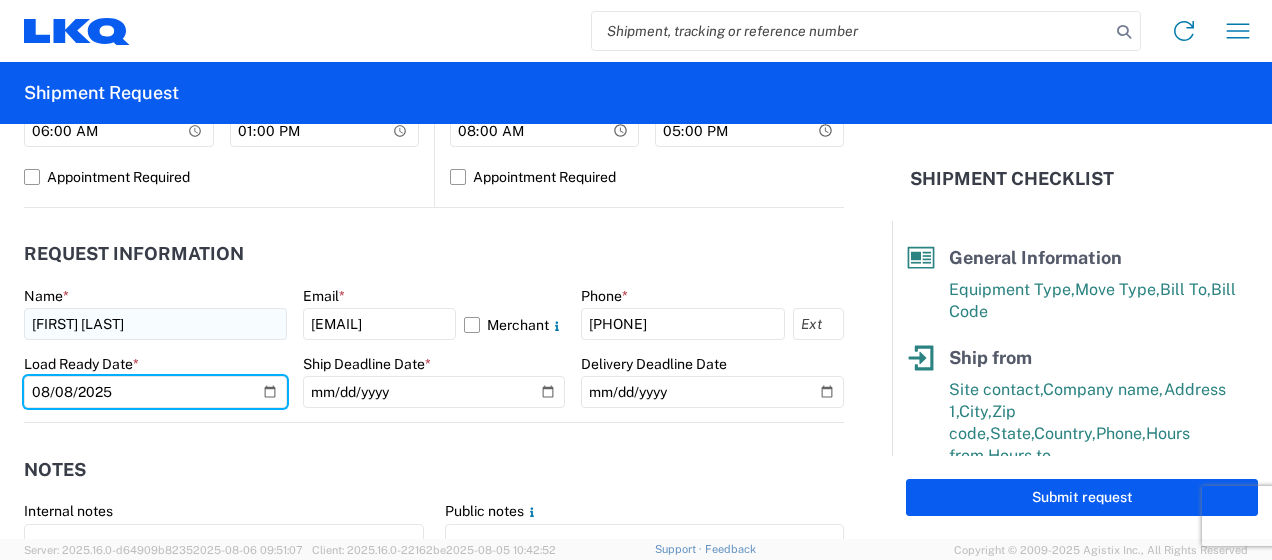 type on "2025-08-08" 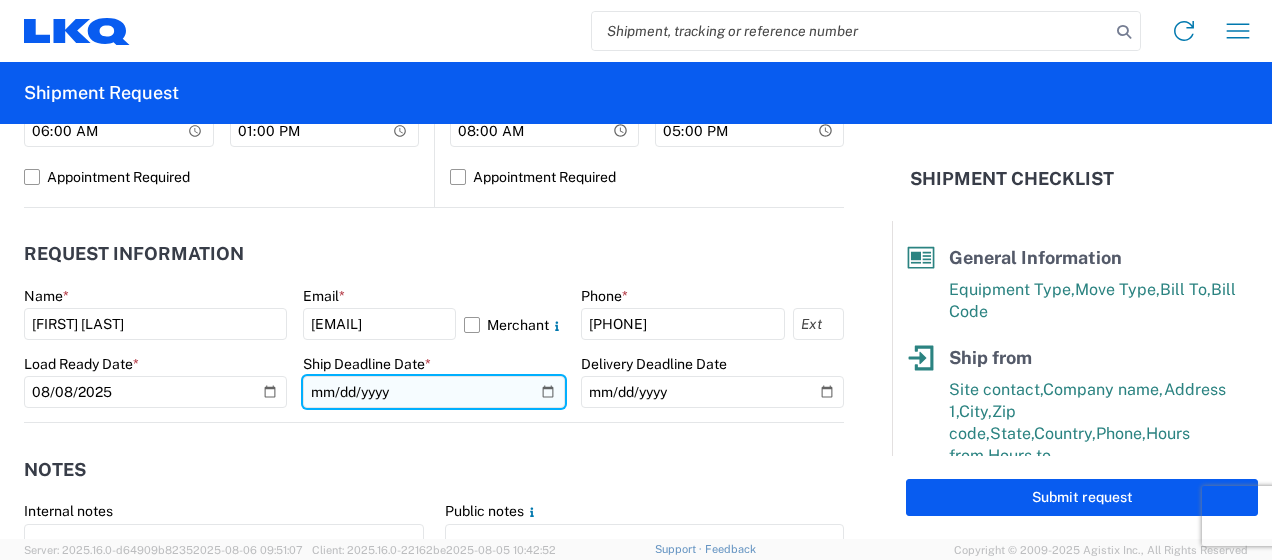 click 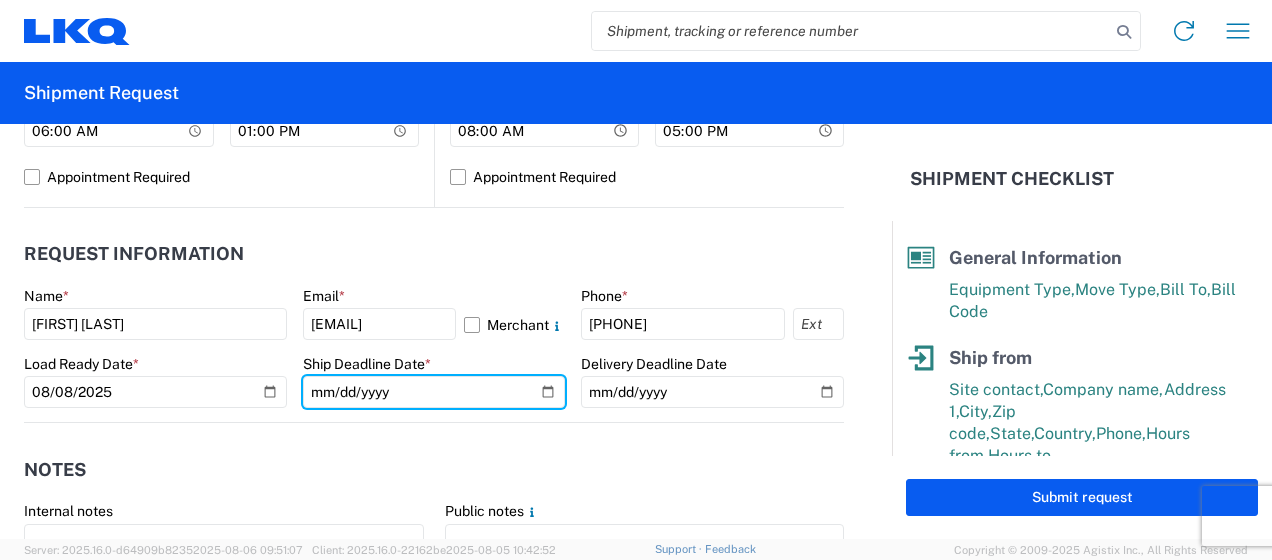 type on "2025-08-08" 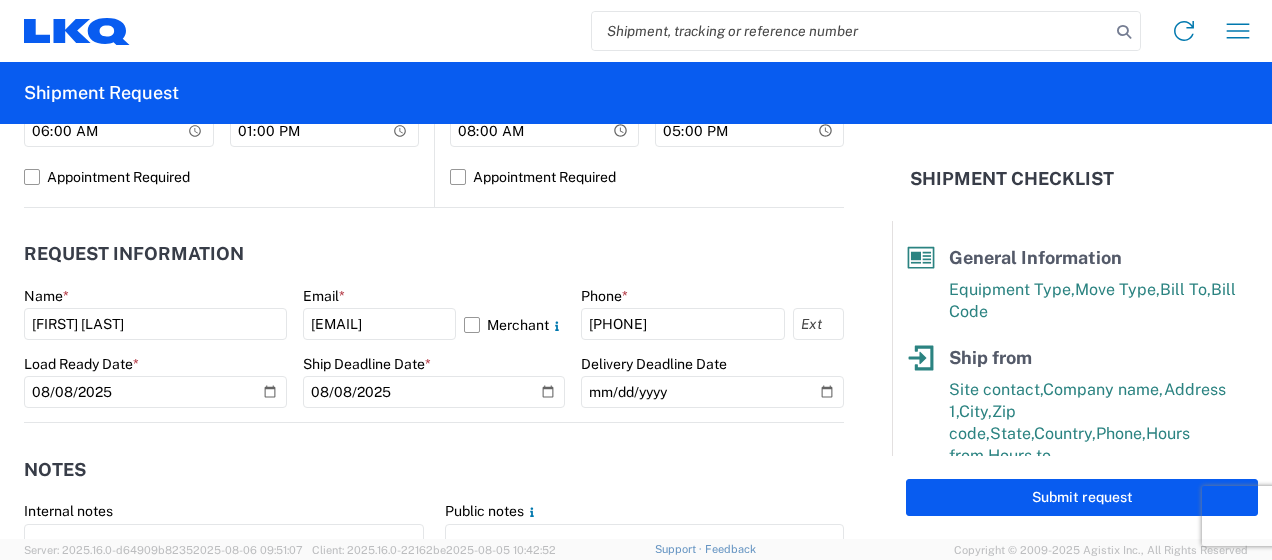 click on "Request Information" 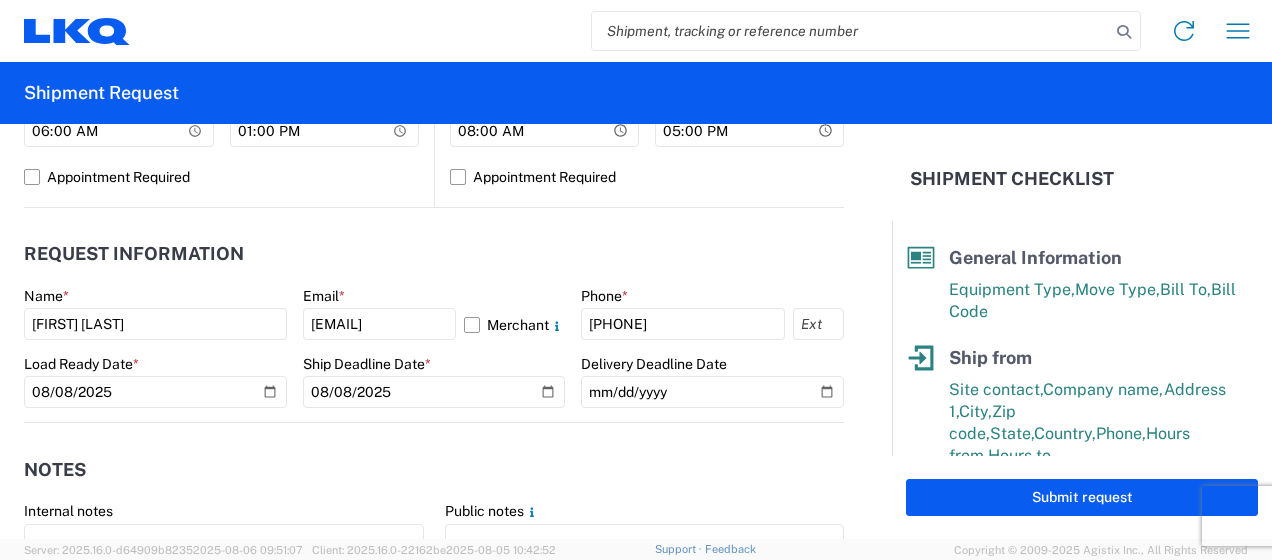 scroll, scrollTop: 1200, scrollLeft: 0, axis: vertical 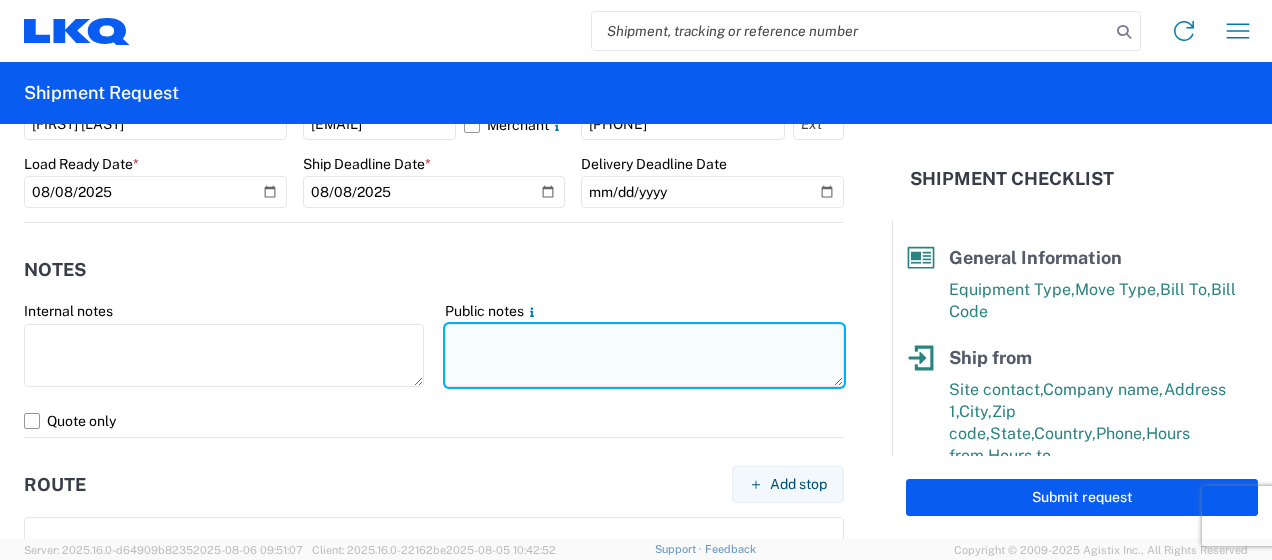 click 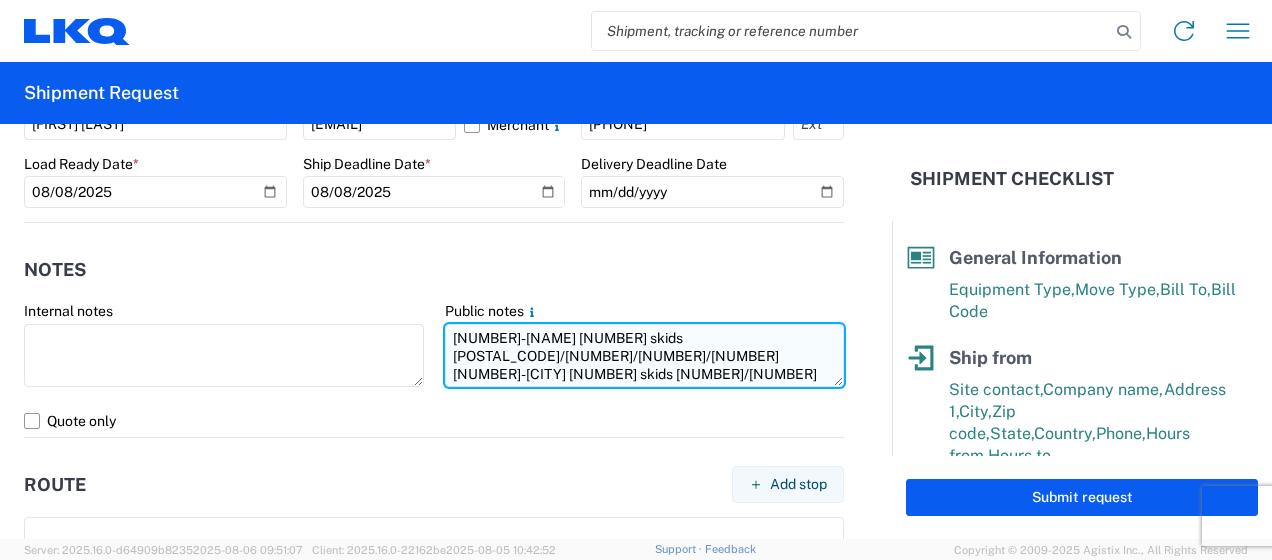 drag, startPoint x: 448, startPoint y: 336, endPoint x: 695, endPoint y: 356, distance: 247.8084 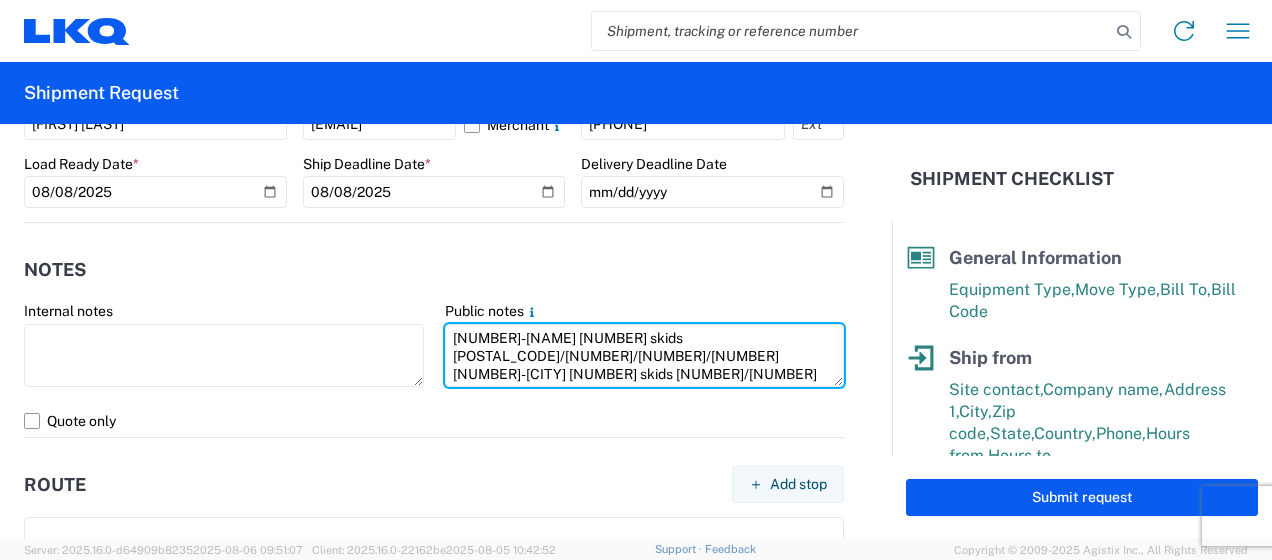 type on "[NUMBER]-[NAME] [NUMBER] skids [POSTAL_CODE]/[NUMBER]/[NUMBER]/[NUMBER]
[NUMBER]-[CITY] [NUMBER] skids [NUMBER]/[NUMBER]" 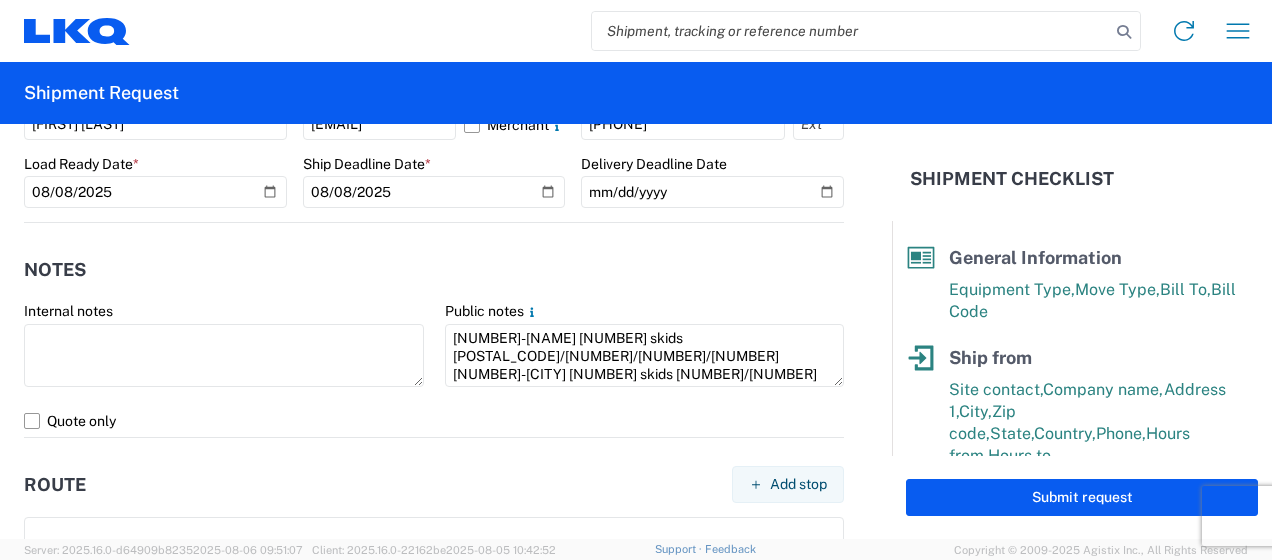 click on "Notes   Internal notes   Public notes
[NUMBER]-[NAME] [NUMBER] skids [POSTAL_CODE]/[NUMBER]/[NUMBER]/[NUMBER]
[NUMBER]-[CITY] [NUMBER] skids [NUMBER]/[NUMBER]  Quote only" 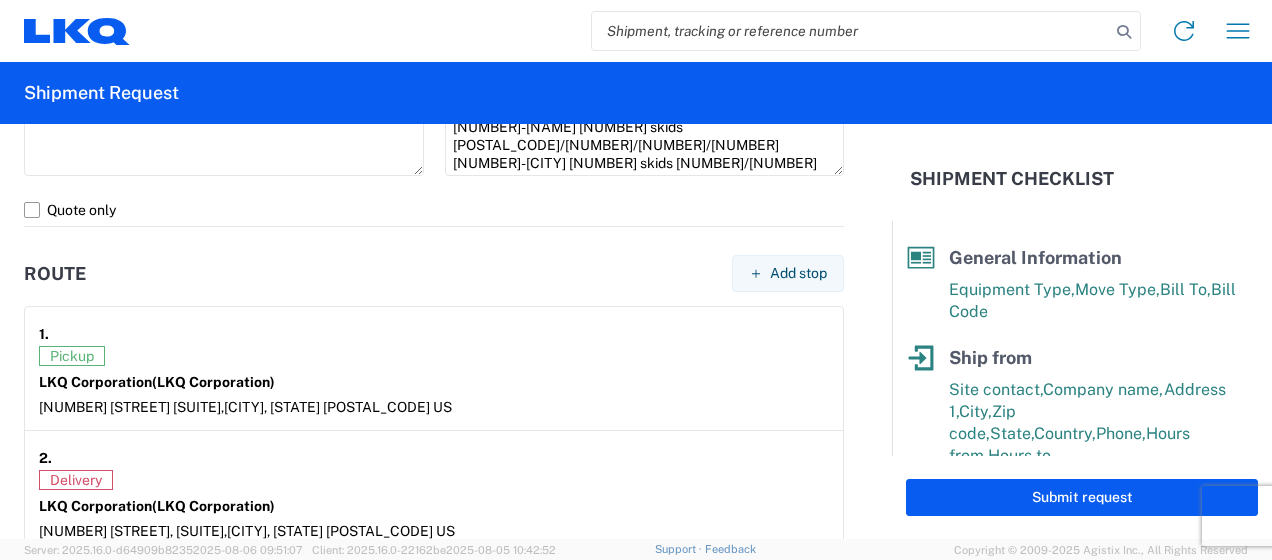 scroll, scrollTop: 1300, scrollLeft: 0, axis: vertical 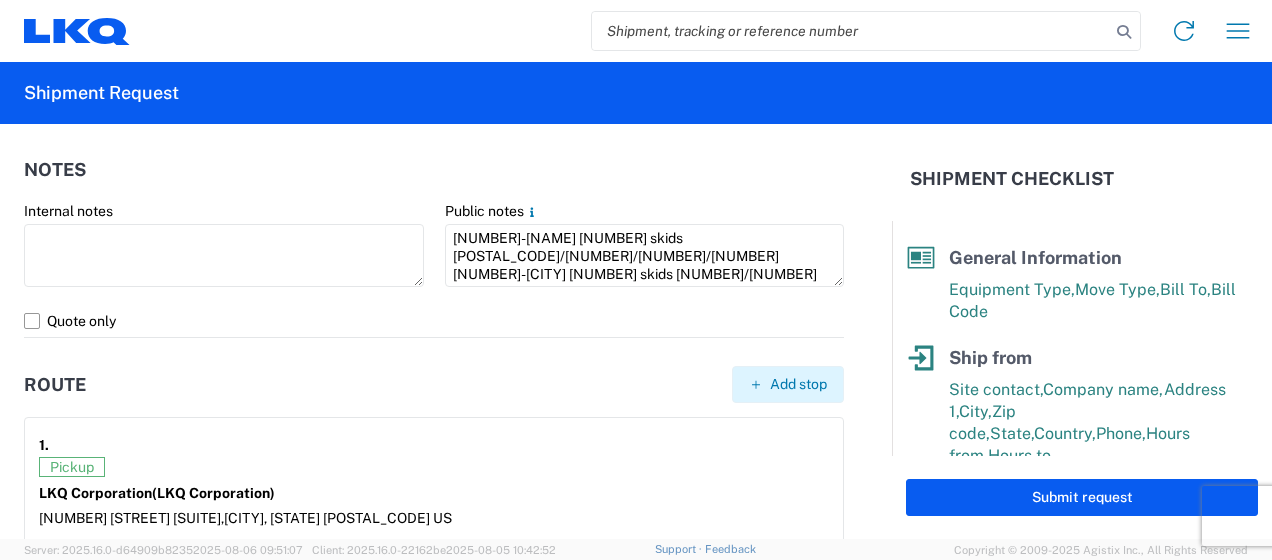 click on "Add stop" 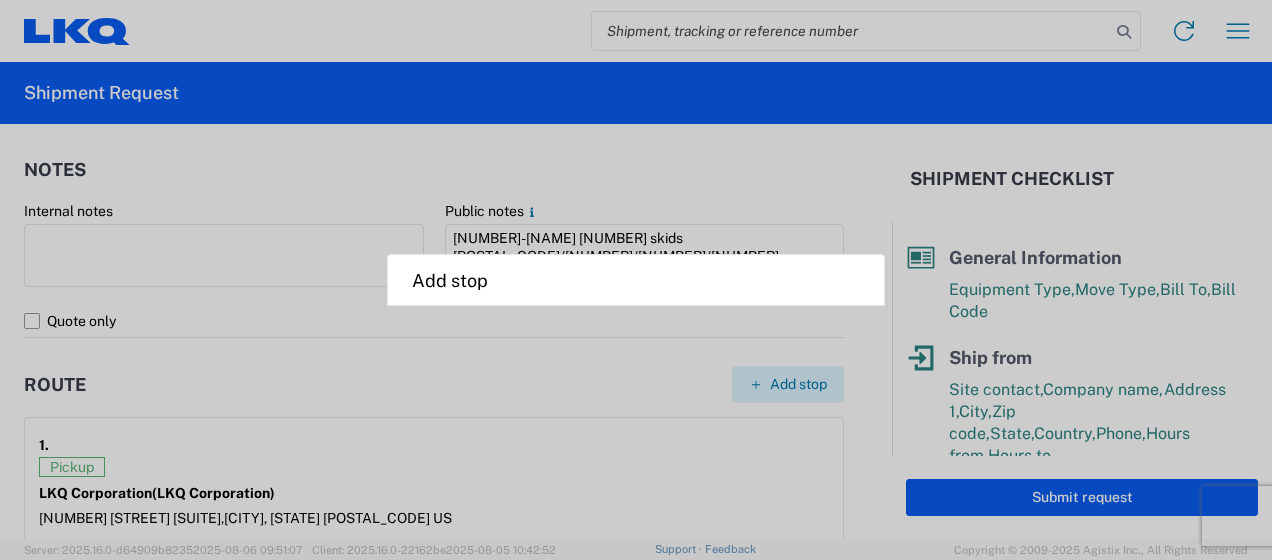 select on "US" 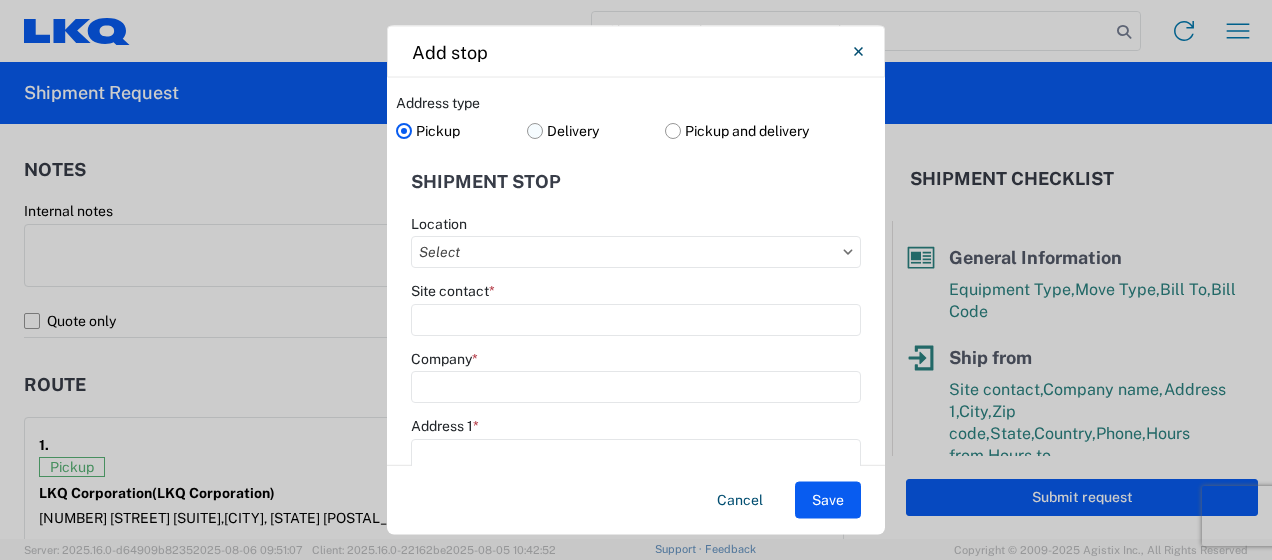 click on "Delivery" 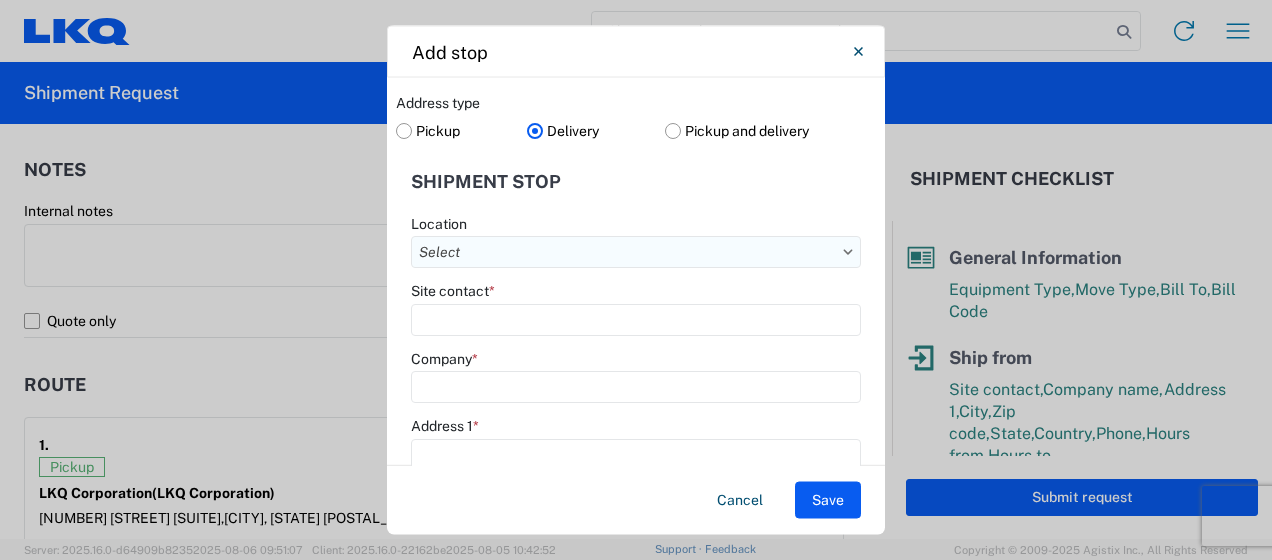 click on "Location" at bounding box center [636, 252] 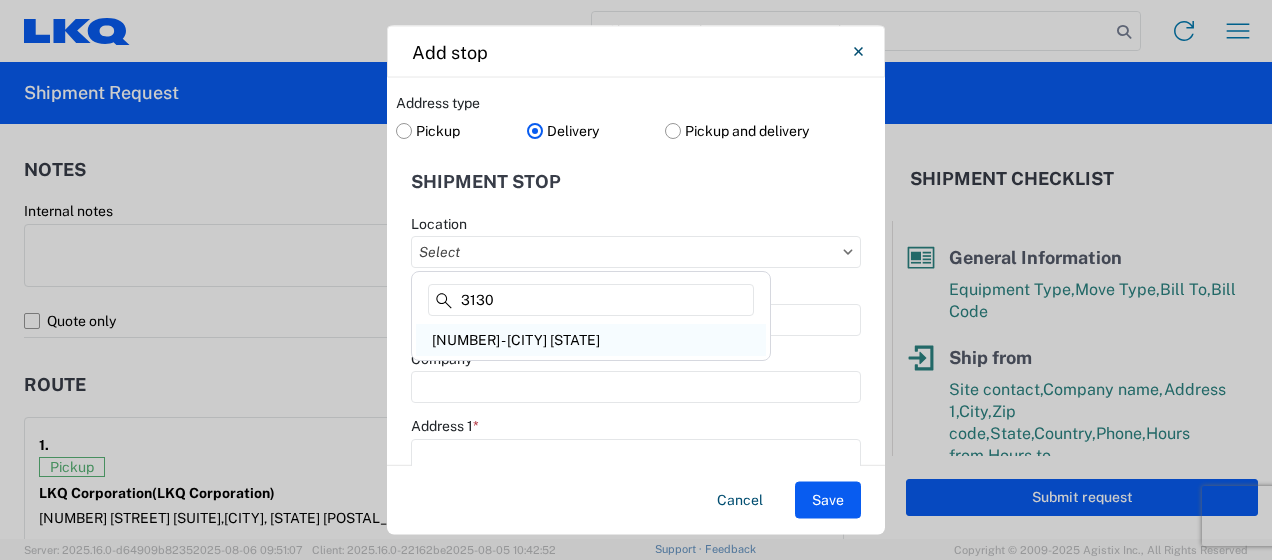 type on "3130" 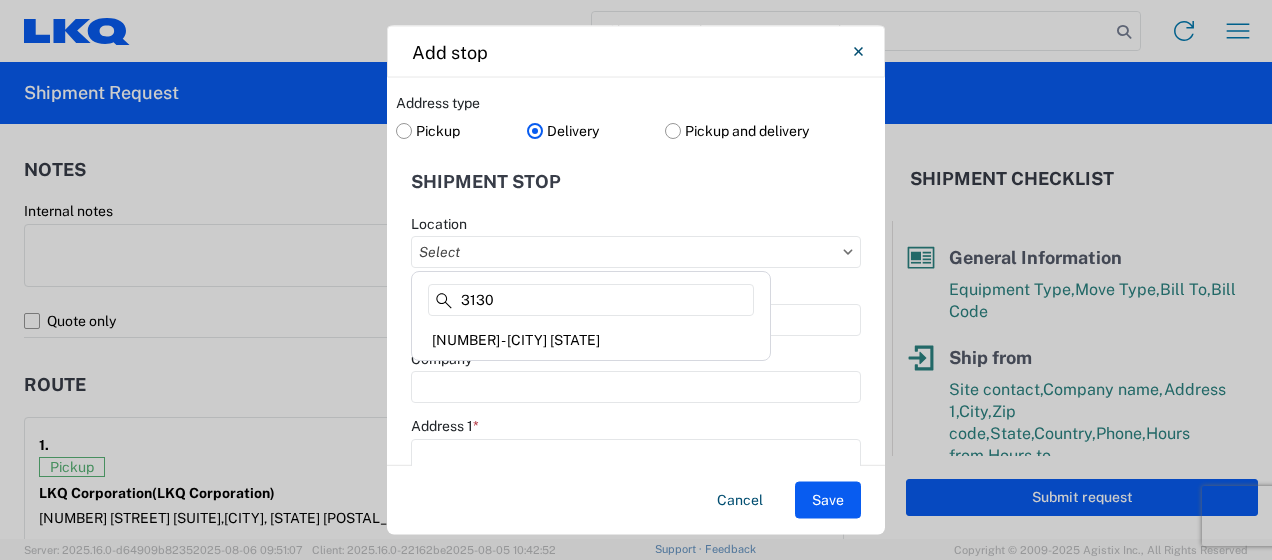 type on "[NUMBER] - [CITY] [STATE]" 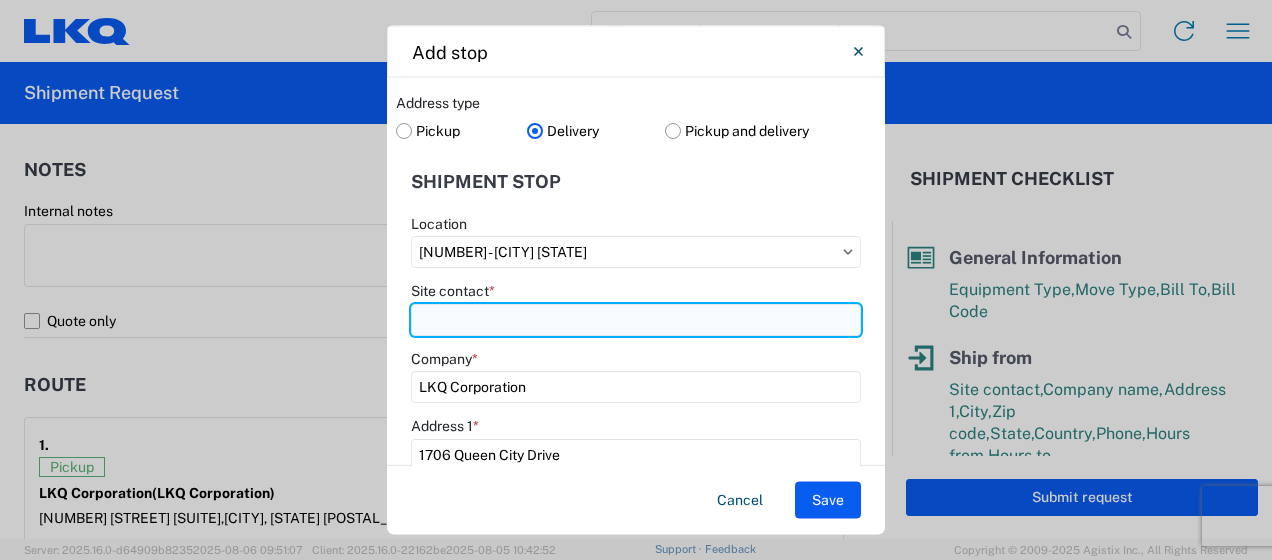 click on "Site contact  *" at bounding box center [636, 319] 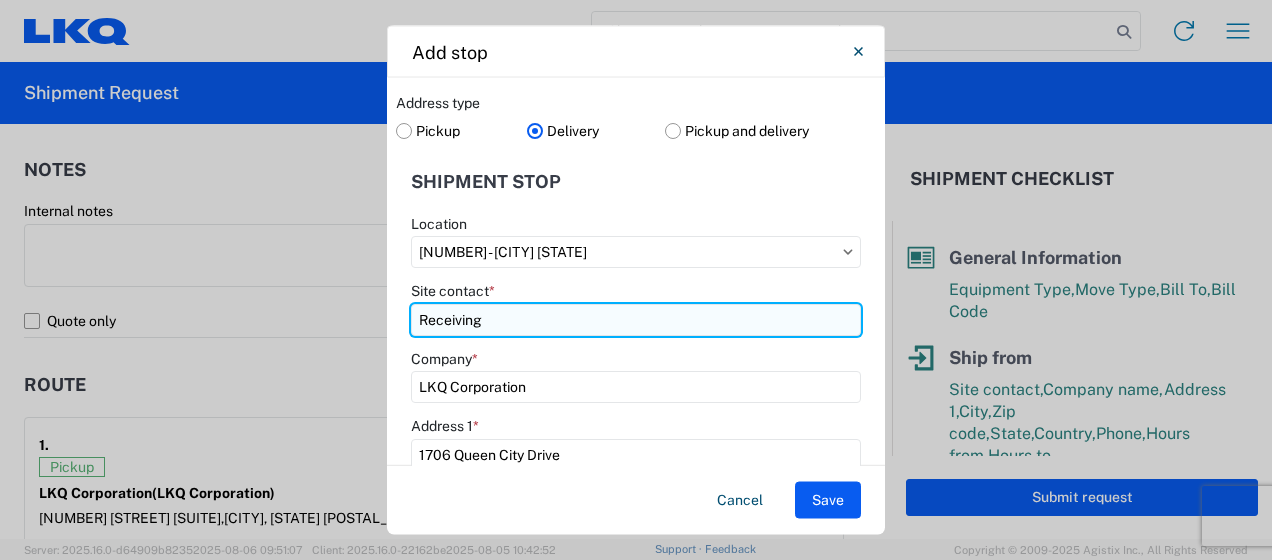 type on "Receiving" 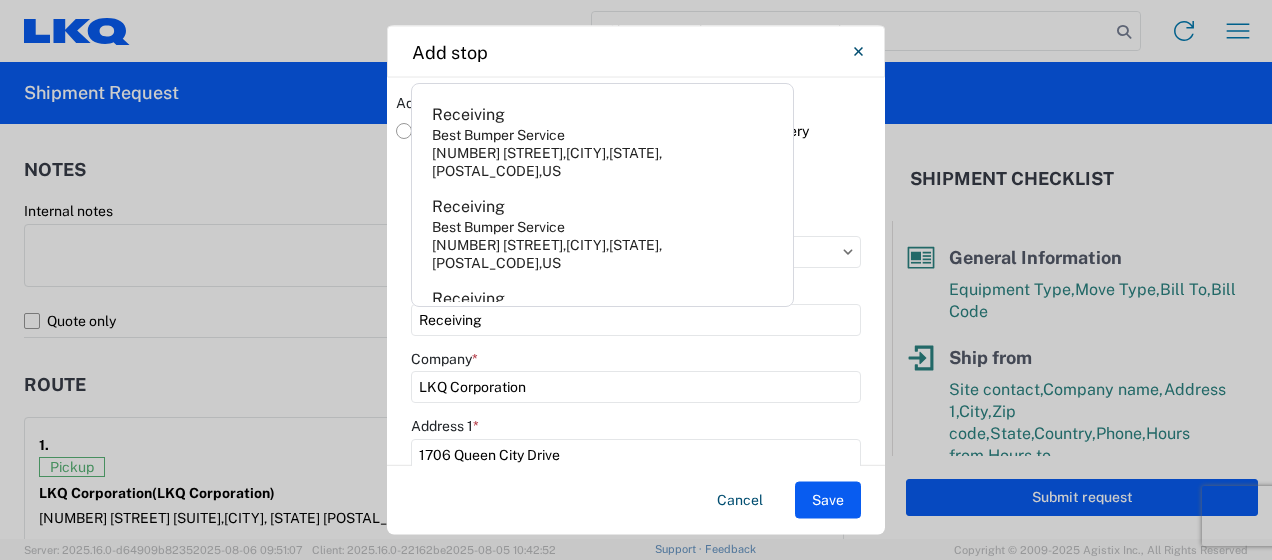 click on "Location   [NUMBER] - [CITY] [STATE]  Site contact  * Receiving  Company  * [COMPANY]  Address 1  * [NUMBER] [STREET]  Address 2   City  * [CITY]  Zip  *
[POSTAL_CODE]  State  Select Alabama Alaska Arizona Arkansas Armed Forces Americas Armed Forces Europe Armed Forces Pacific California Colorado Connecticut Delaware District of Columbia Florida Georgia Hawaii Idaho Illinois Indiana Iowa Kansas Kentucky Louisiana Maine Maryland Massachusetts Michigan Minnesota Mississippi Missouri Montana Nebraska Nevada New Hampshire New Jersey New Mexico New York North Carolina North Dakota Ohio Oklahoma Oregon Palau Pennsylvania Puerto Rico Rhode Island South Carolina South Dakota Tennessee Texas Utah Vermont Virginia Washington West Virginia Wisconsin Wyoming  Country  * Select Afghanistan Åland Islands Albania Algeria American Samoa Andorra Angola Anguilla Antarctica Antigua & Barbuda Argentina Aruba Australia Austria Azerbaijan Bahamas Bahrain Bangladesh Barbados" 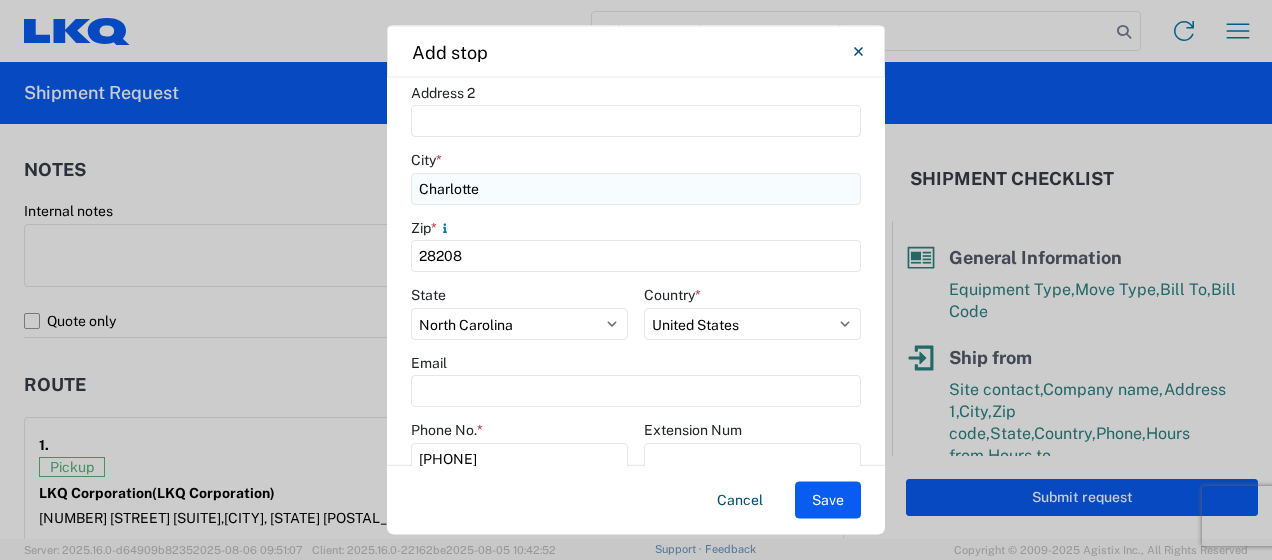 scroll, scrollTop: 573, scrollLeft: 0, axis: vertical 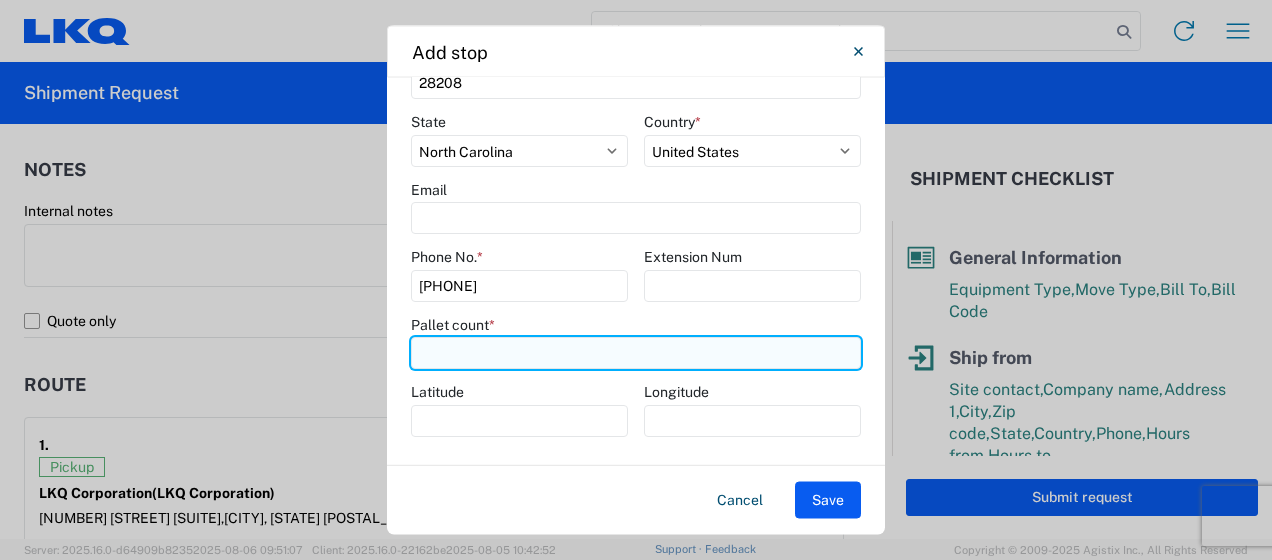 click 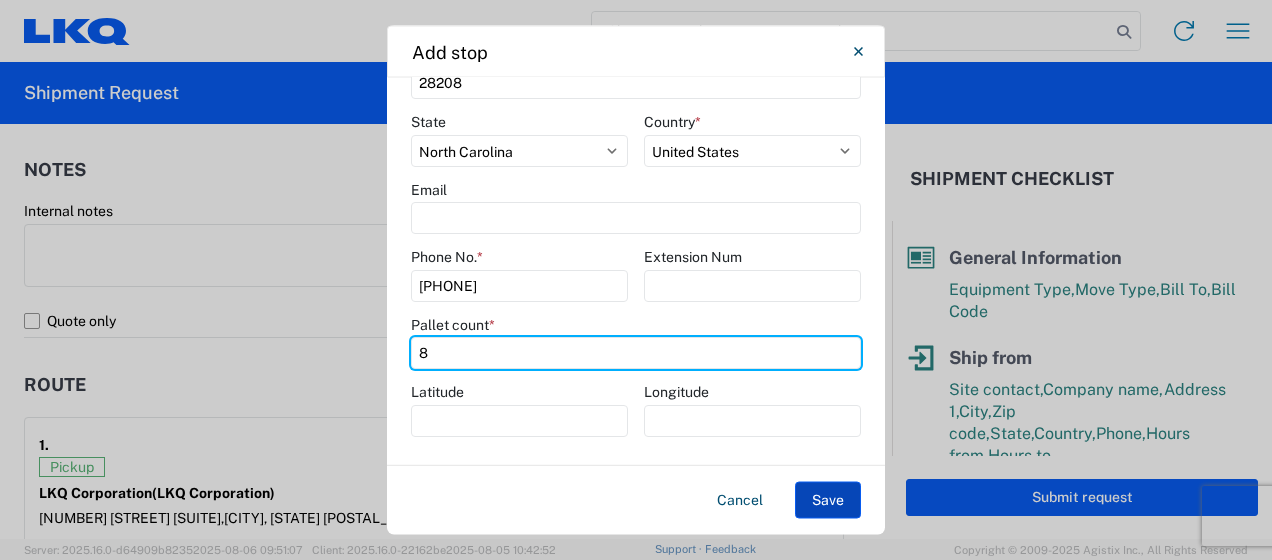 type on "8" 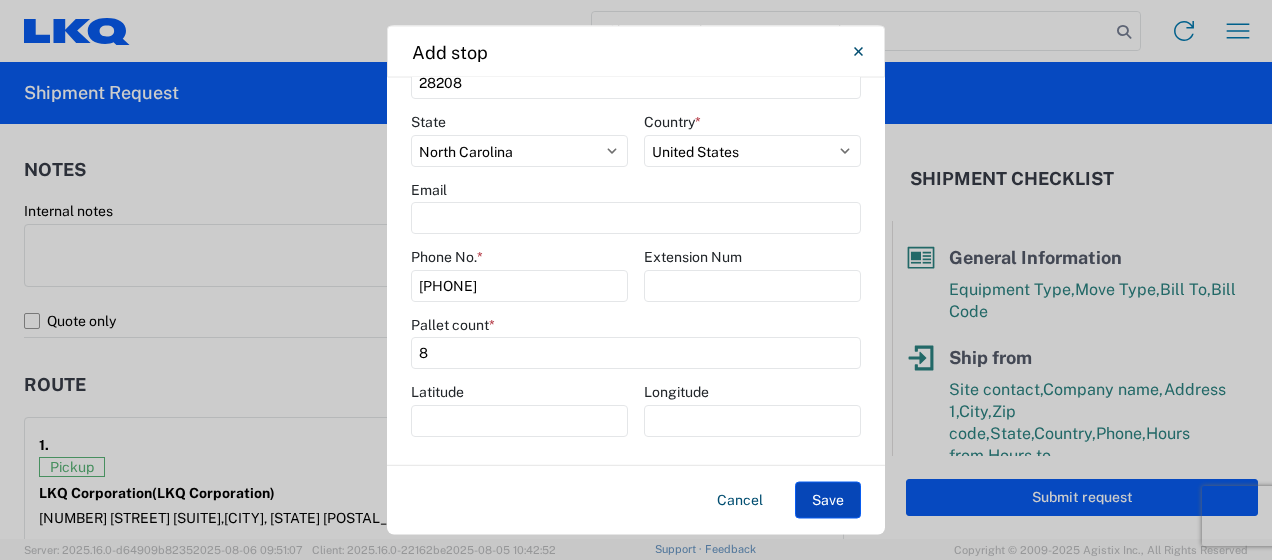 click on "Save" 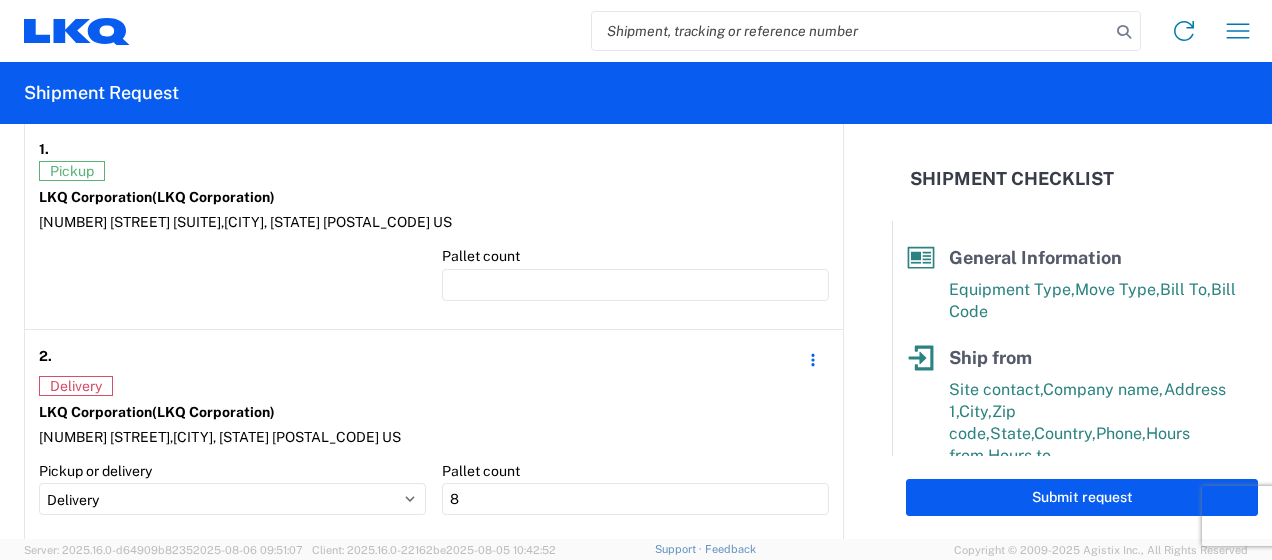 scroll, scrollTop: 1600, scrollLeft: 0, axis: vertical 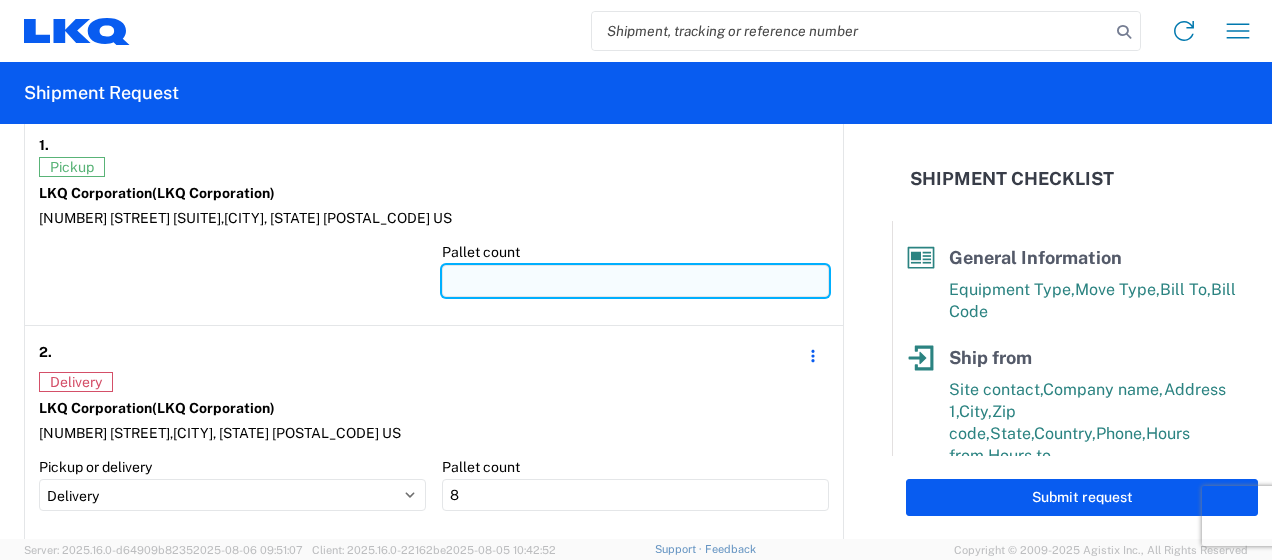 click 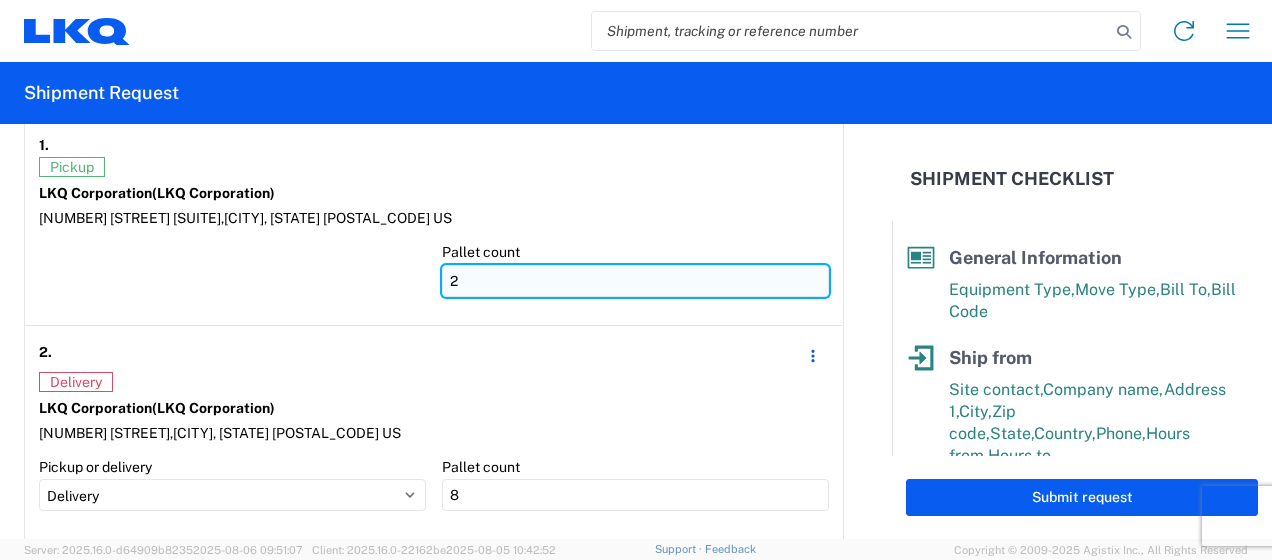 type on "20" 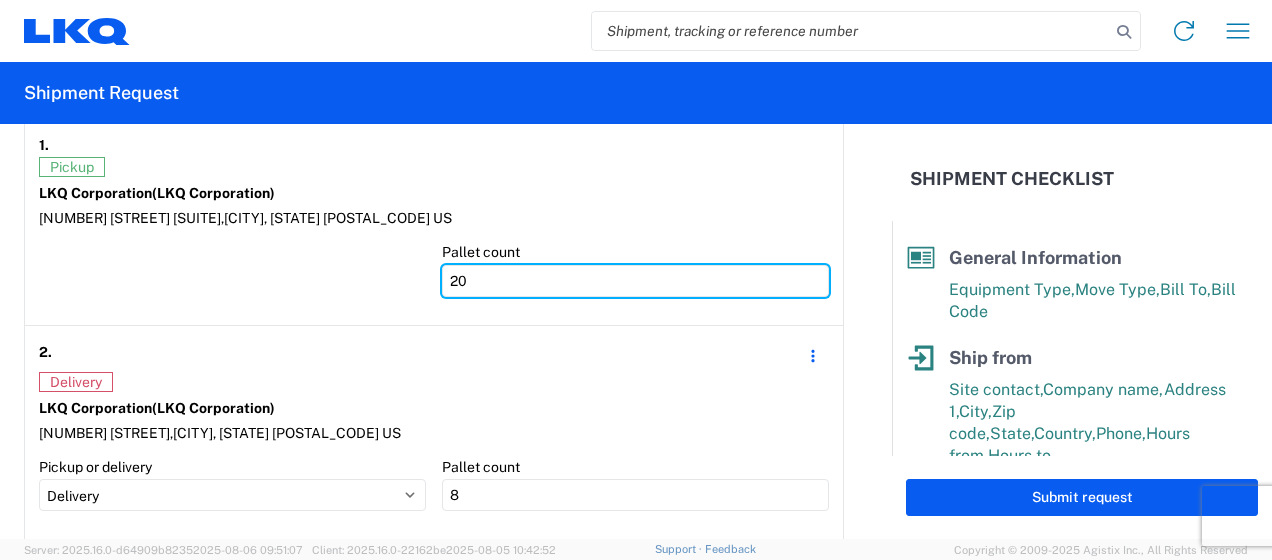 type on "20" 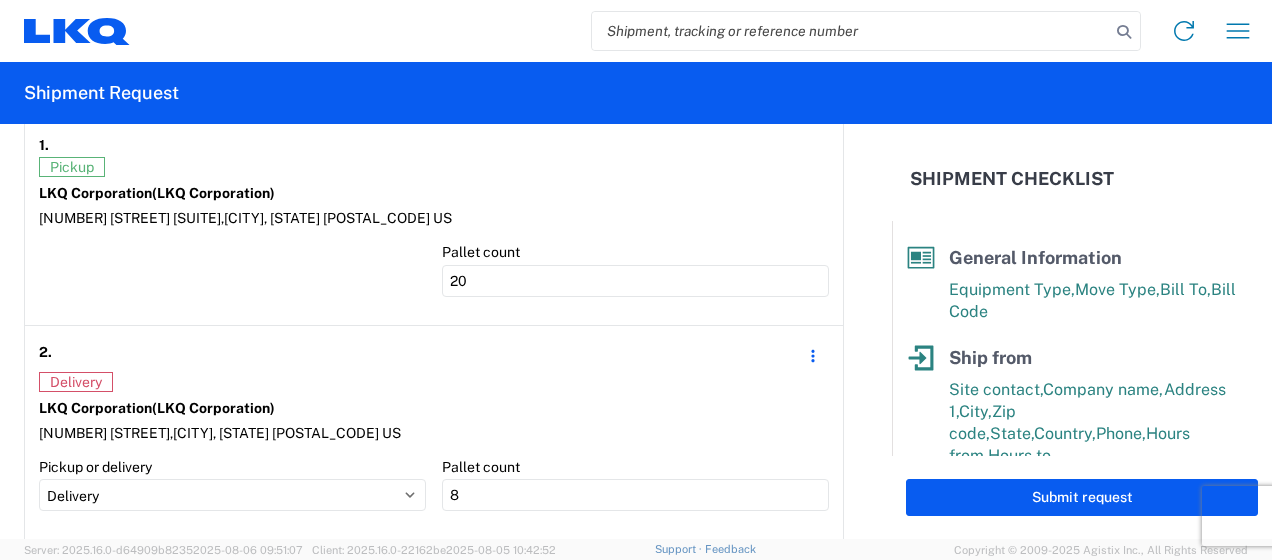 click 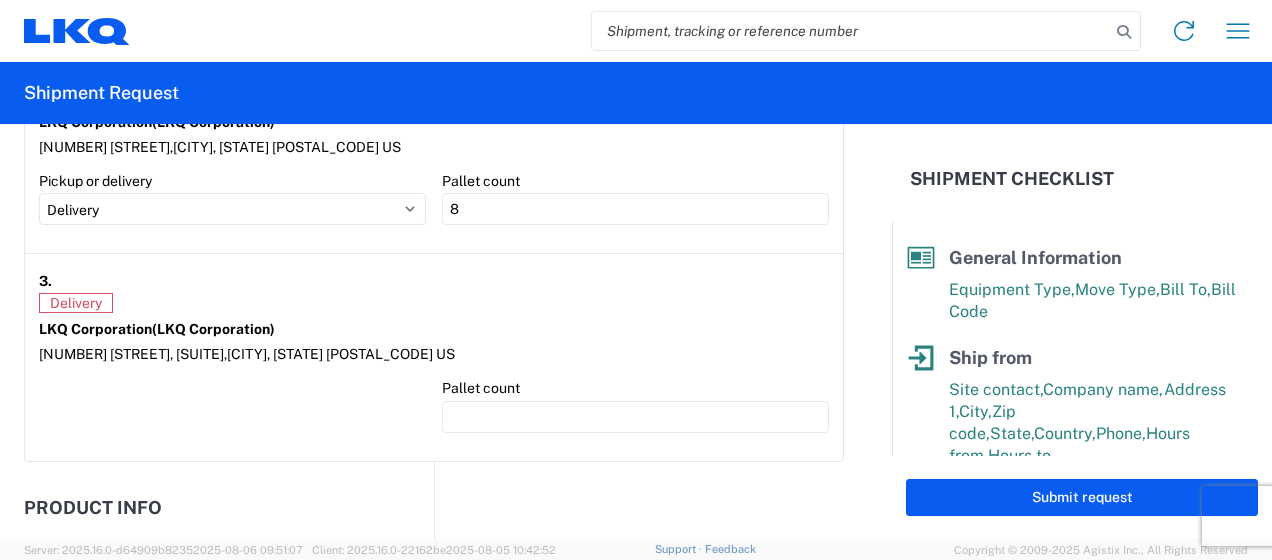 scroll, scrollTop: 1900, scrollLeft: 0, axis: vertical 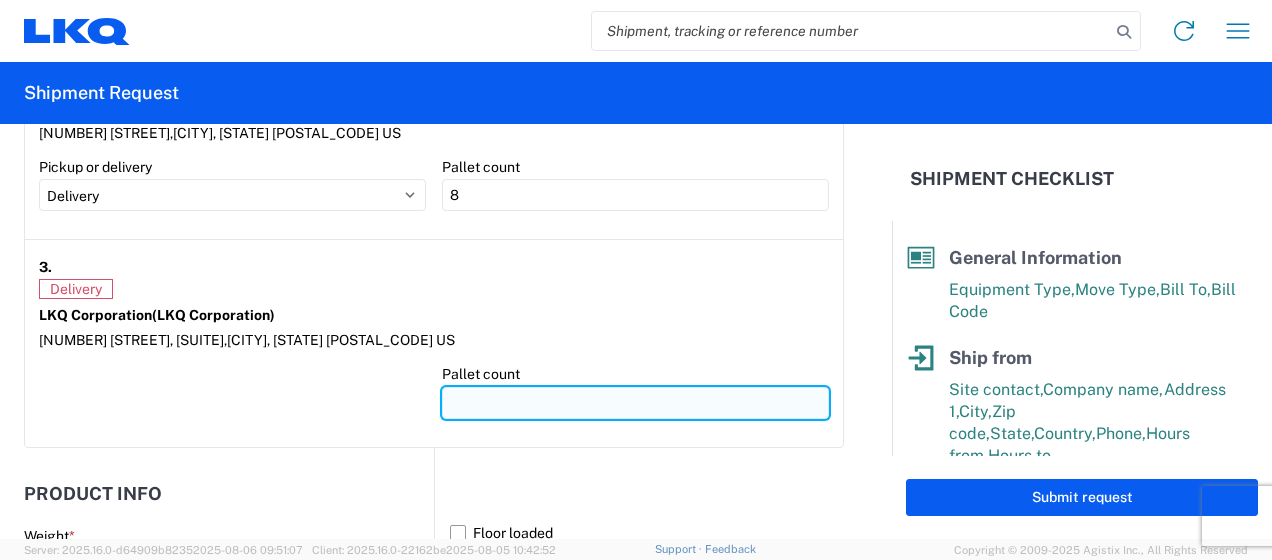click 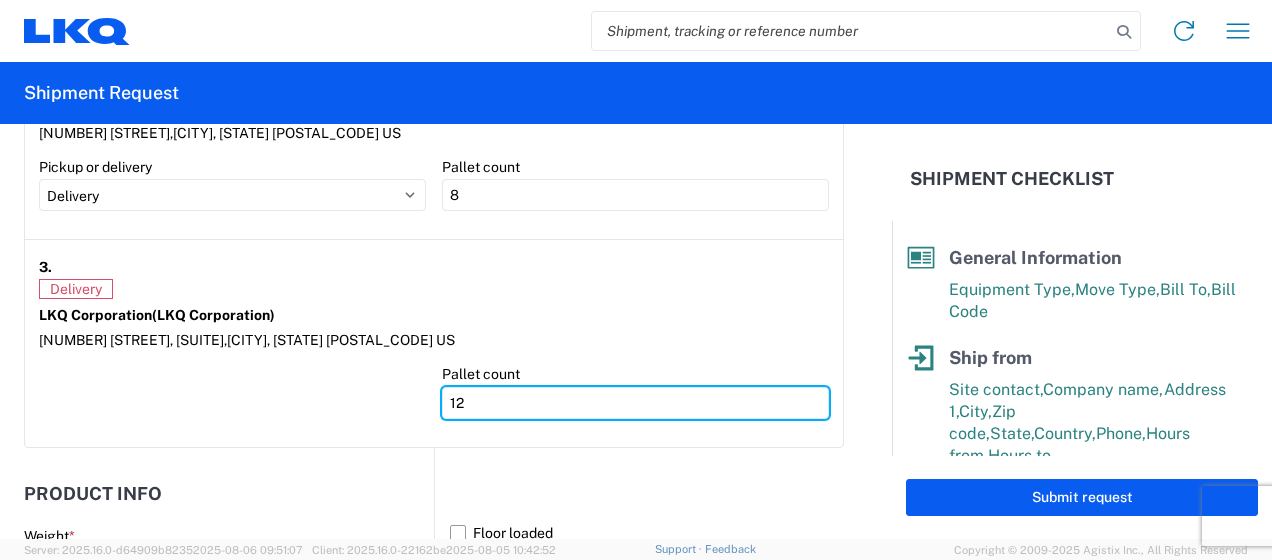 type on "12" 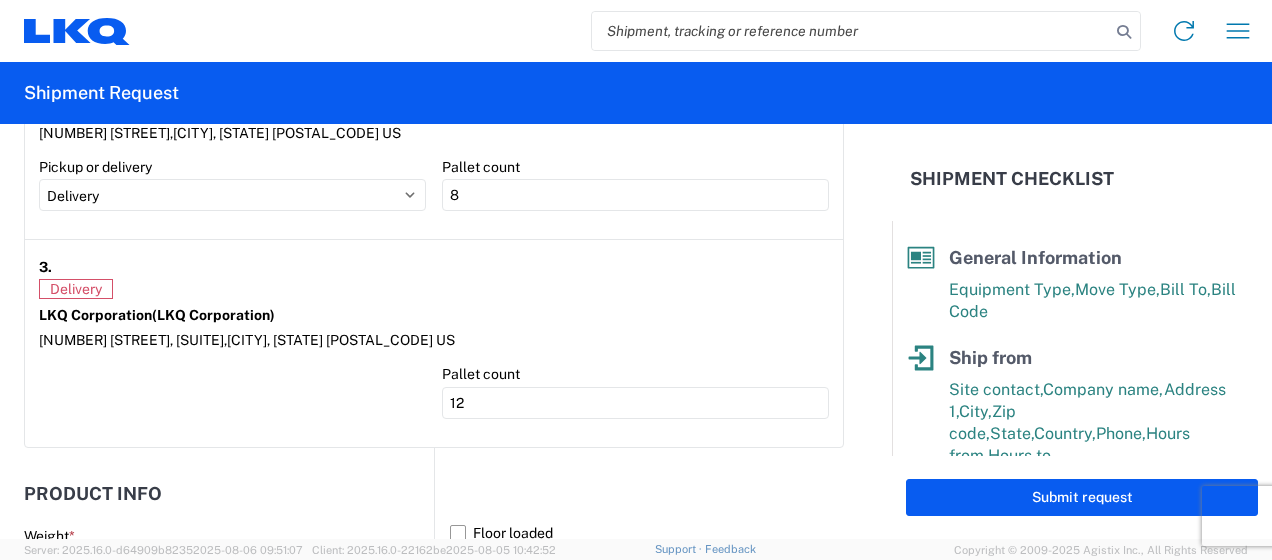 click 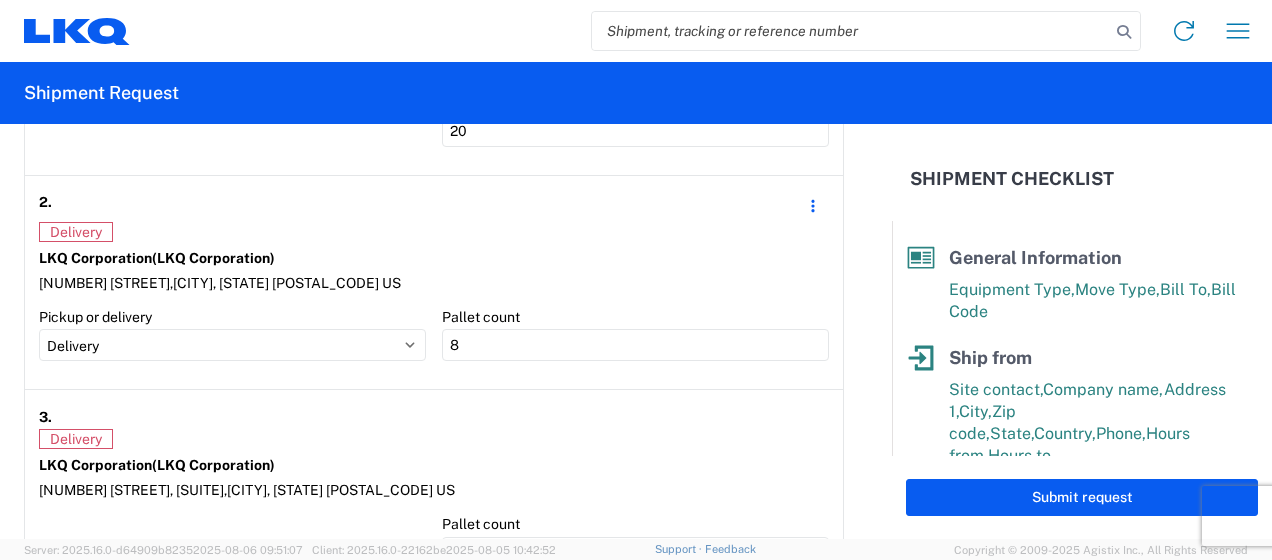 scroll, scrollTop: 2000, scrollLeft: 0, axis: vertical 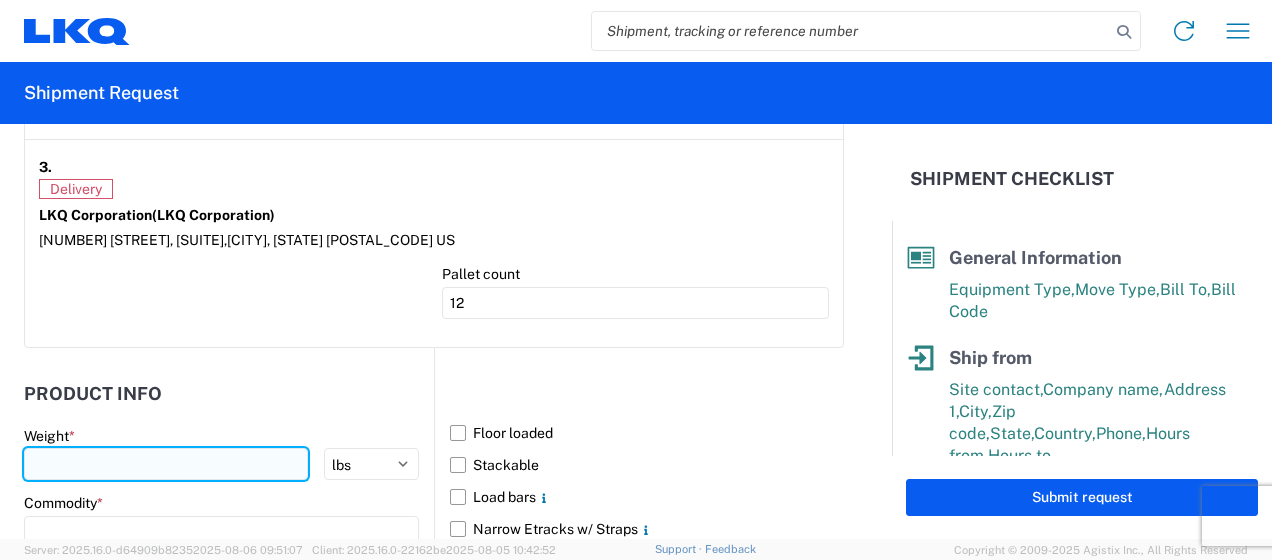 click 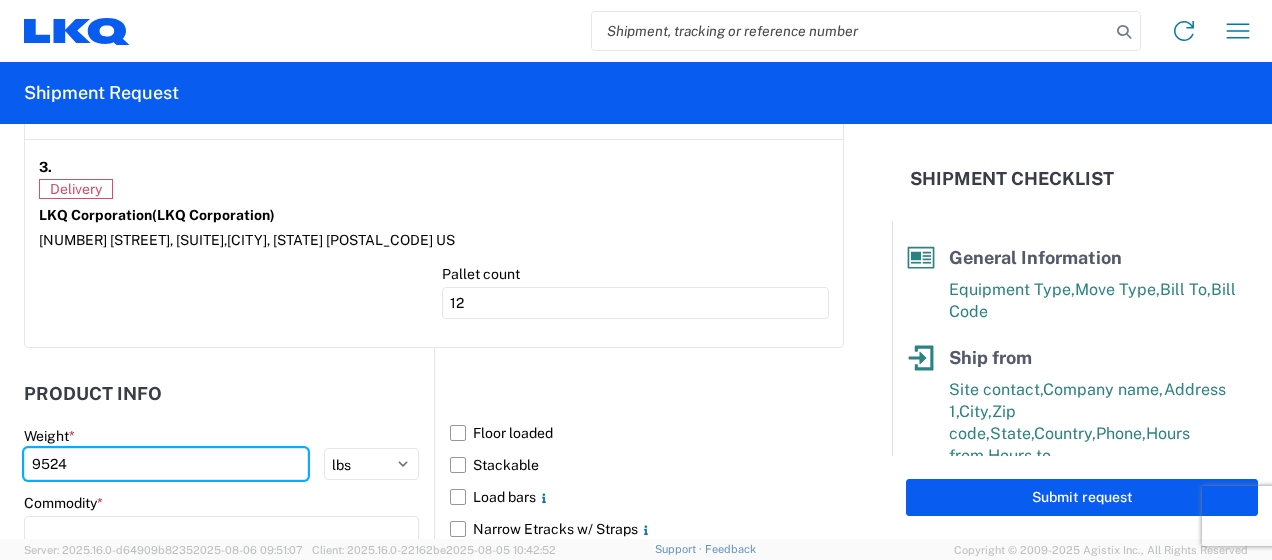 type on "9524" 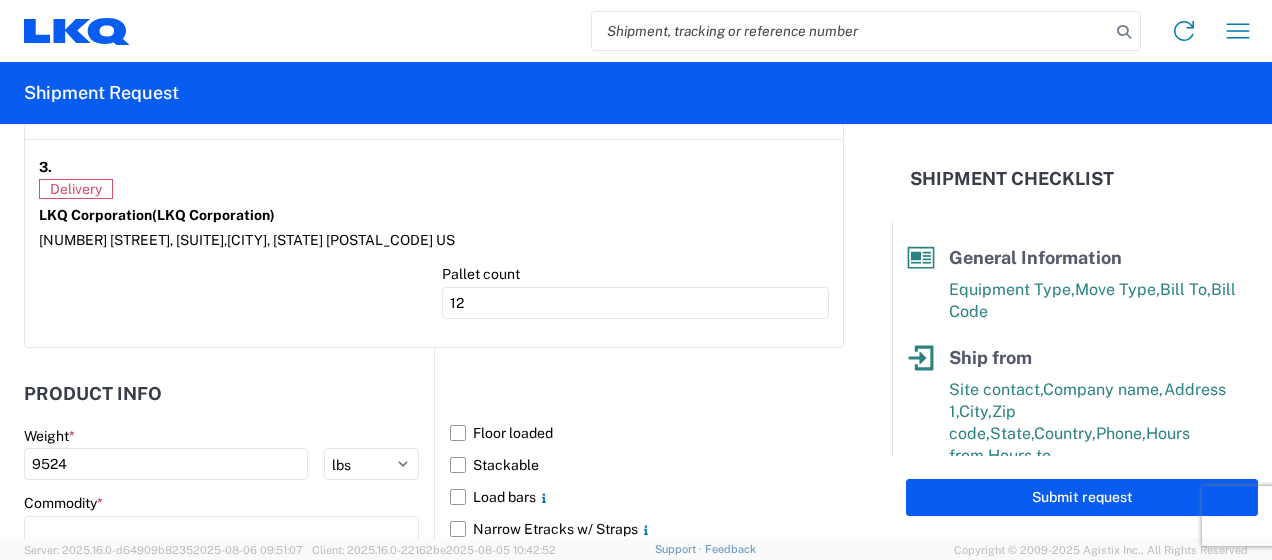click on "Product Info" 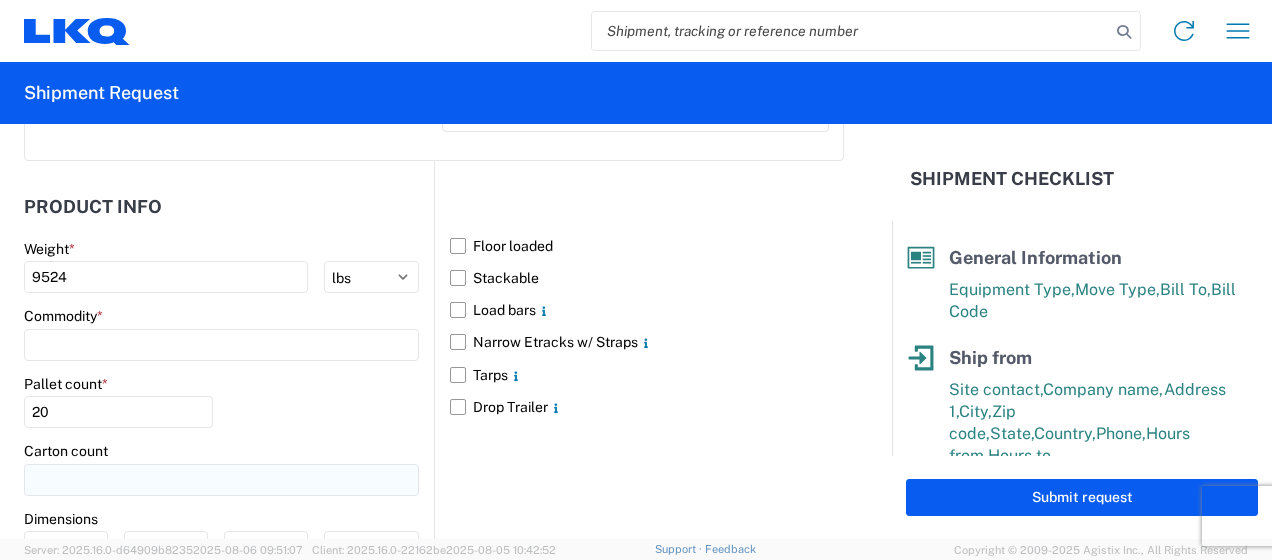 scroll, scrollTop: 2300, scrollLeft: 0, axis: vertical 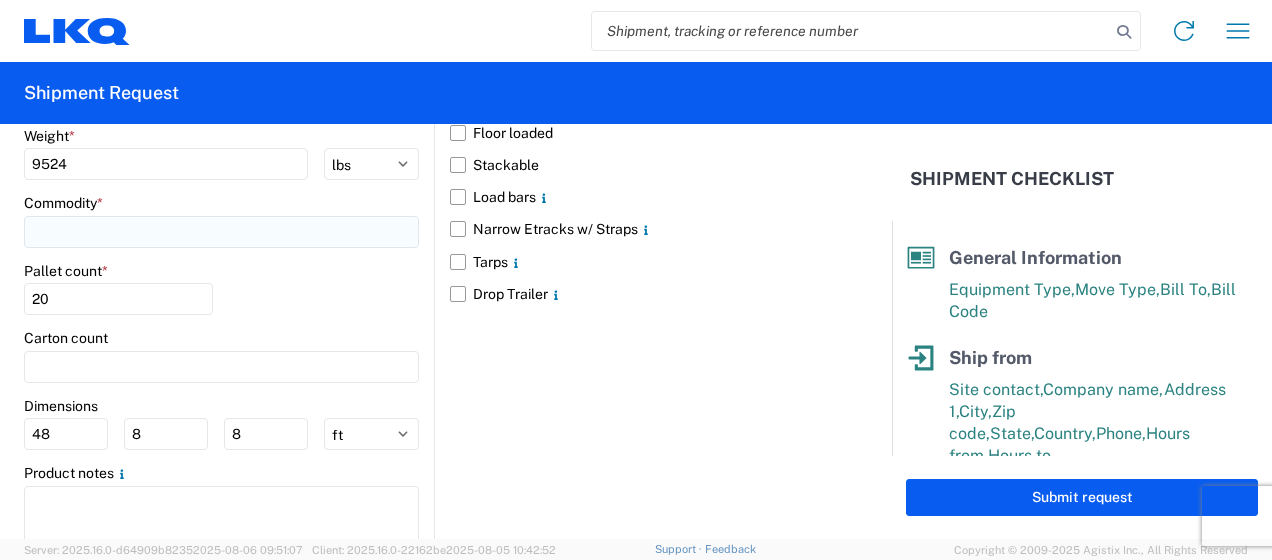click 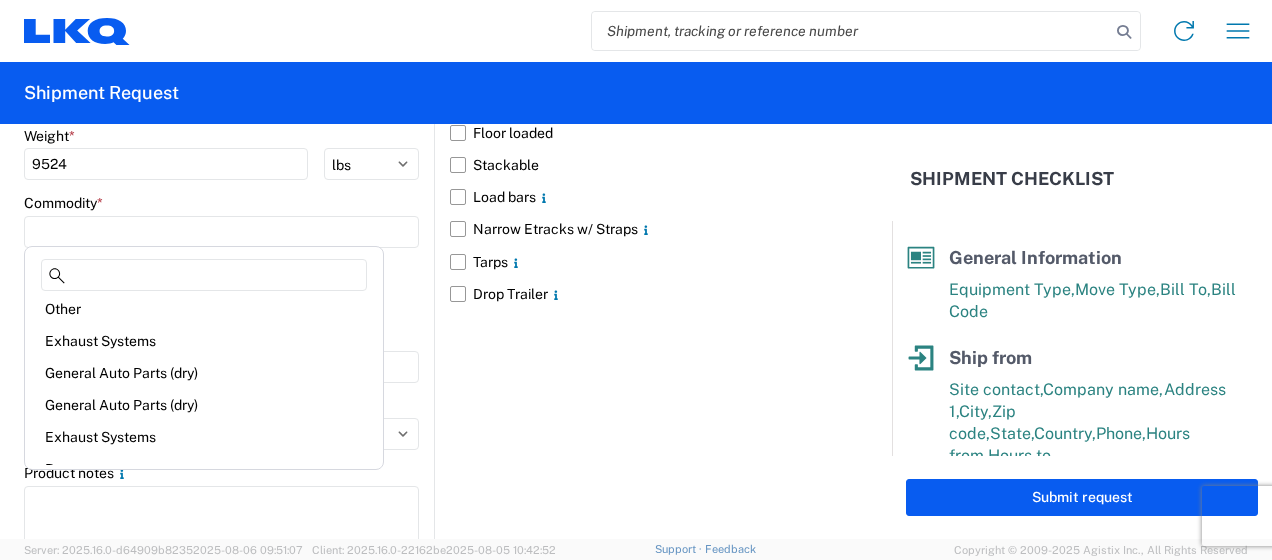 scroll, scrollTop: 200, scrollLeft: 0, axis: vertical 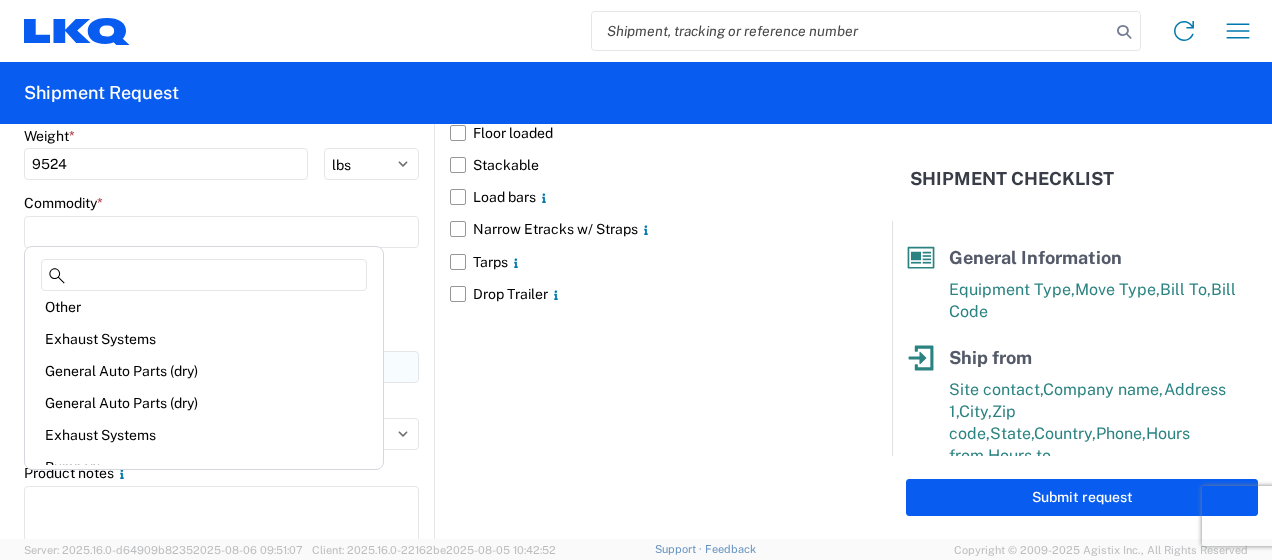 click on "General Auto Parts (dry)" 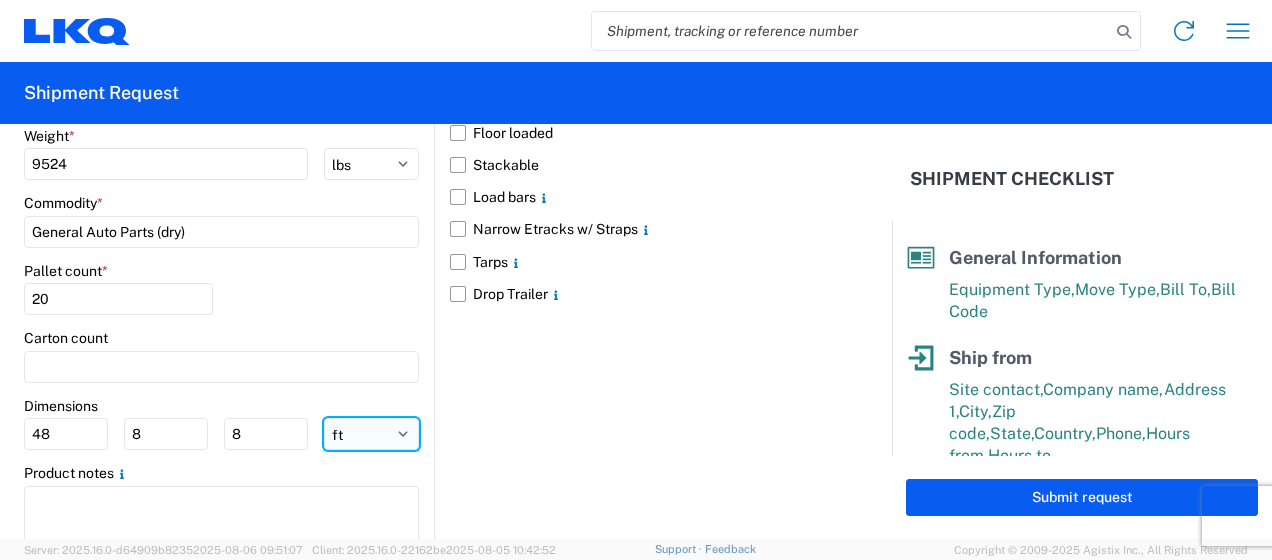 click on "ft in cm" 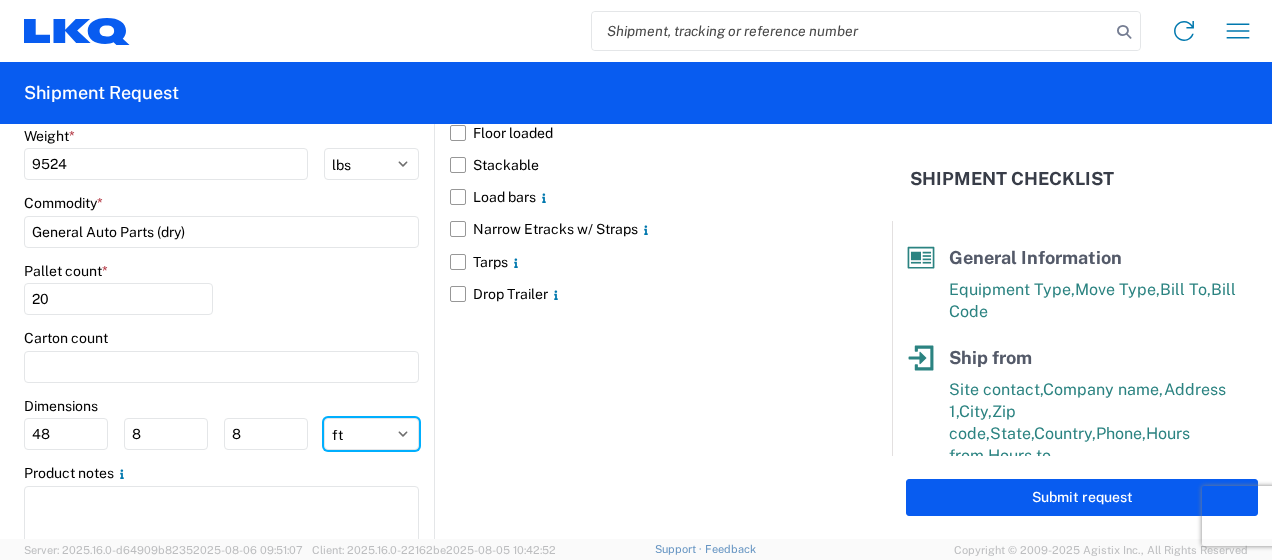 select on "IN" 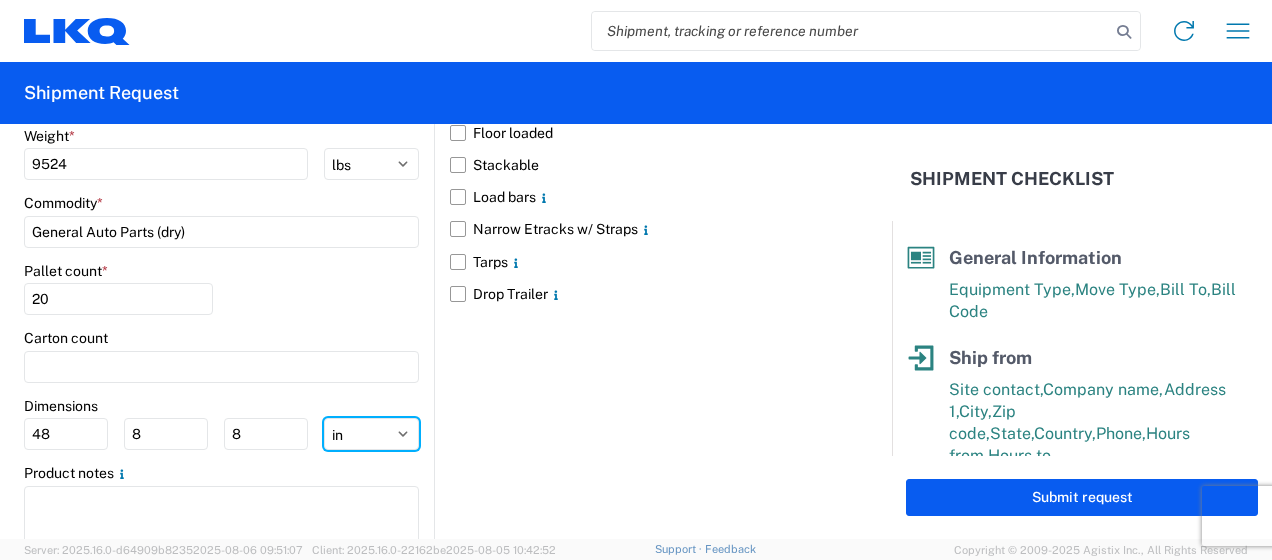 click on "ft in cm" 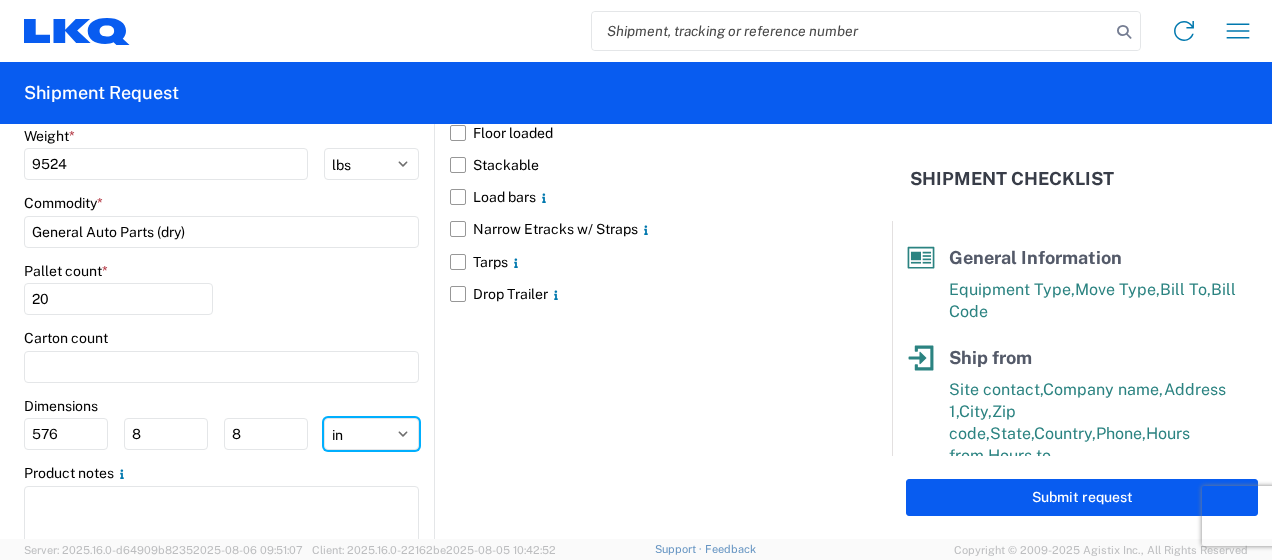 type on "96" 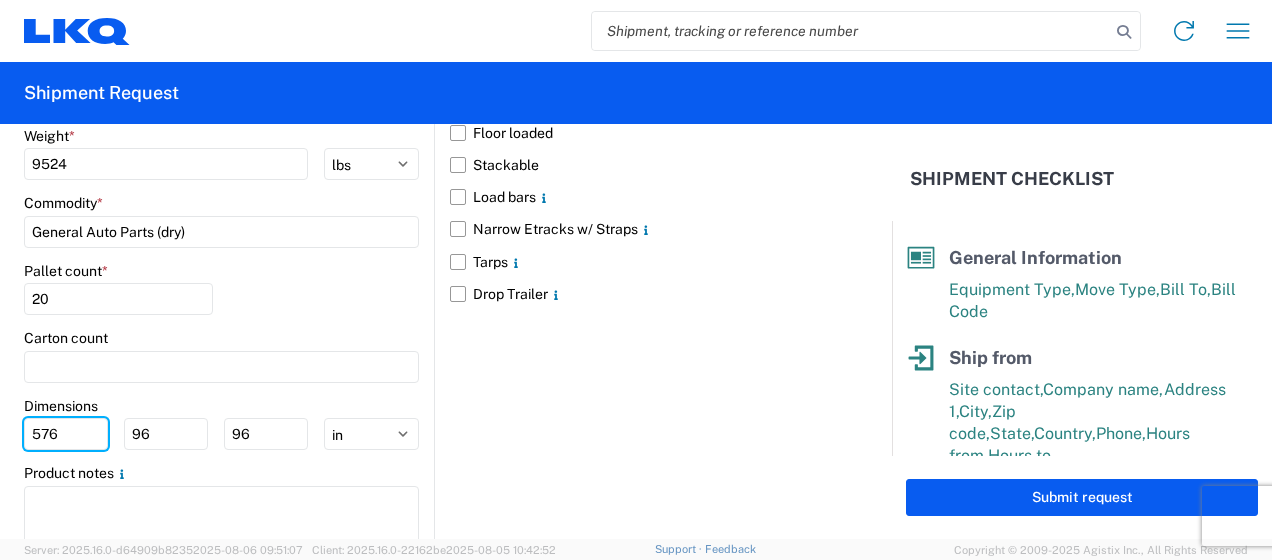 drag, startPoint x: 81, startPoint y: 420, endPoint x: -4, endPoint y: 432, distance: 85.84288 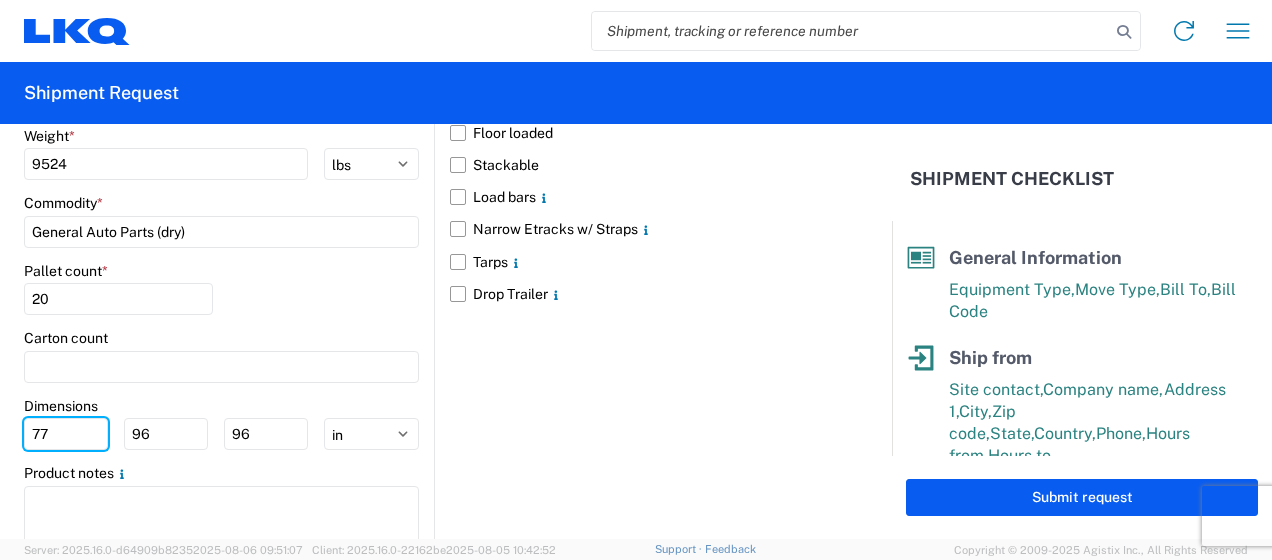 type on "77" 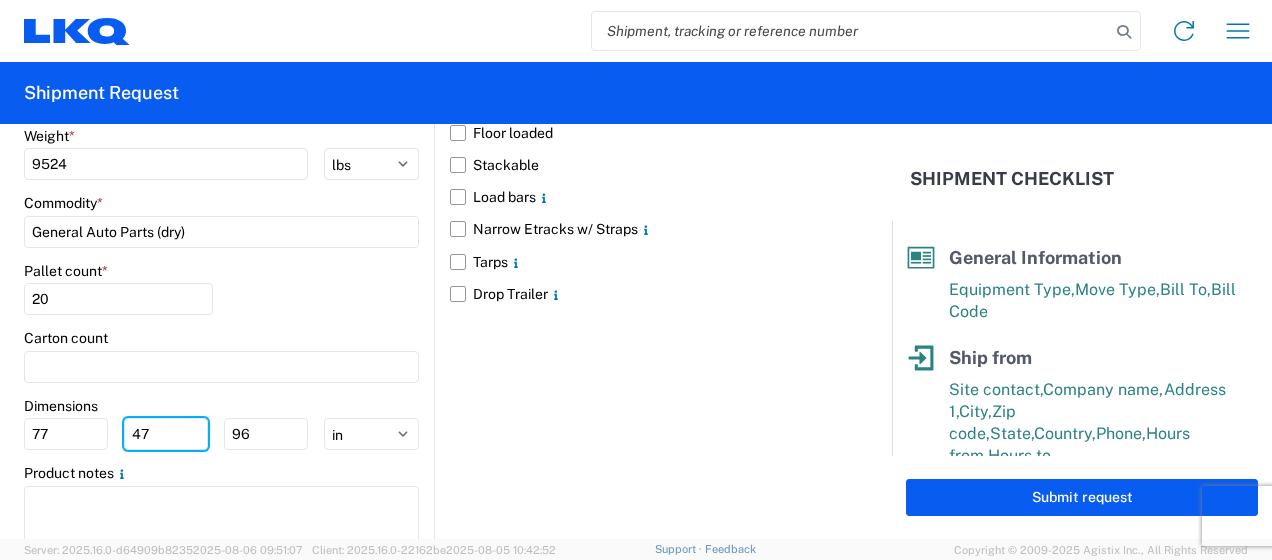 type on "47" 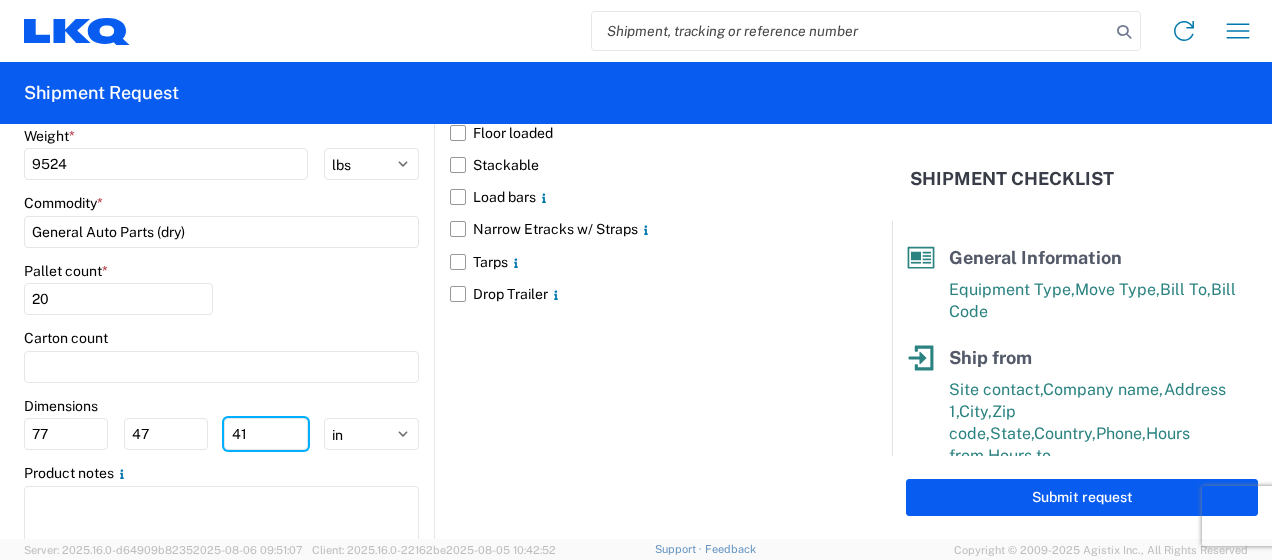 type on "4" 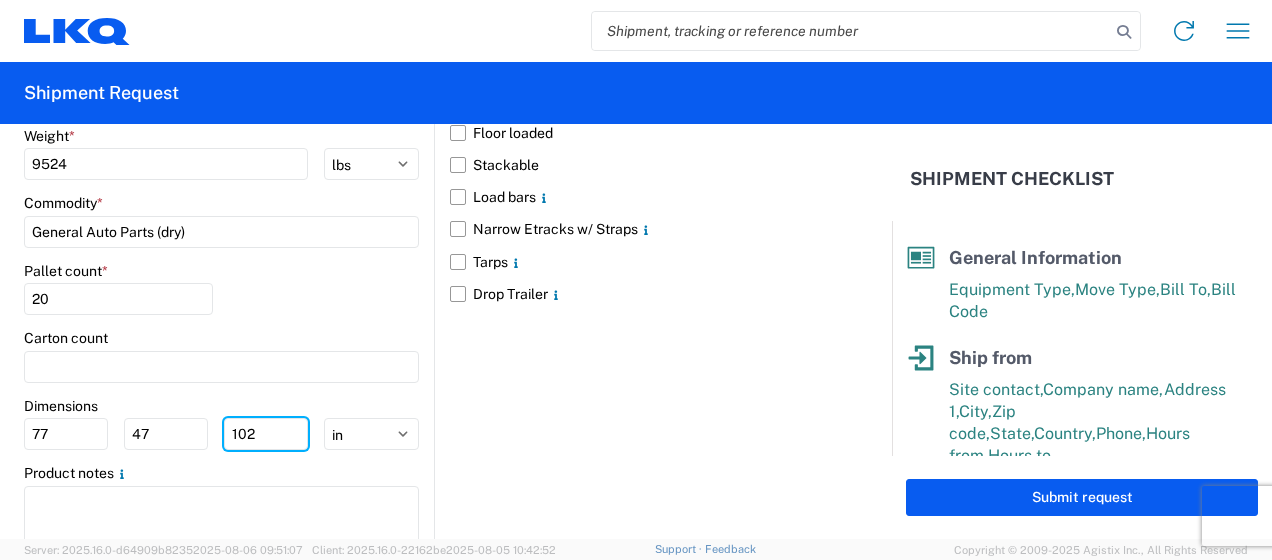 type on "102" 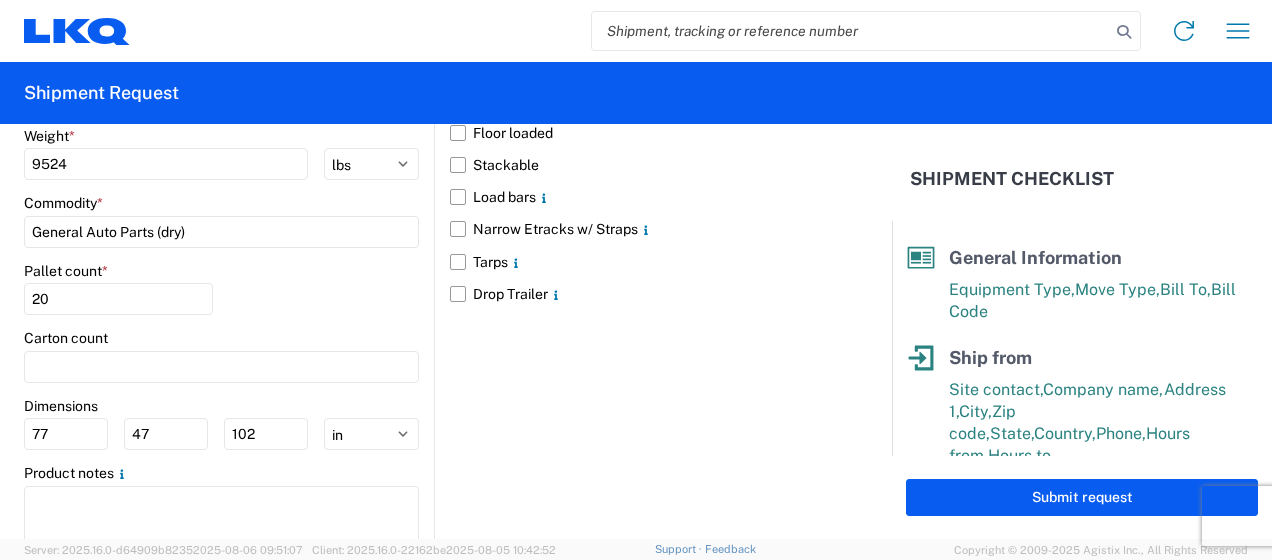 click on "Floor loaded   Stackable   Load bars
Narrow Etracks w/ Straps
Tarps
Drop Trailer" 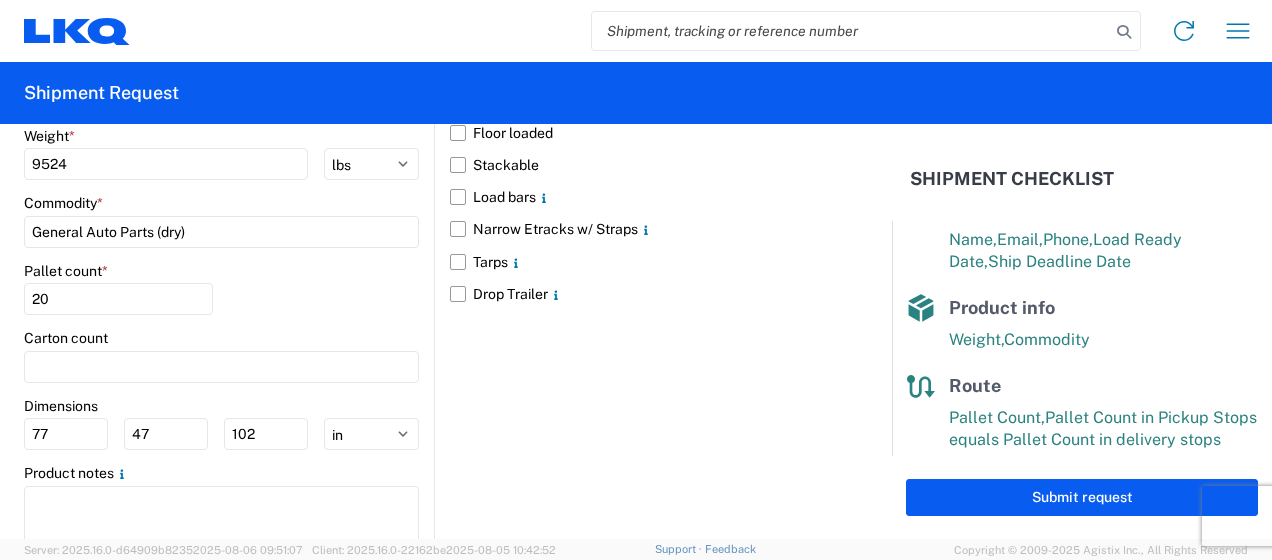 scroll, scrollTop: 409, scrollLeft: 0, axis: vertical 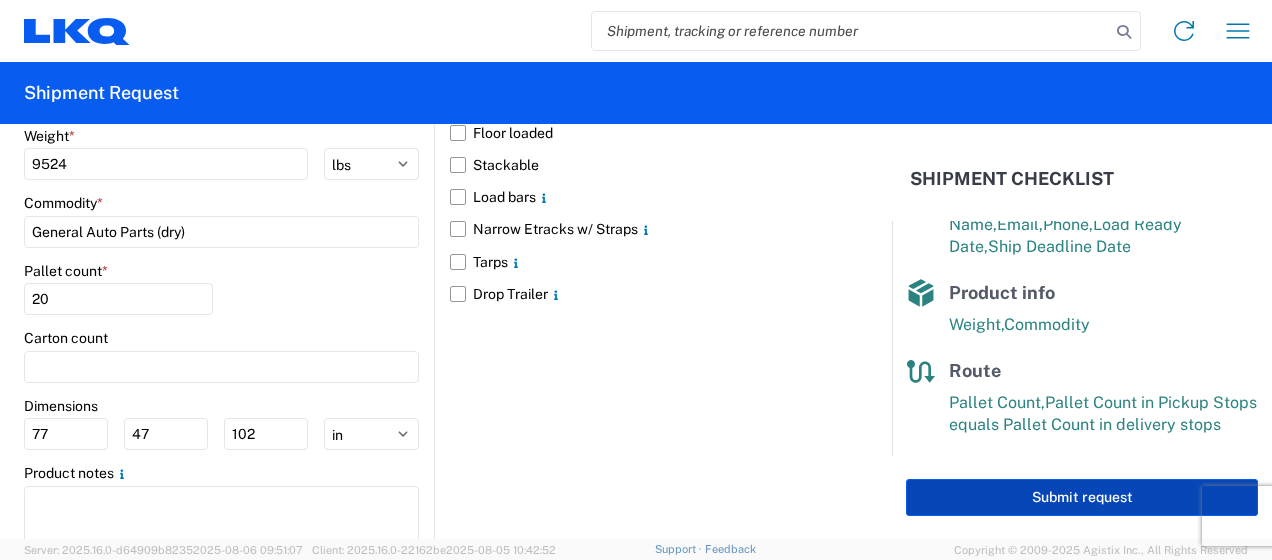 click on "Submit request" 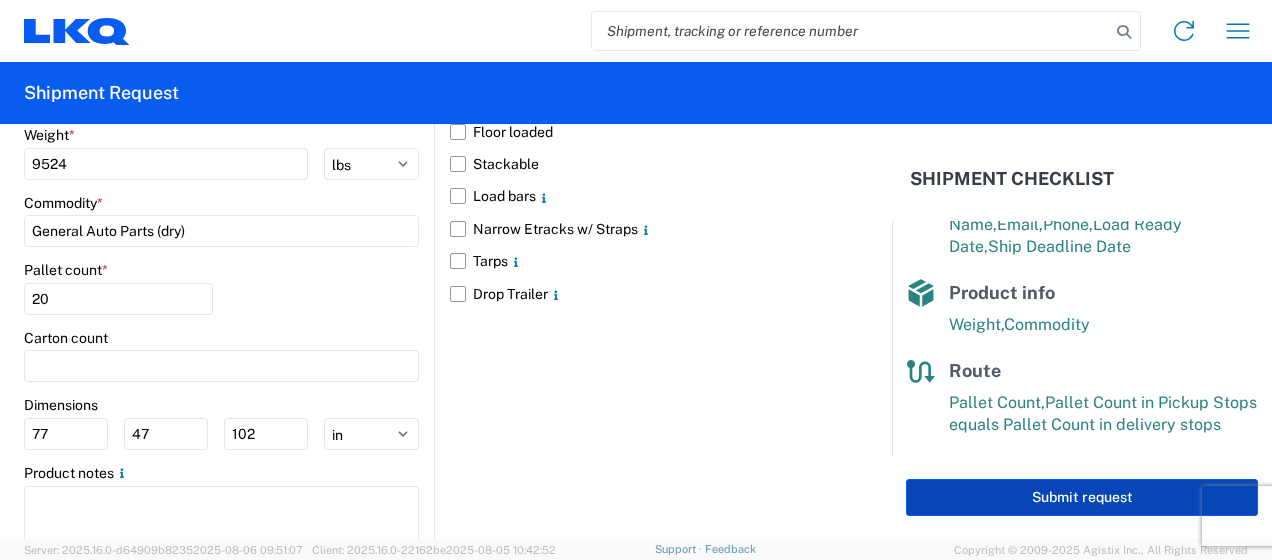 scroll, scrollTop: 2299, scrollLeft: 0, axis: vertical 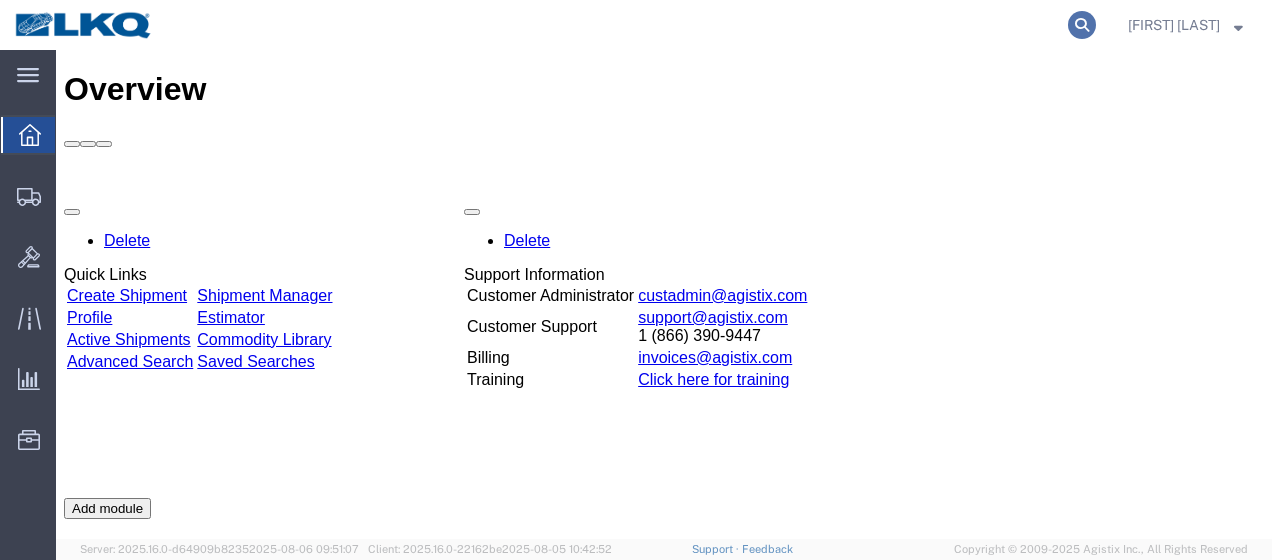 click 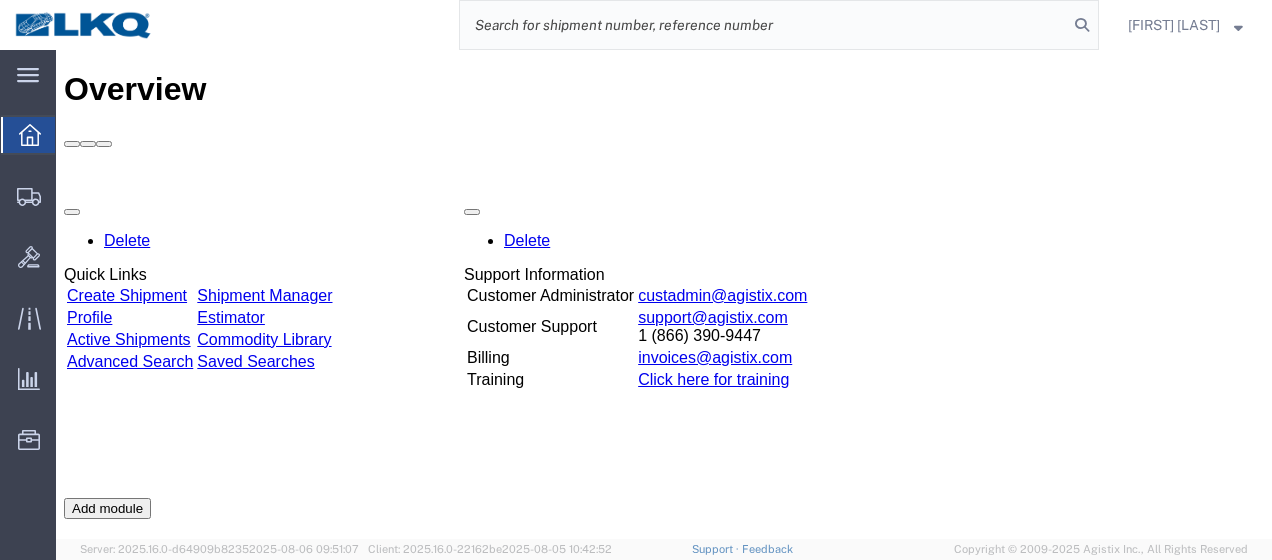 click 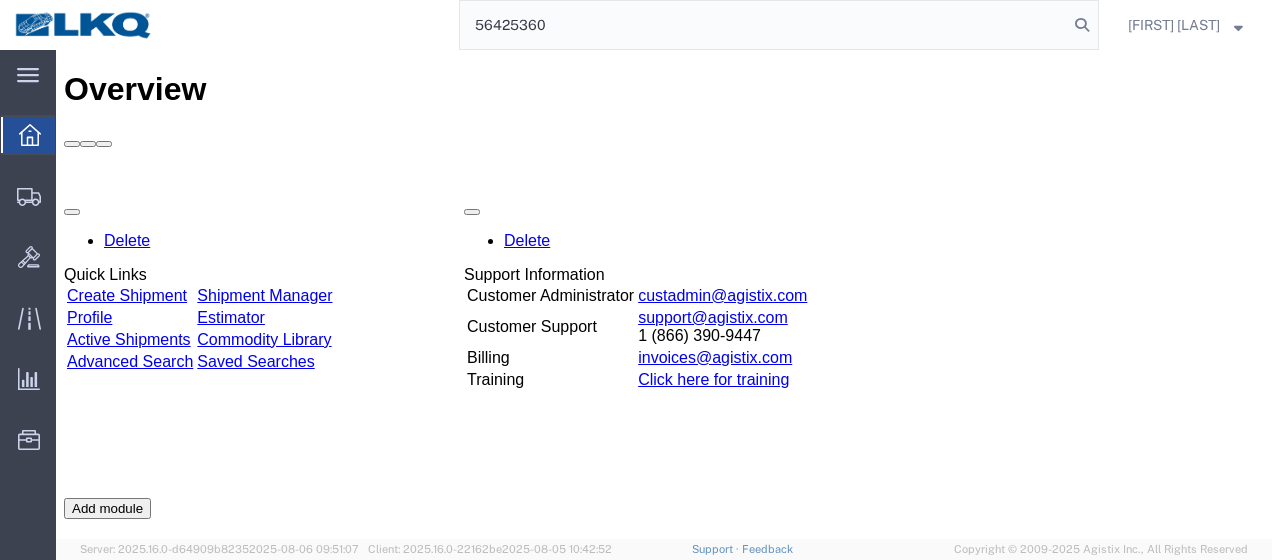 type on "56425360" 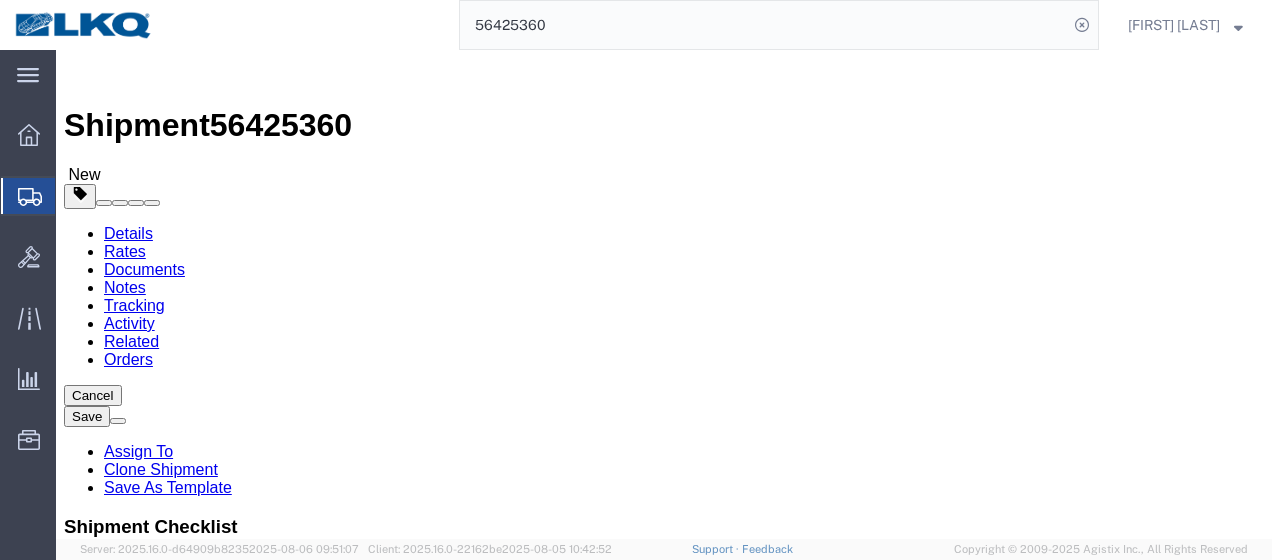 select on "27850" 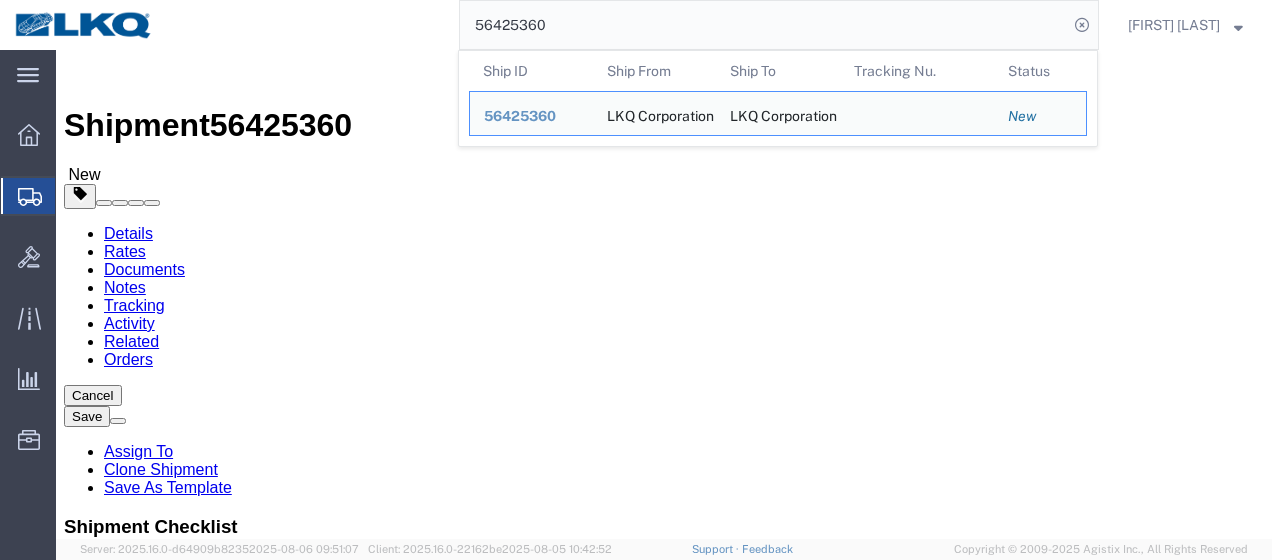 click on "Send To Bid" 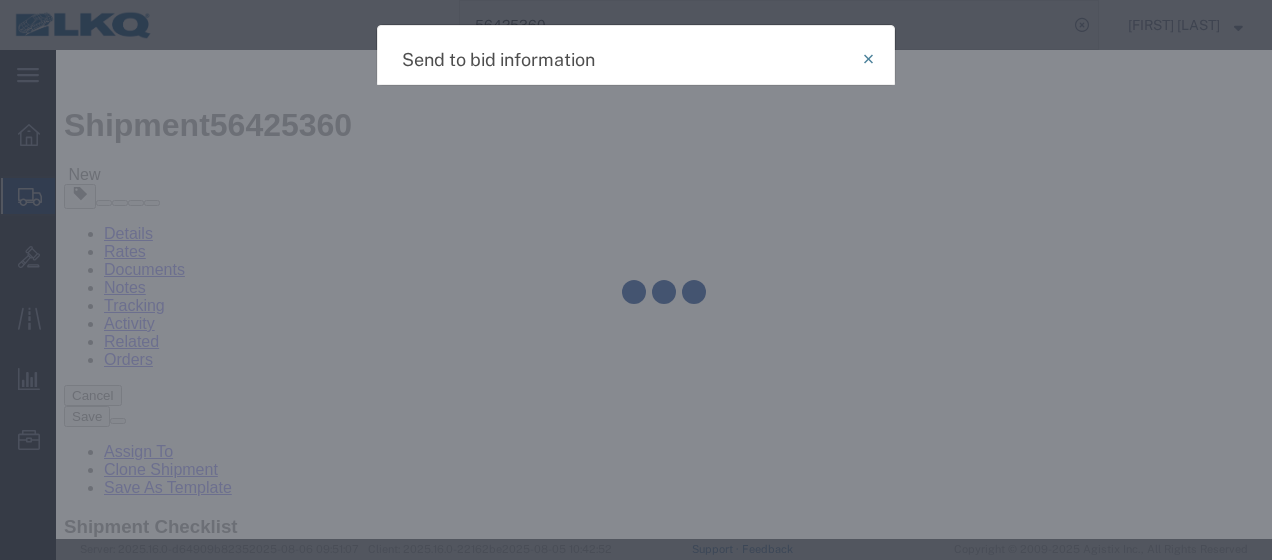 select on "TL" 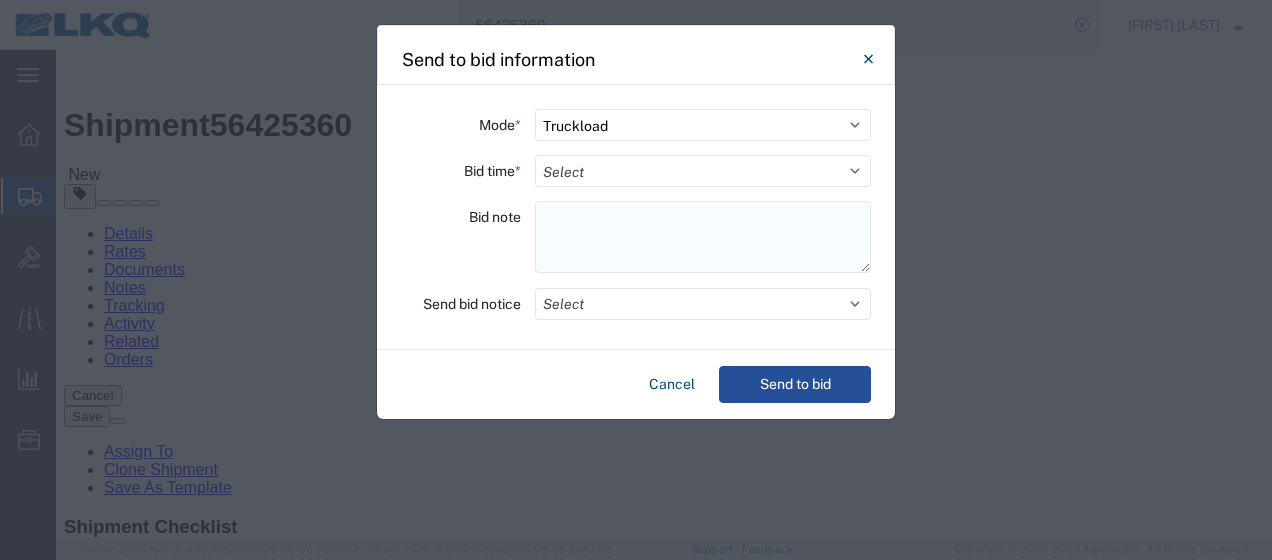 click 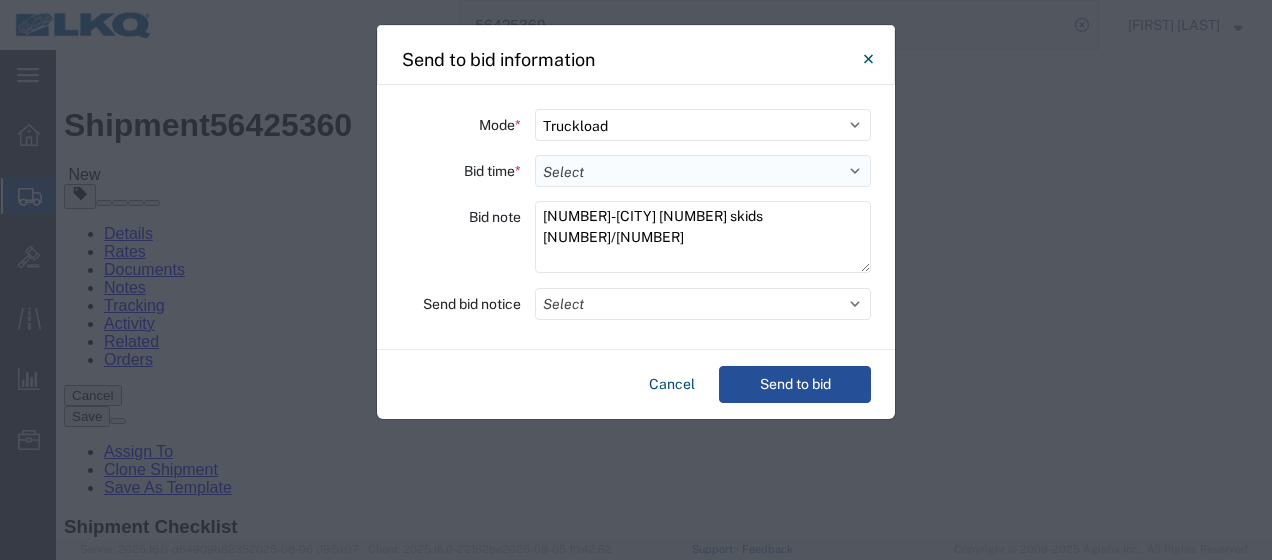 type on "[NUMBER]-[CITY] [NUMBER] skids [NUMBER]/[NUMBER]" 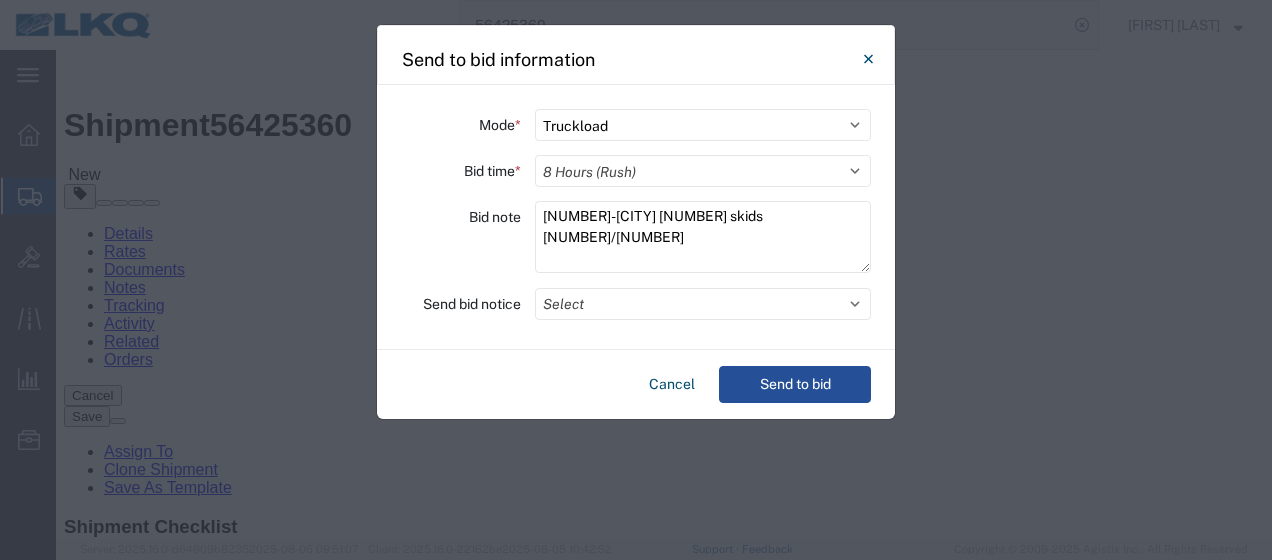 click on "Select 30 Min (Rush) 1 Hour (Rush) 2 Hours (Rush) 4 Hours (Rush) 8 Hours (Rush) 12 Hours (Rush) 16 Hours (Rush) 20 Hours (Rush) 24 Hours (Standard) 28 Hours (Extended) 32 Hours (Extended) 36 Hours (Extended) 2 Days (Extended) 3 Days (Extended) 4 Days (Extended) 5 Days (Extended) 6 Days (Extended) 7 Days (Extended)" 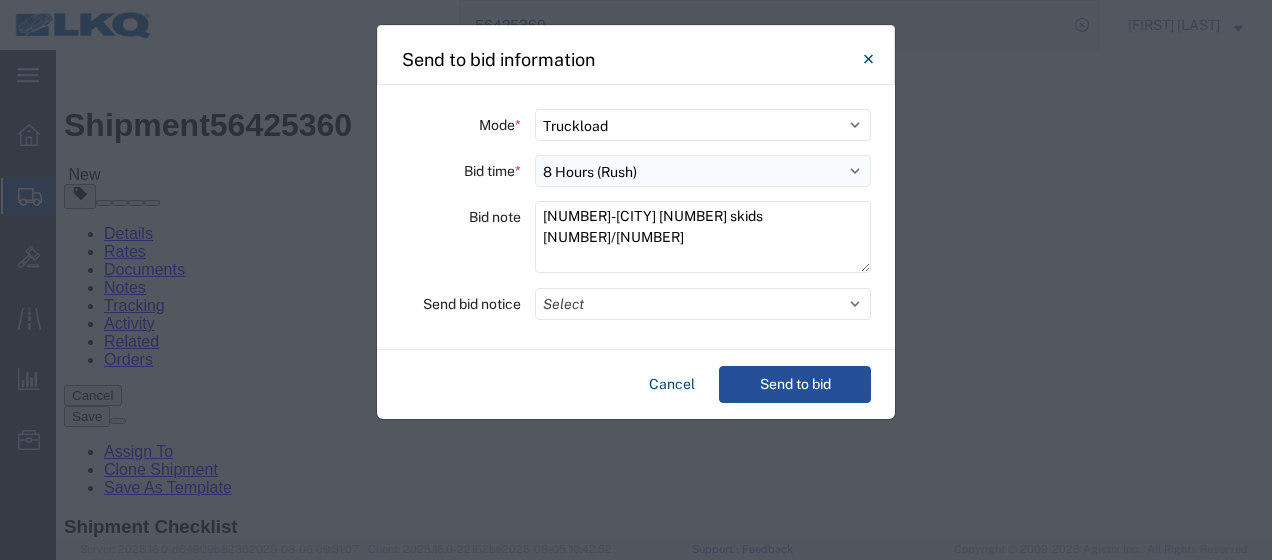 click on "Select 30 Min (Rush) 1 Hour (Rush) 2 Hours (Rush) 4 Hours (Rush) 8 Hours (Rush) 12 Hours (Rush) 16 Hours (Rush) 20 Hours (Rush) 24 Hours (Standard) 28 Hours (Extended) 32 Hours (Extended) 36 Hours (Extended) 2 Days (Extended) 3 Days (Extended) 4 Days (Extended) 5 Days (Extended) 6 Days (Extended) 7 Days (Extended)" 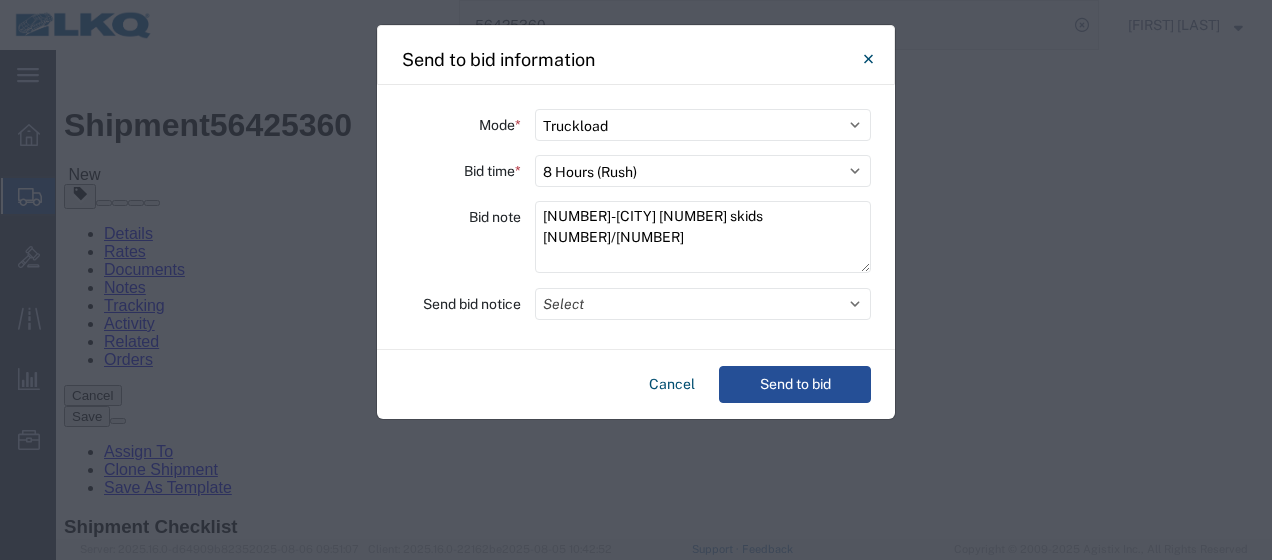 select on "4" 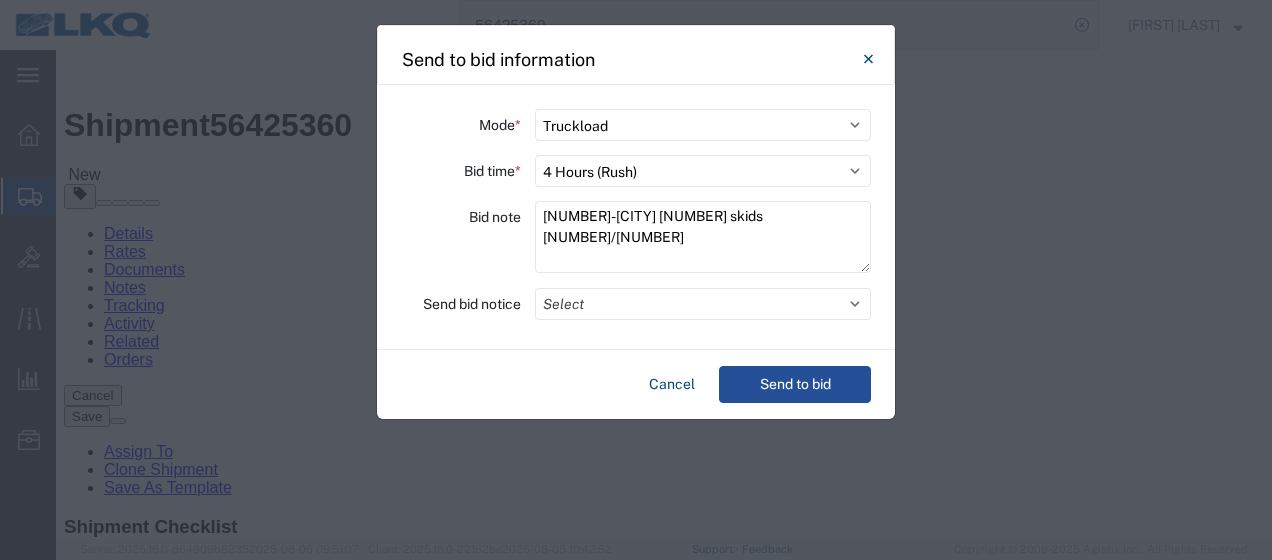 click on "Select 30 Min (Rush) 1 Hour (Rush) 2 Hours (Rush) 4 Hours (Rush) 8 Hours (Rush) 12 Hours (Rush) 16 Hours (Rush) 20 Hours (Rush) 24 Hours (Standard) 28 Hours (Extended) 32 Hours (Extended) 36 Hours (Extended) 2 Days (Extended) 3 Days (Extended) 4 Days (Extended) 5 Days (Extended) 6 Days (Extended) 7 Days (Extended)" 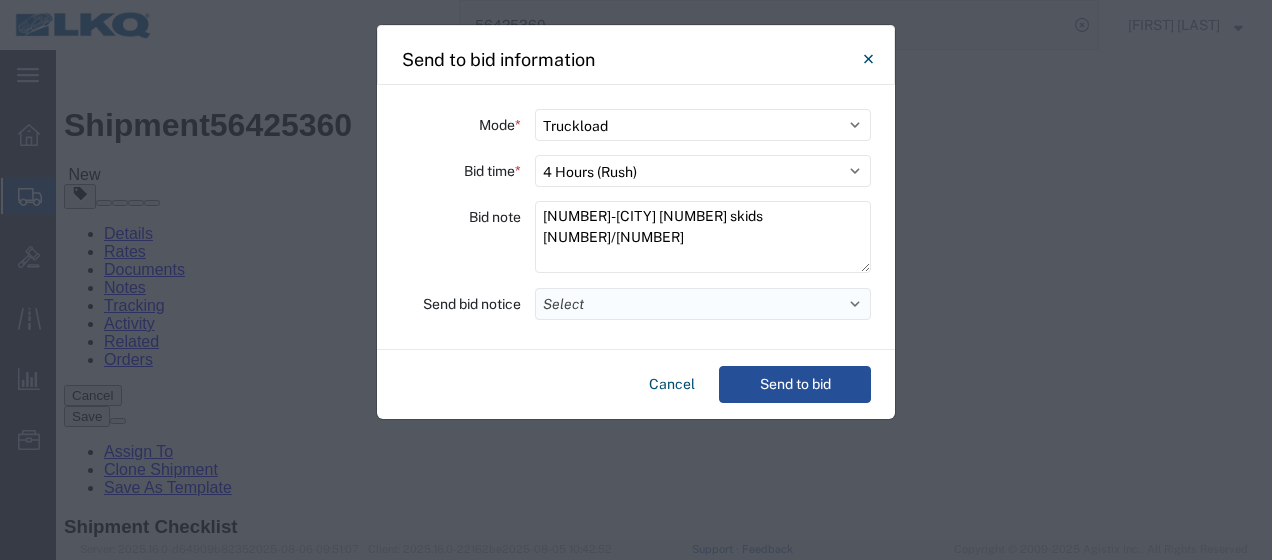 click on "Select" 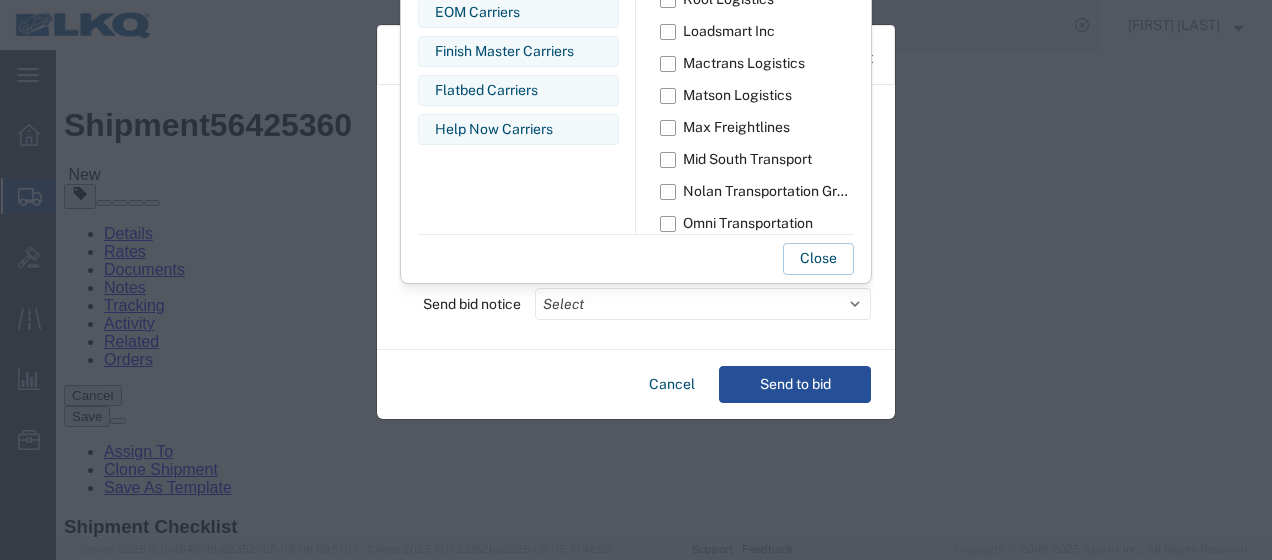scroll, scrollTop: 1200, scrollLeft: 0, axis: vertical 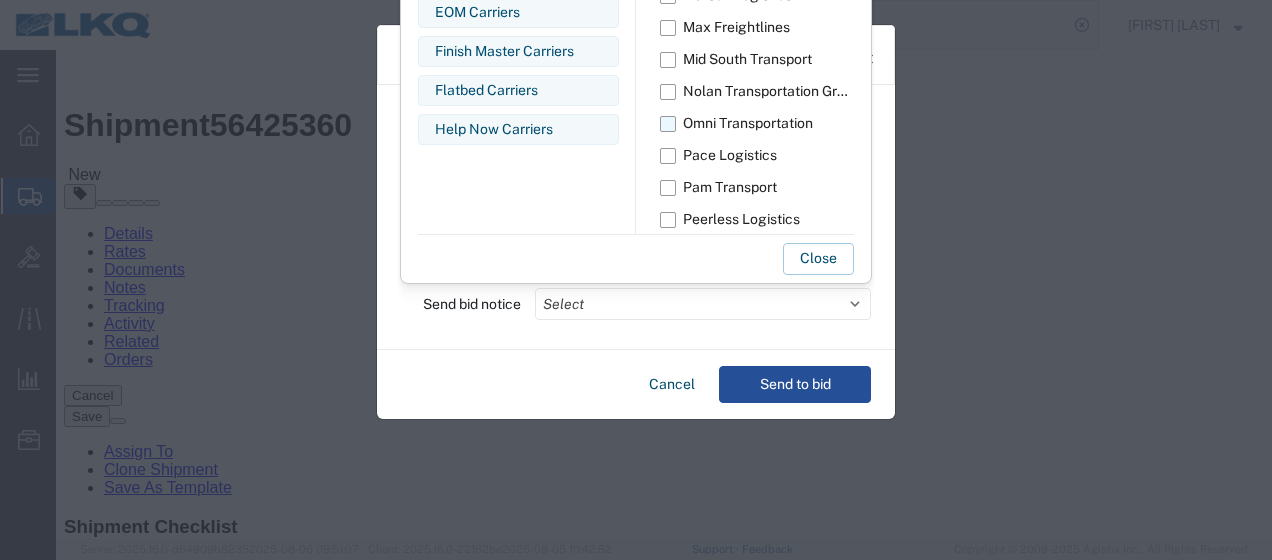 click on "Omni Transportation" 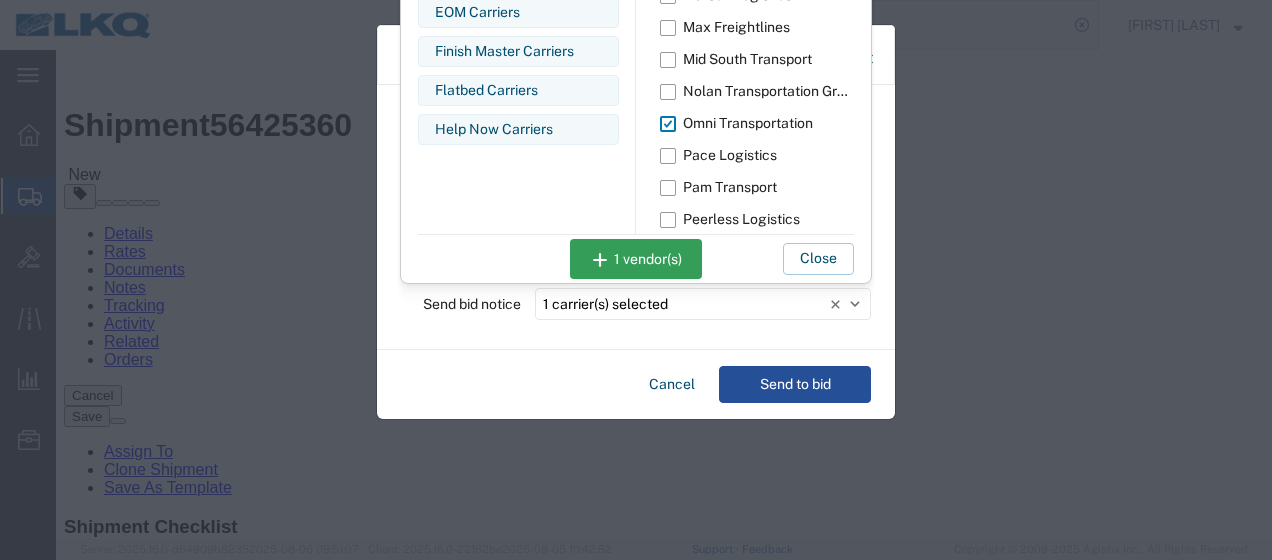 click on "Close" 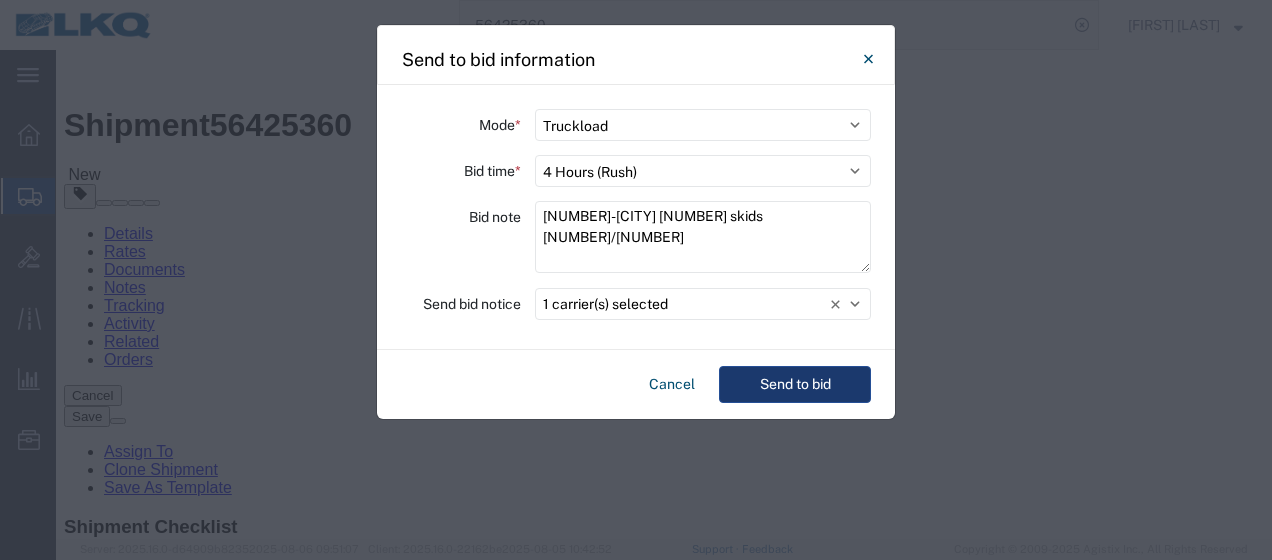 click on "Send to bid" 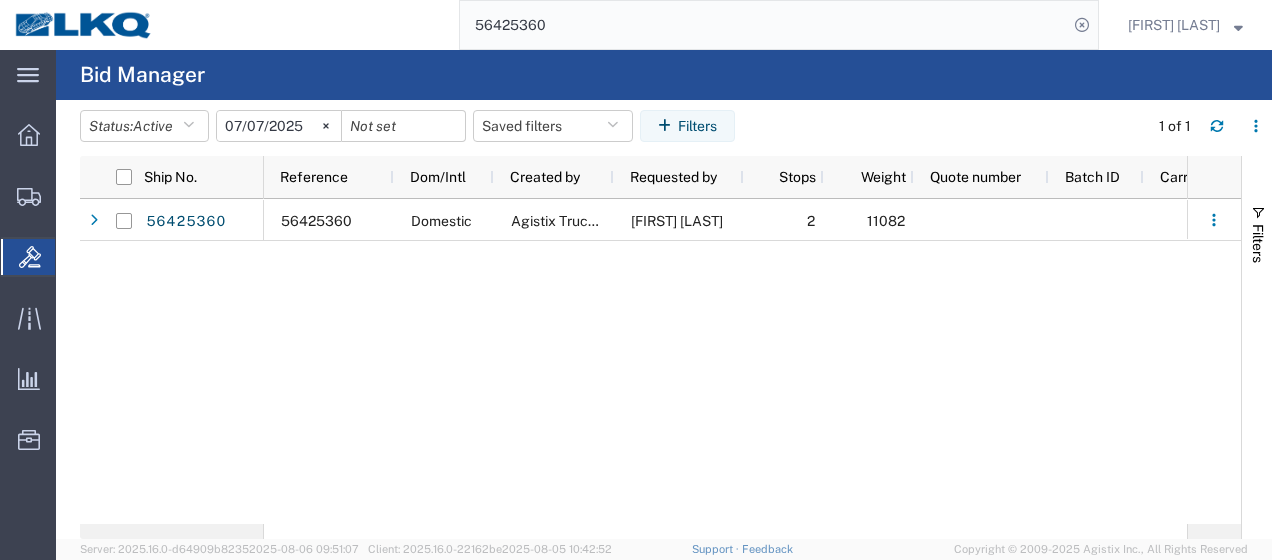 click on "56425360" 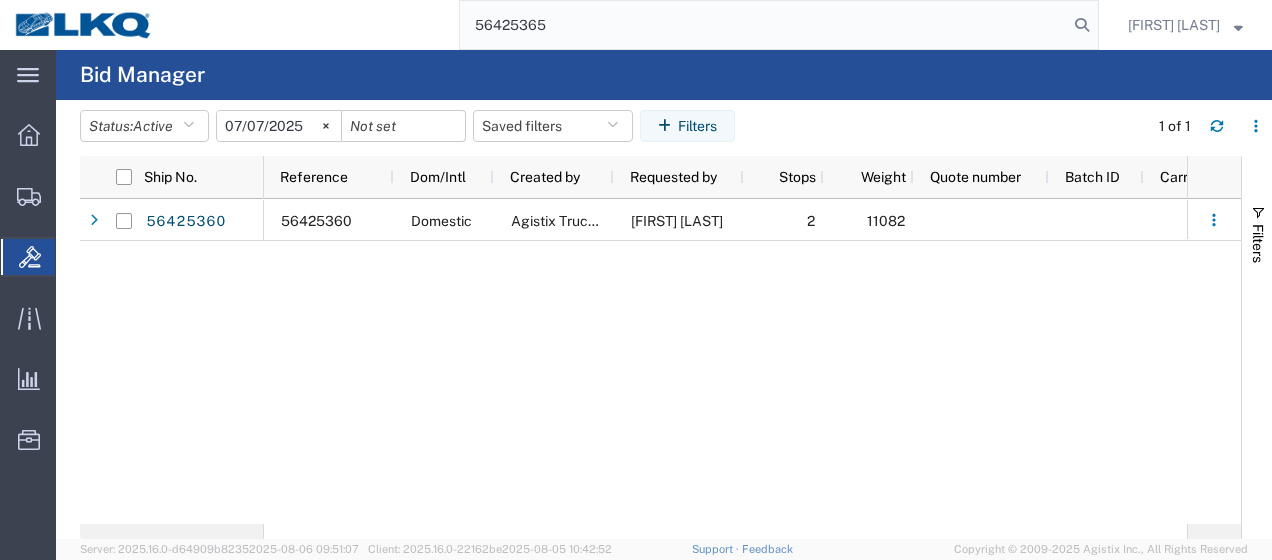 type on "56425365" 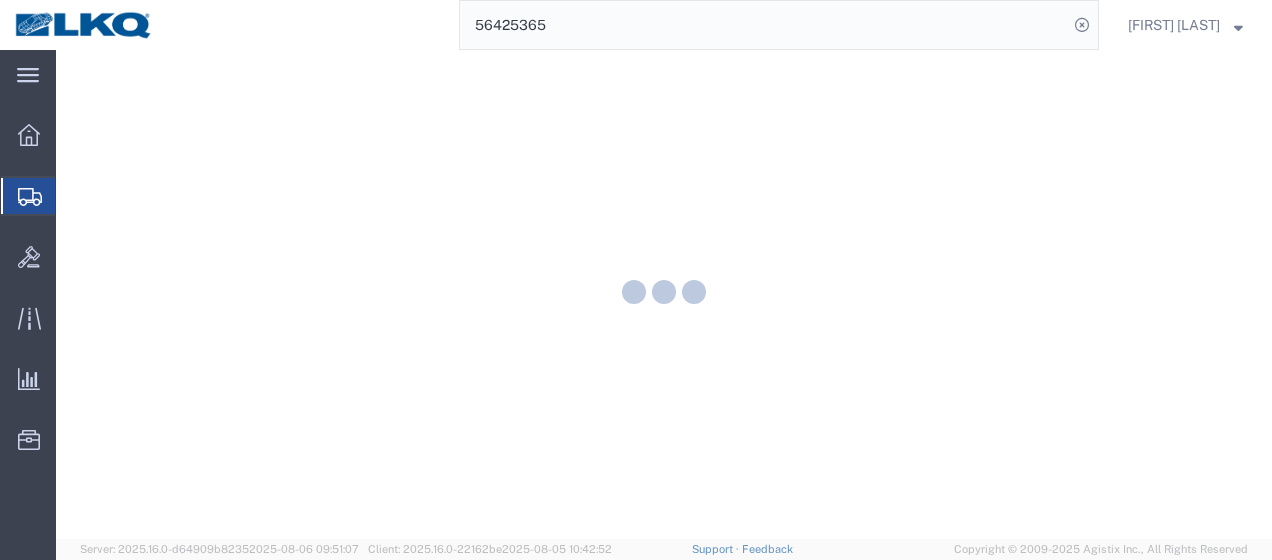scroll, scrollTop: 0, scrollLeft: 0, axis: both 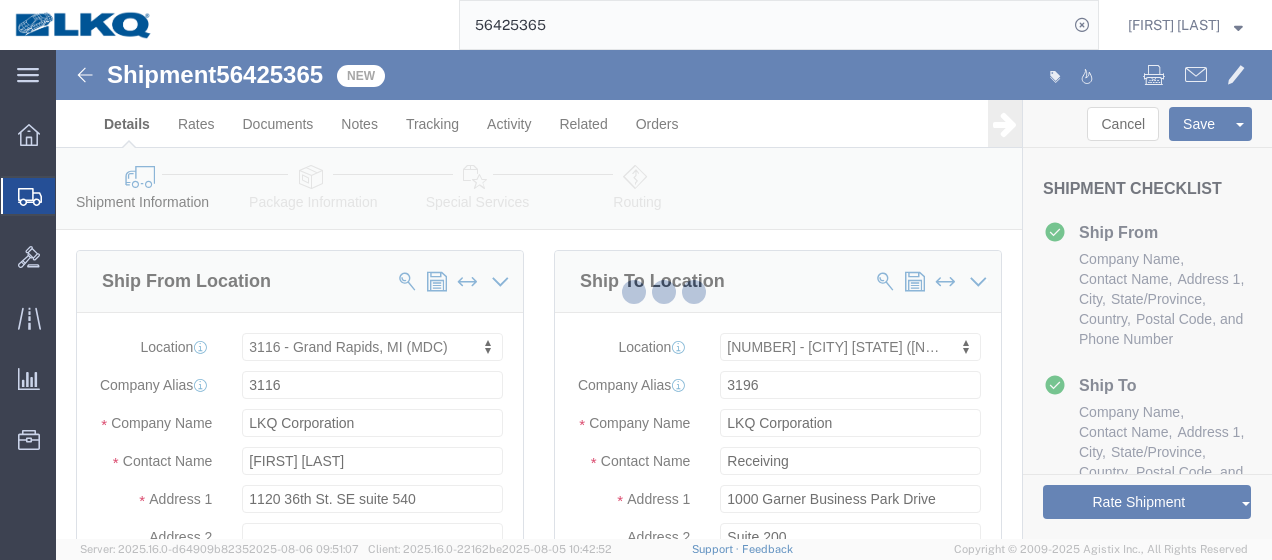 select on "27850" 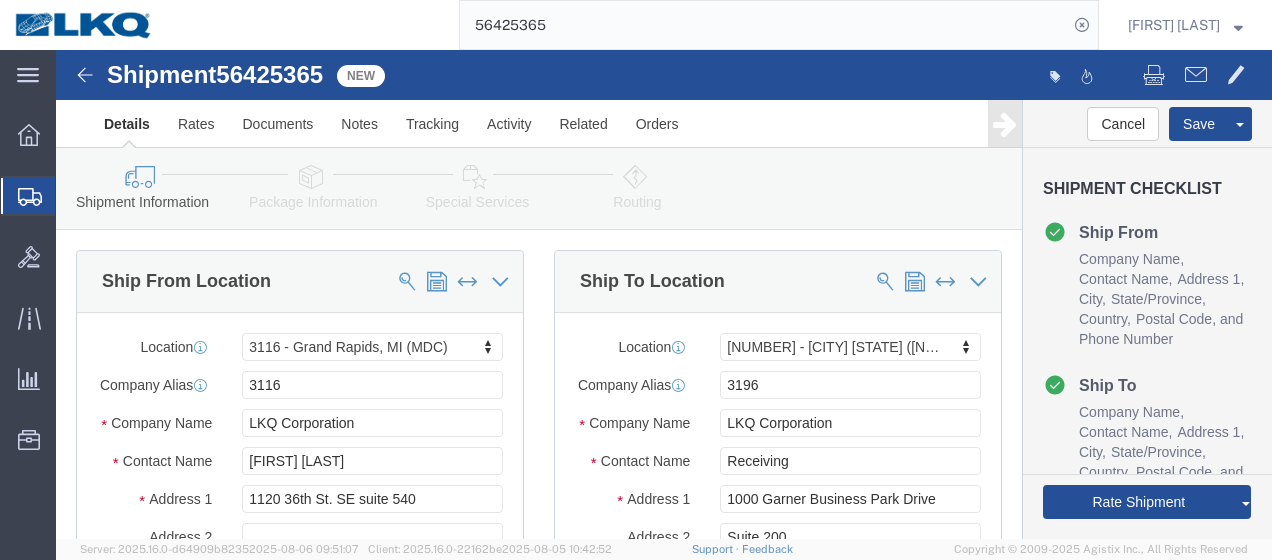 drag, startPoint x: 312, startPoint y: 180, endPoint x: 256, endPoint y: 130, distance: 75.073296 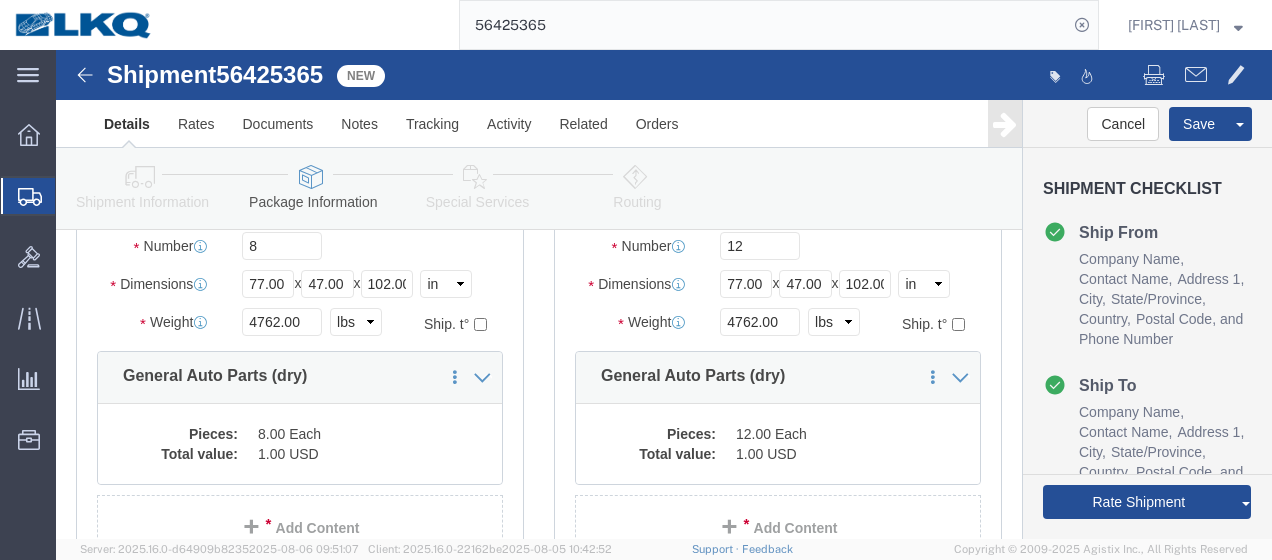 scroll, scrollTop: 300, scrollLeft: 0, axis: vertical 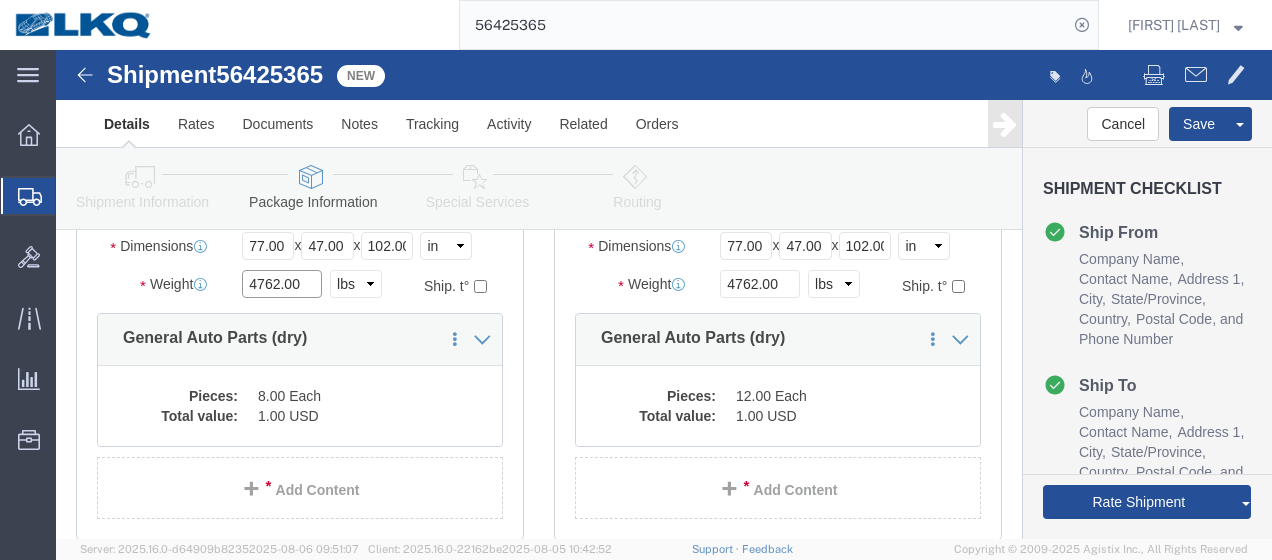 click on "4762.00" 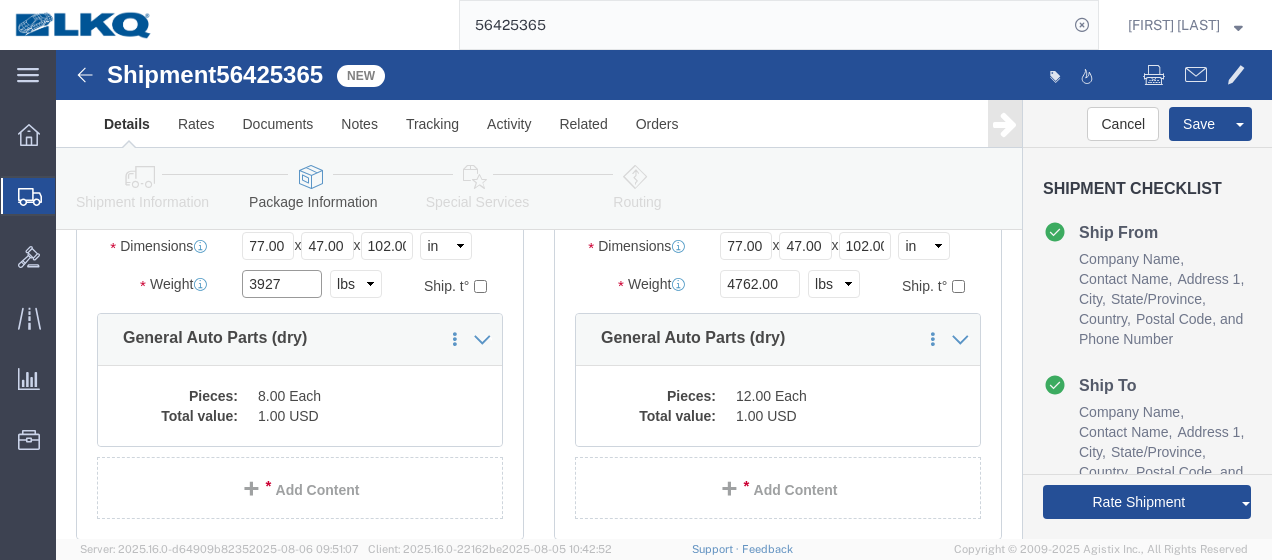 type on "3927" 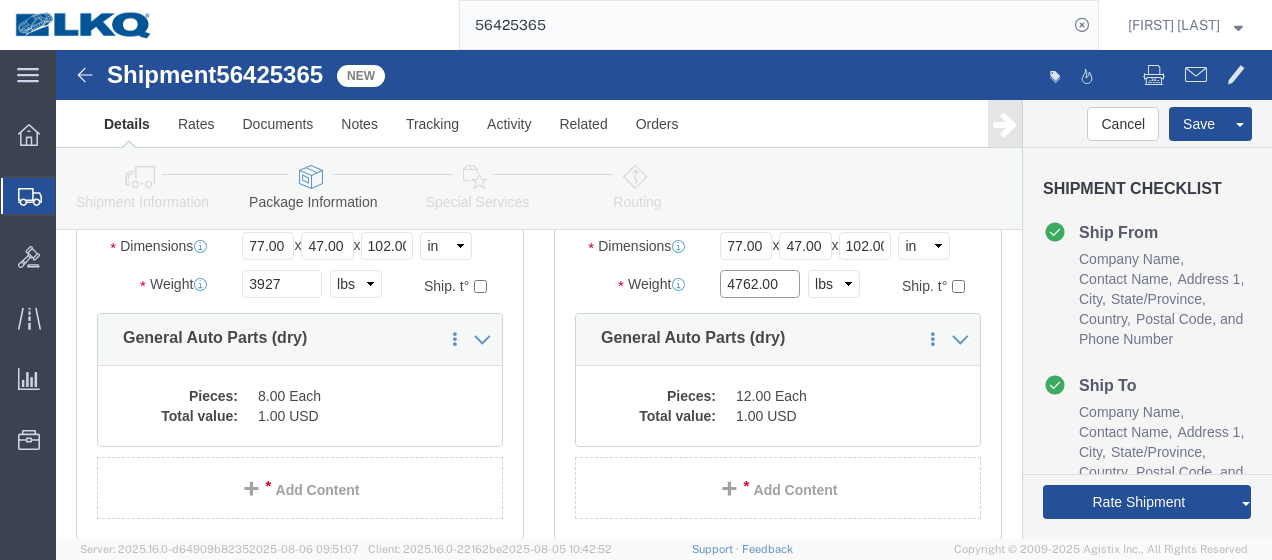 click on "4762.00" 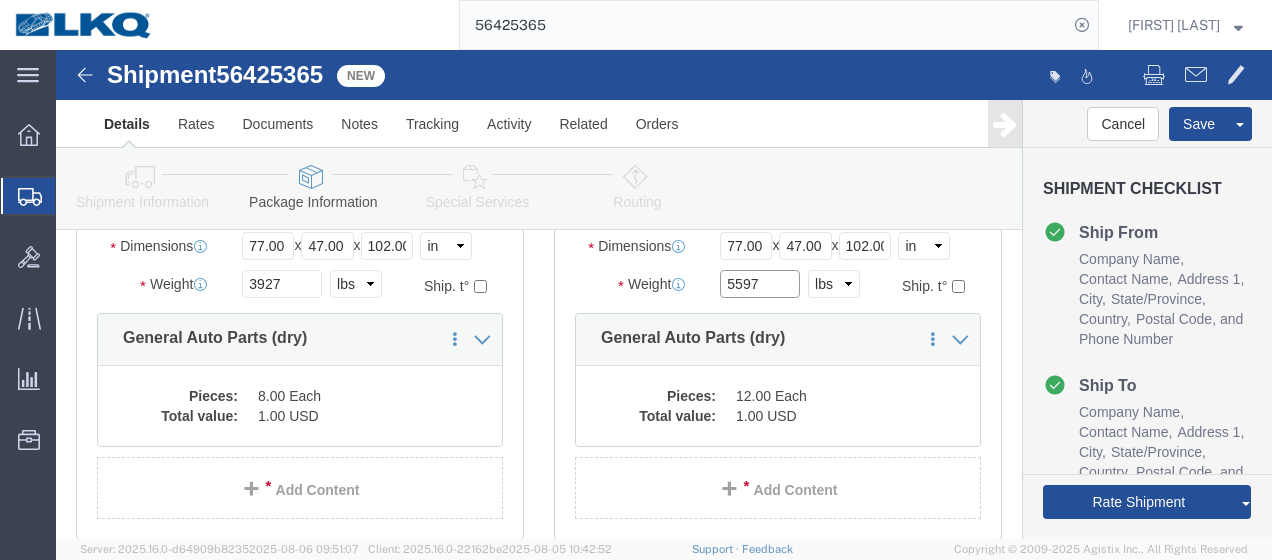 type on "5597" 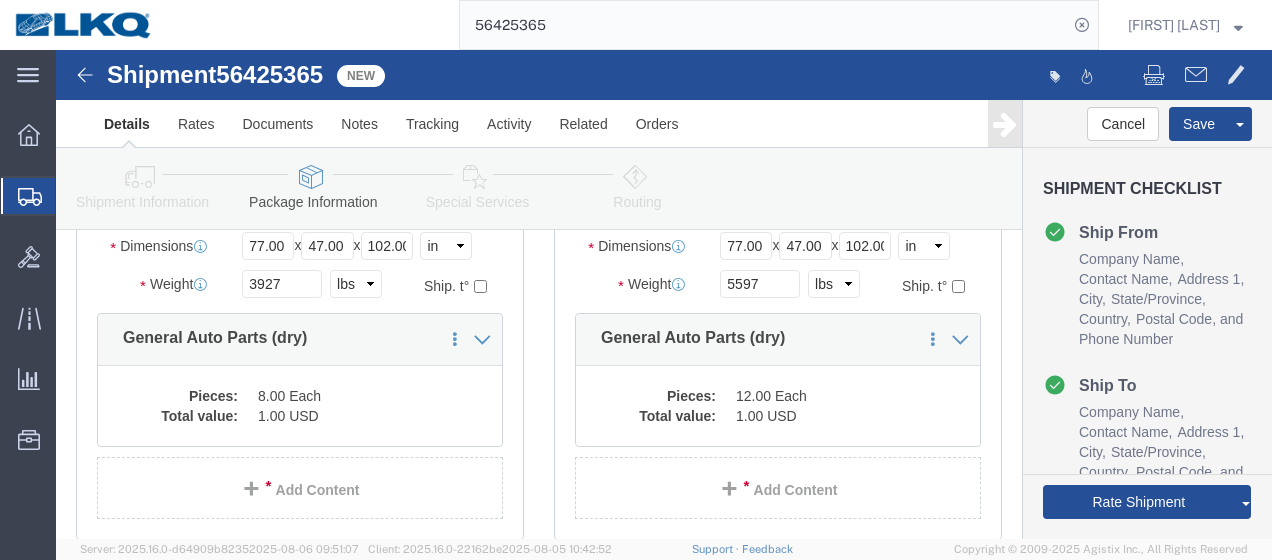 click 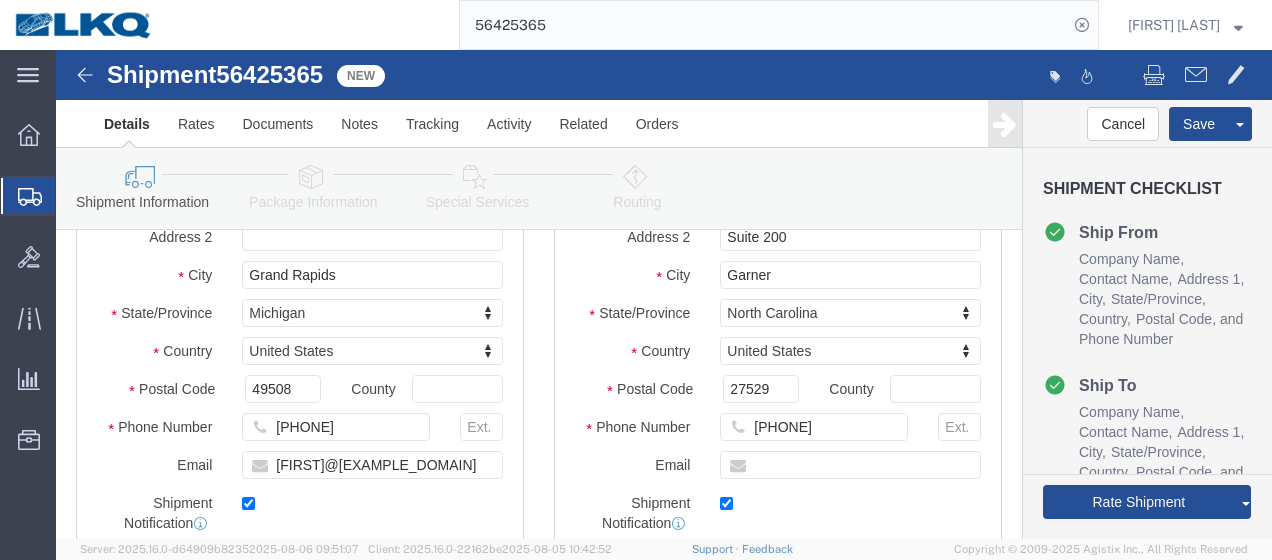scroll, scrollTop: 1931, scrollLeft: 0, axis: vertical 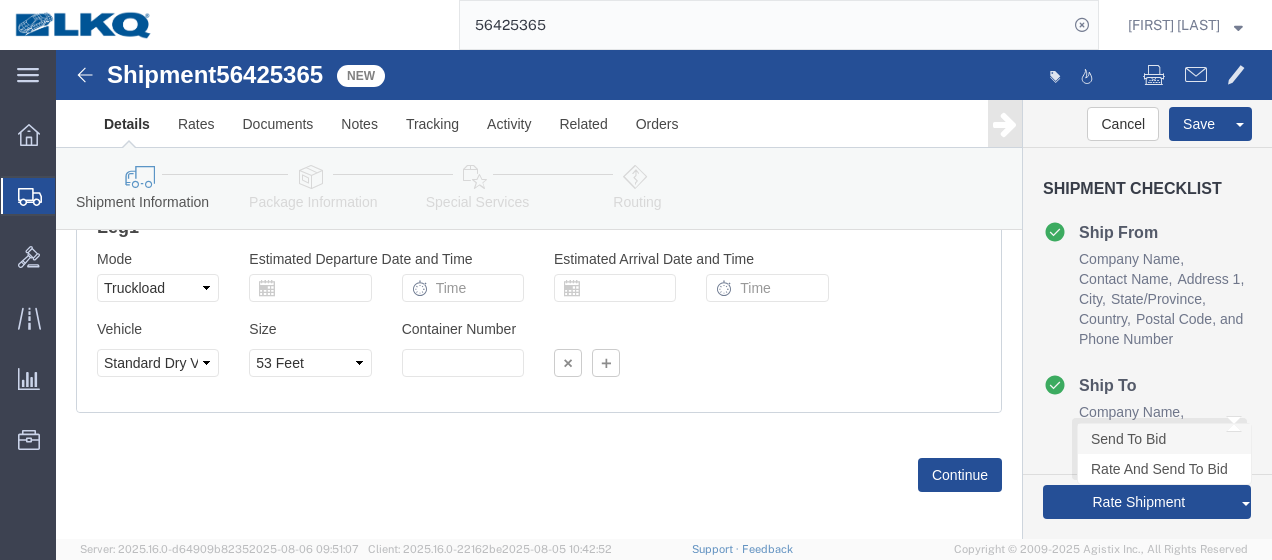 click on "Send To Bid" 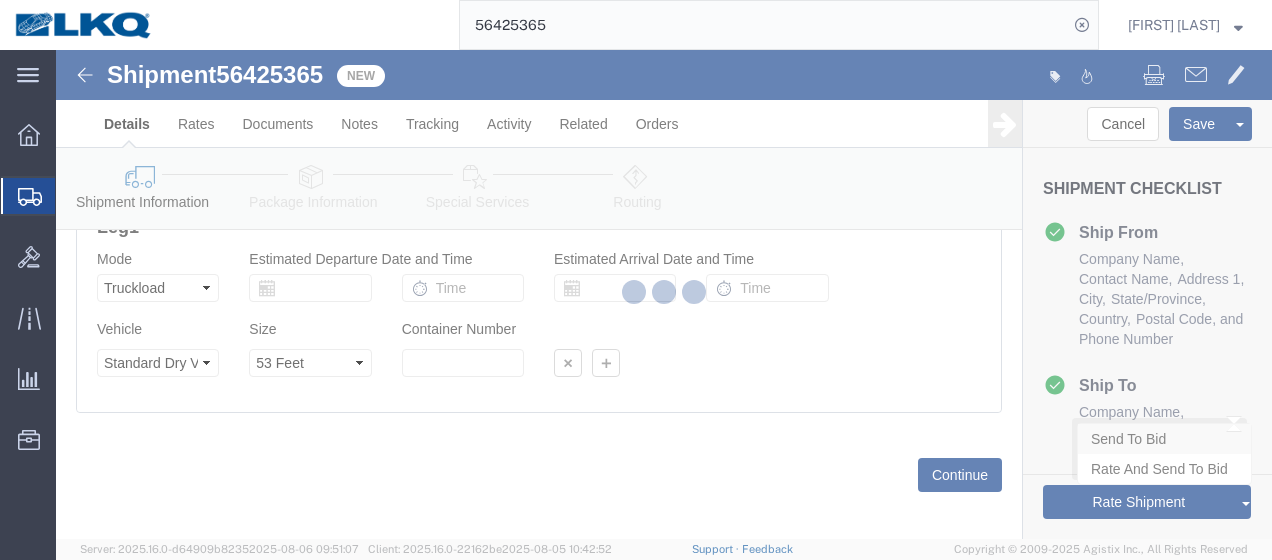 select on "27850" 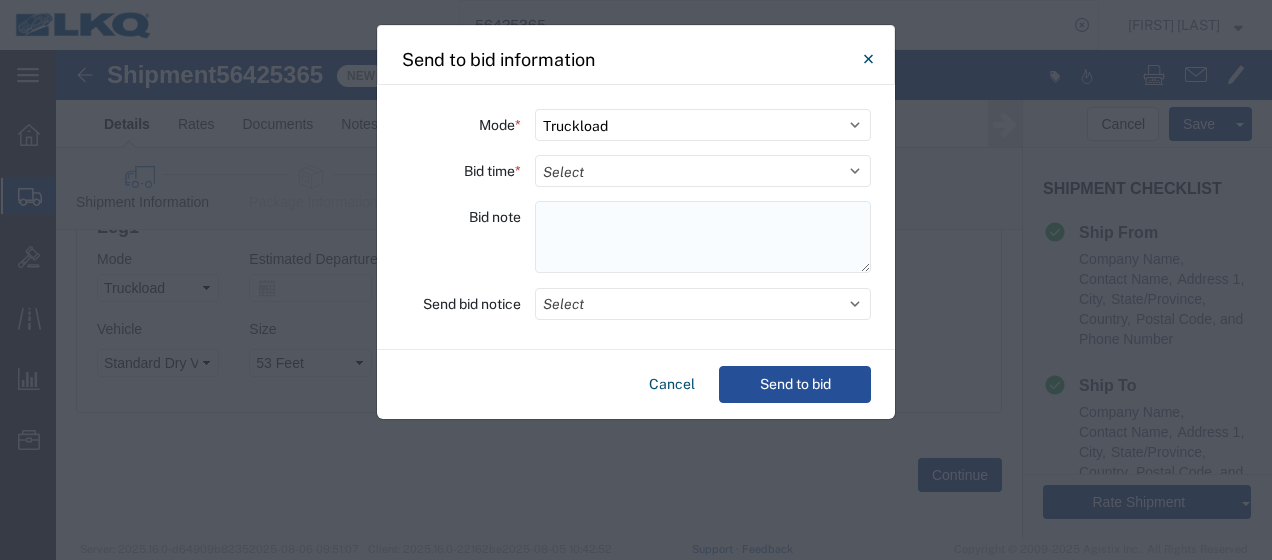 click 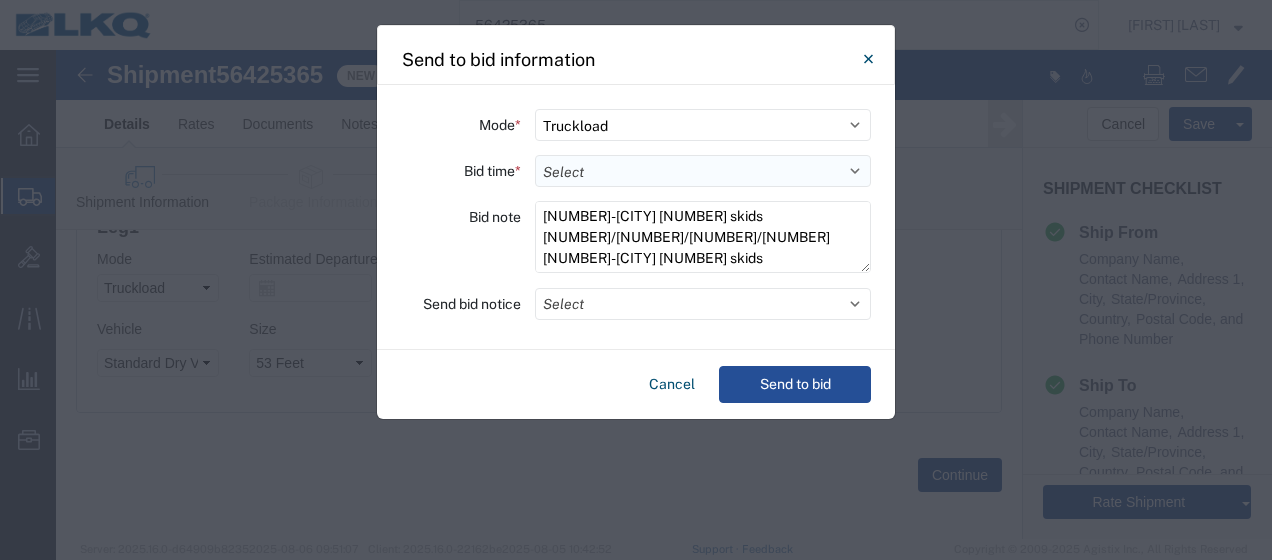 type on "[NUMBER]-[NAME] [NUMBER] skids [POSTAL_CODE]/[NUMBER]/[NUMBER]/[NUMBER]
[NUMBER]-[CITY] [NUMBER] skids [NUMBER]/[NUMBER]" 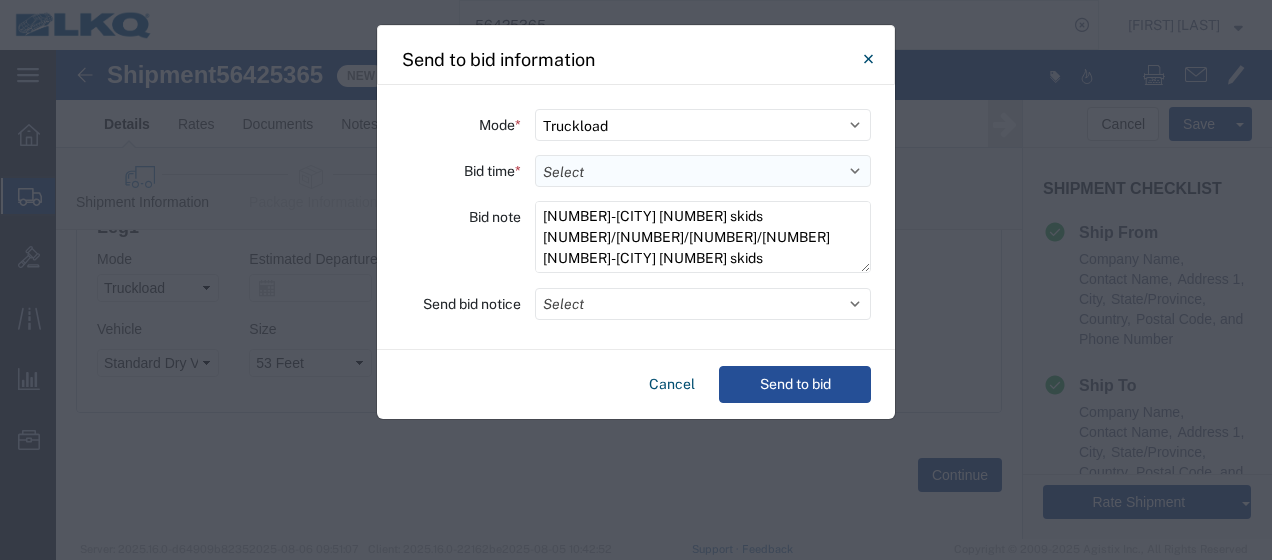 click on "Select 30 Min (Rush) 1 Hour (Rush) 2 Hours (Rush) 4 Hours (Rush) 8 Hours (Rush) 12 Hours (Rush) 16 Hours (Rush) 20 Hours (Rush) 24 Hours (Standard) 28 Hours (Extended) 32 Hours (Extended) 36 Hours (Extended) 2 Days (Extended) 3 Days (Extended) 4 Days (Extended) 5 Days (Extended) 6 Days (Extended) 7 Days (Extended)" 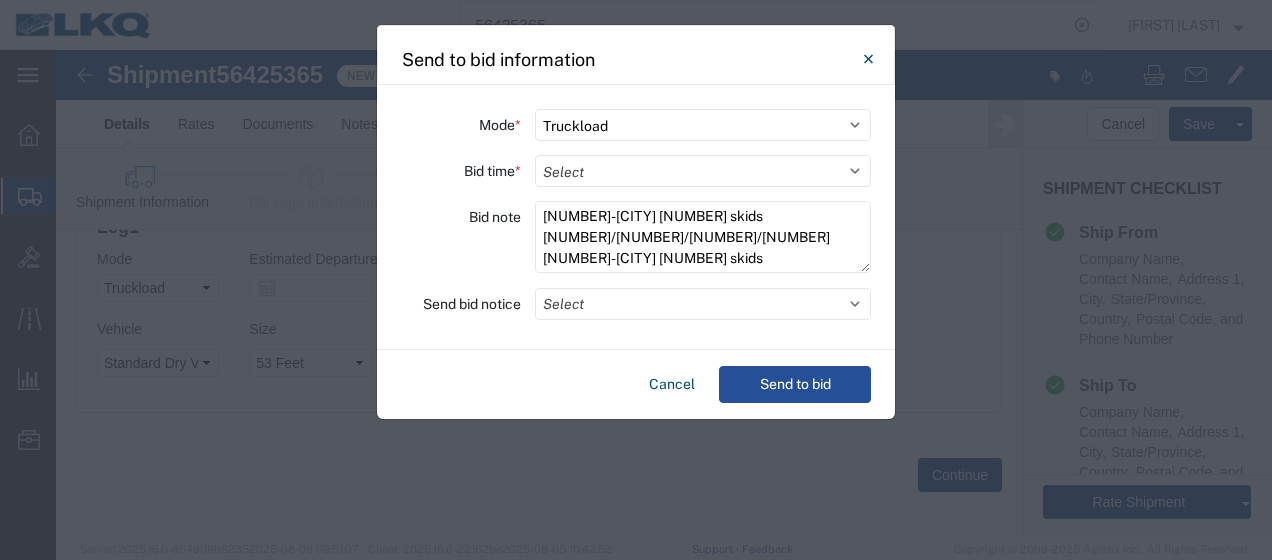 select on "4" 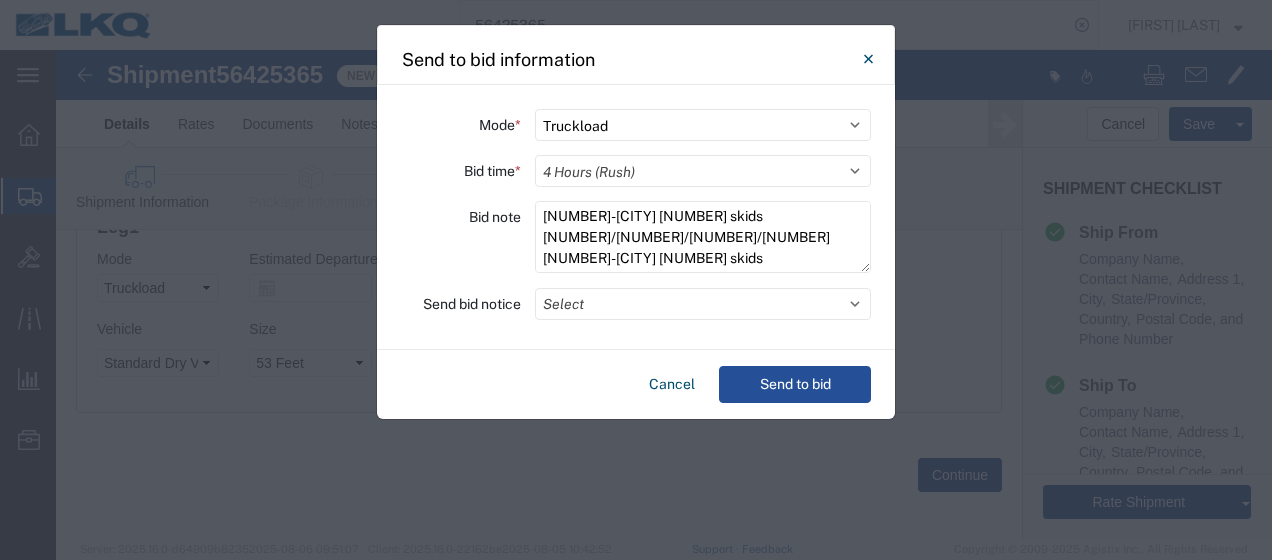 click on "Select 30 Min (Rush) 1 Hour (Rush) 2 Hours (Rush) 4 Hours (Rush) 8 Hours (Rush) 12 Hours (Rush) 16 Hours (Rush) 20 Hours (Rush) 24 Hours (Standard) 28 Hours (Extended) 32 Hours (Extended) 36 Hours (Extended) 2 Days (Extended) 3 Days (Extended) 4 Days (Extended) 5 Days (Extended) 6 Days (Extended) 7 Days (Extended)" 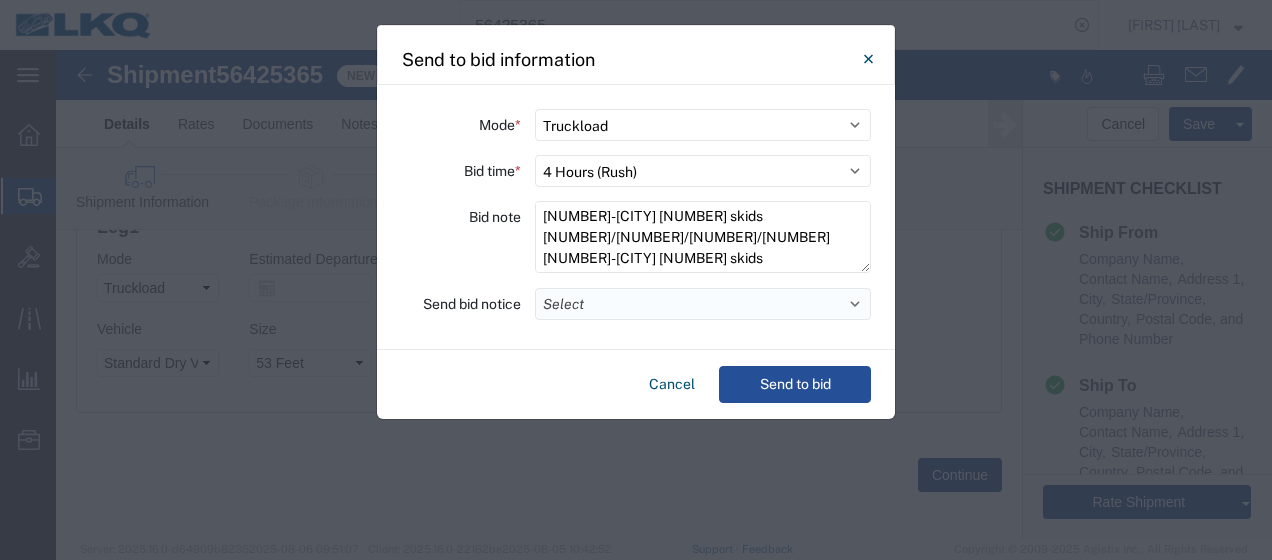 click on "Select" 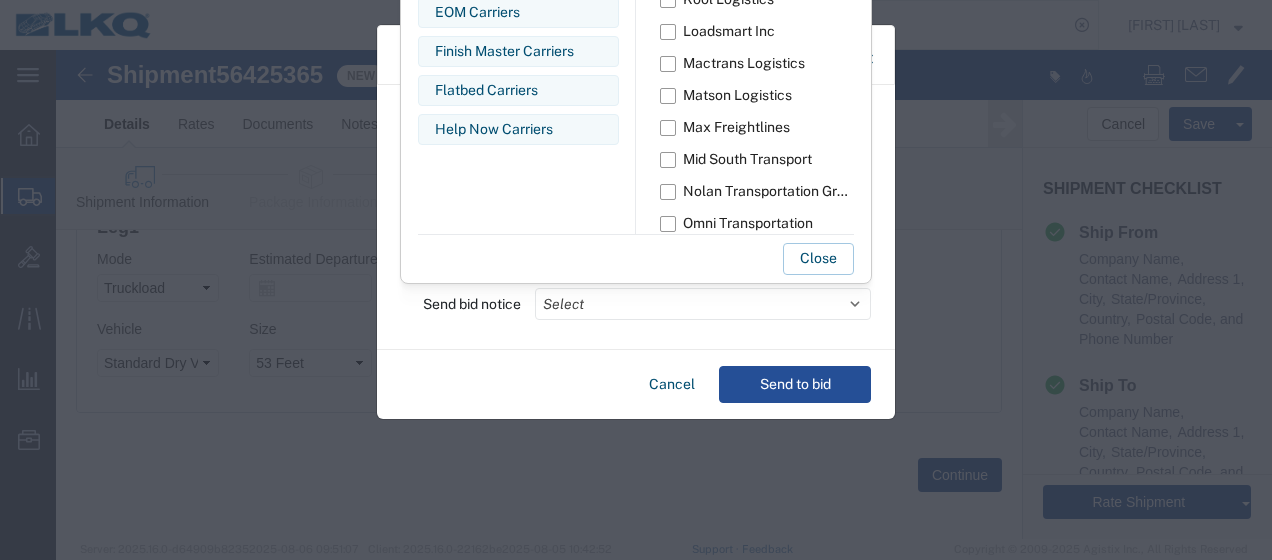 scroll, scrollTop: 1200, scrollLeft: 0, axis: vertical 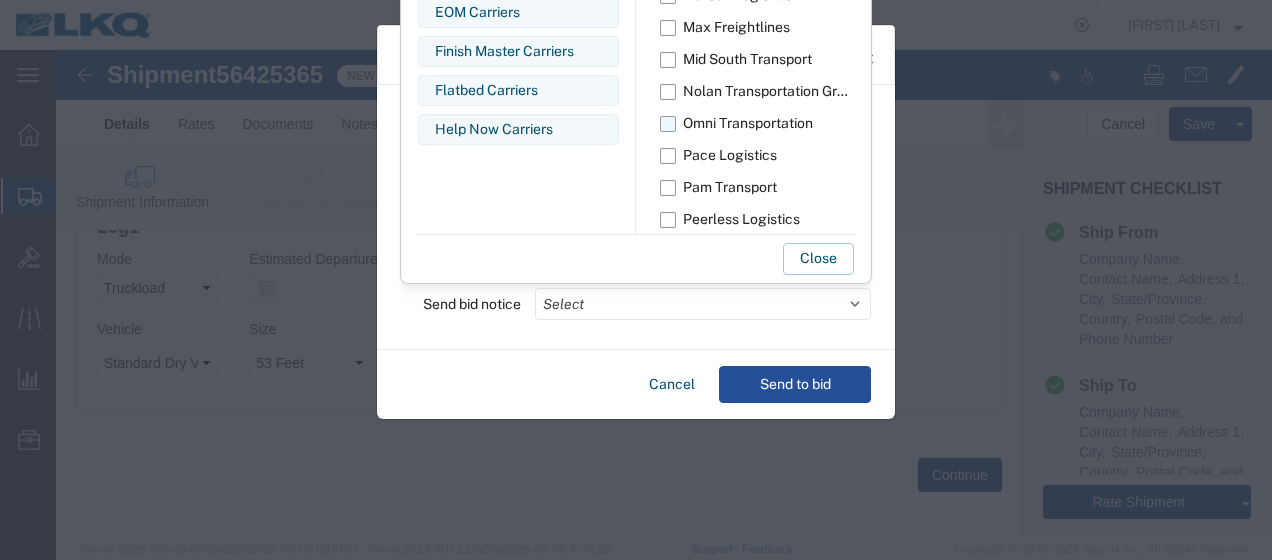 click on "Omni Transportation" 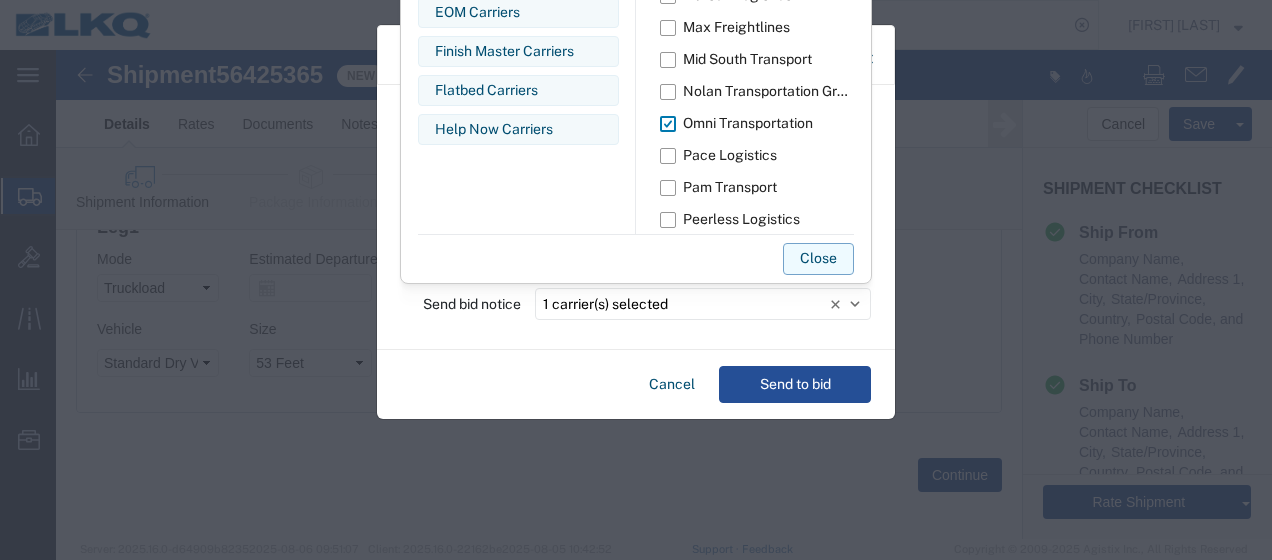 click on "Close" 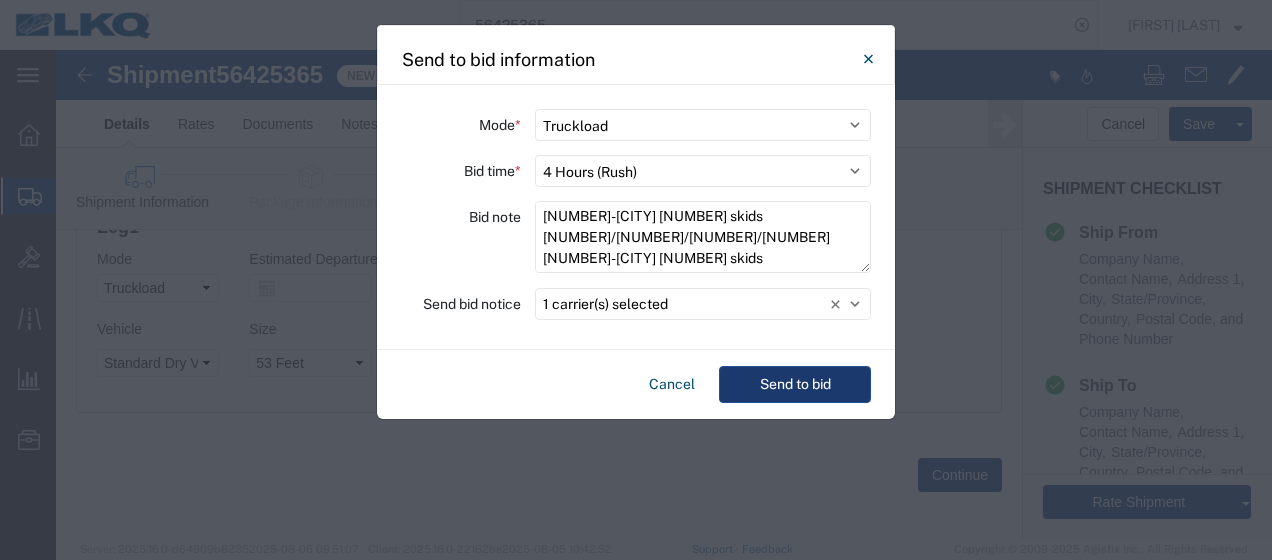 click on "Send to bid" 